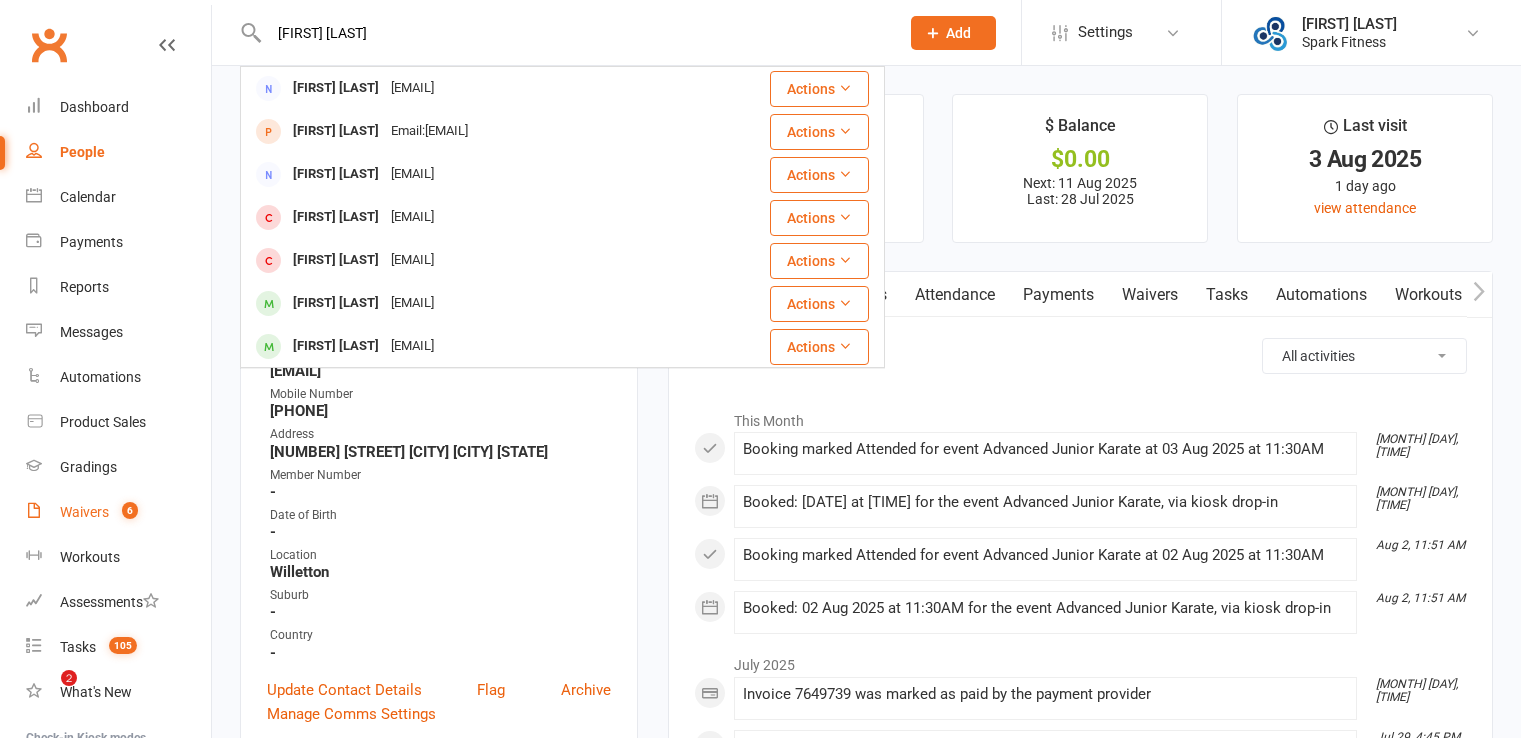 scroll, scrollTop: 1200, scrollLeft: 0, axis: vertical 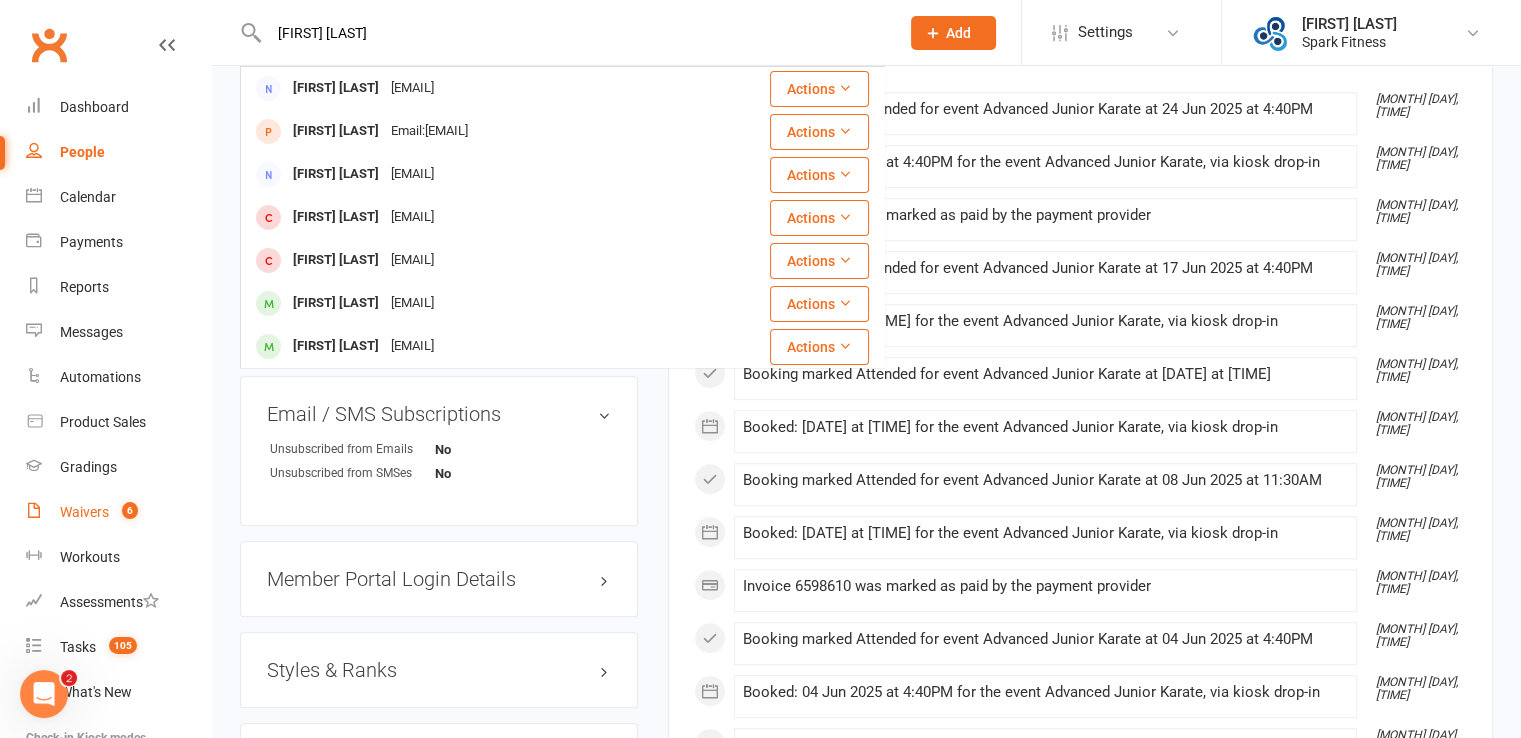 click on "Waivers" at bounding box center [84, 512] 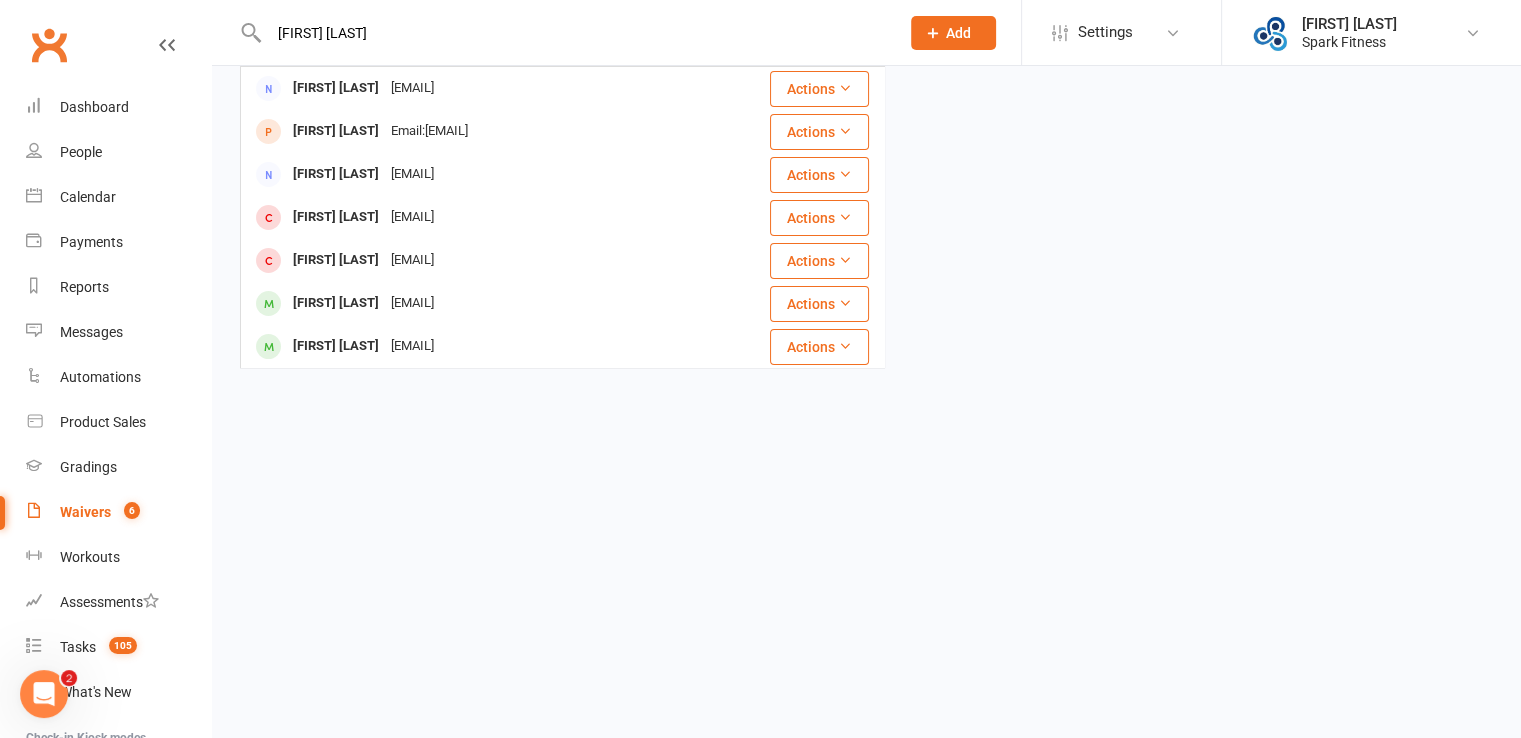 scroll, scrollTop: 0, scrollLeft: 0, axis: both 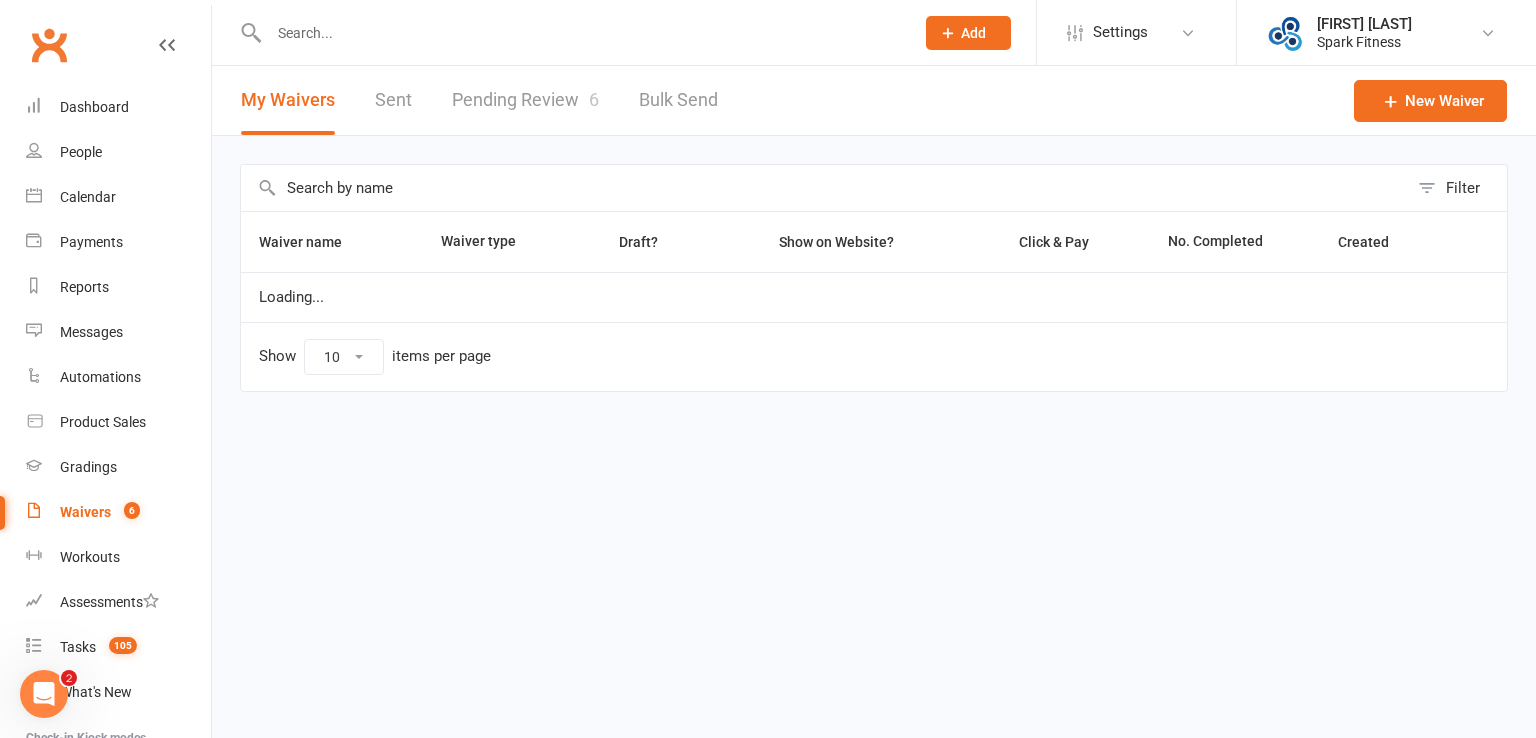 click on "Pending Review 6" at bounding box center [525, 100] 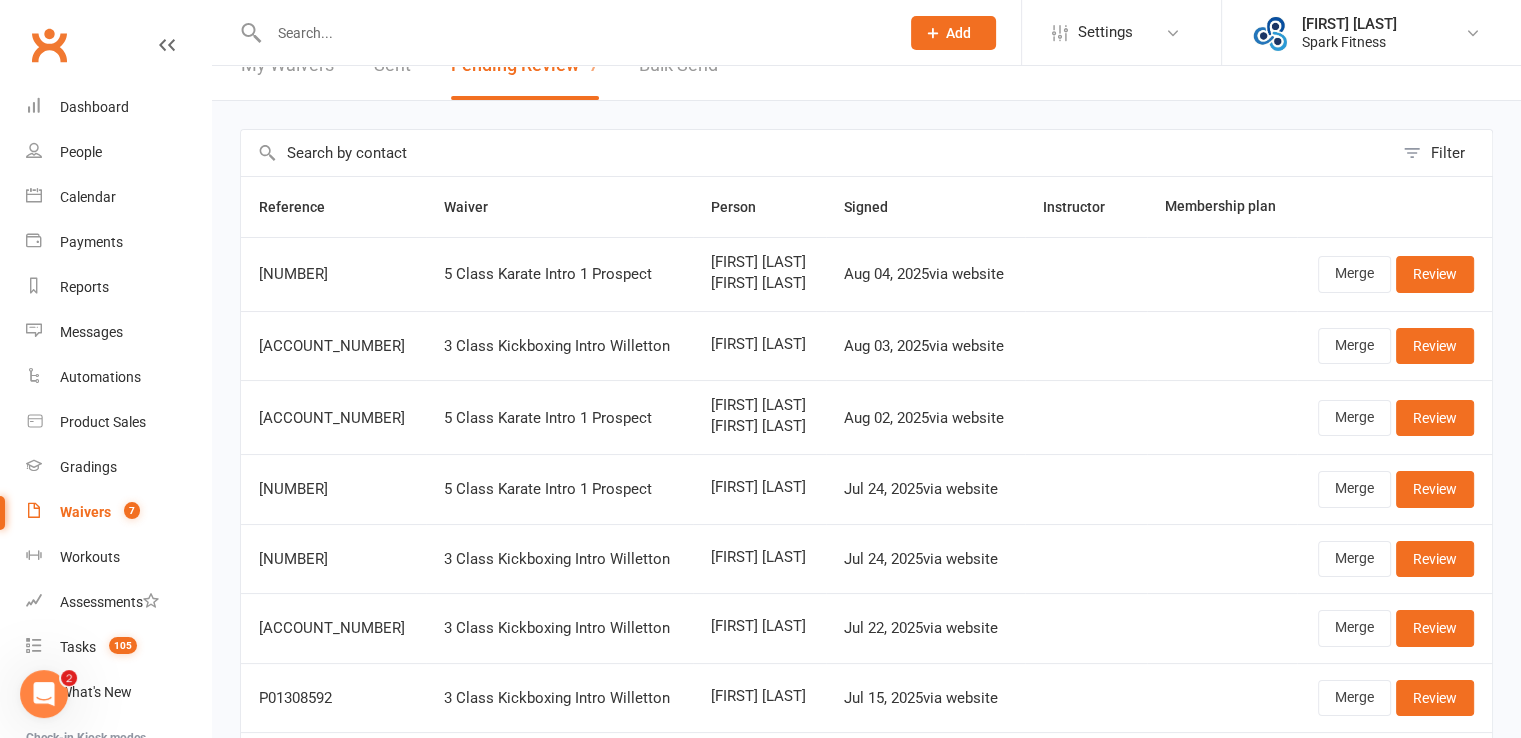 scroll, scrollTop: 0, scrollLeft: 0, axis: both 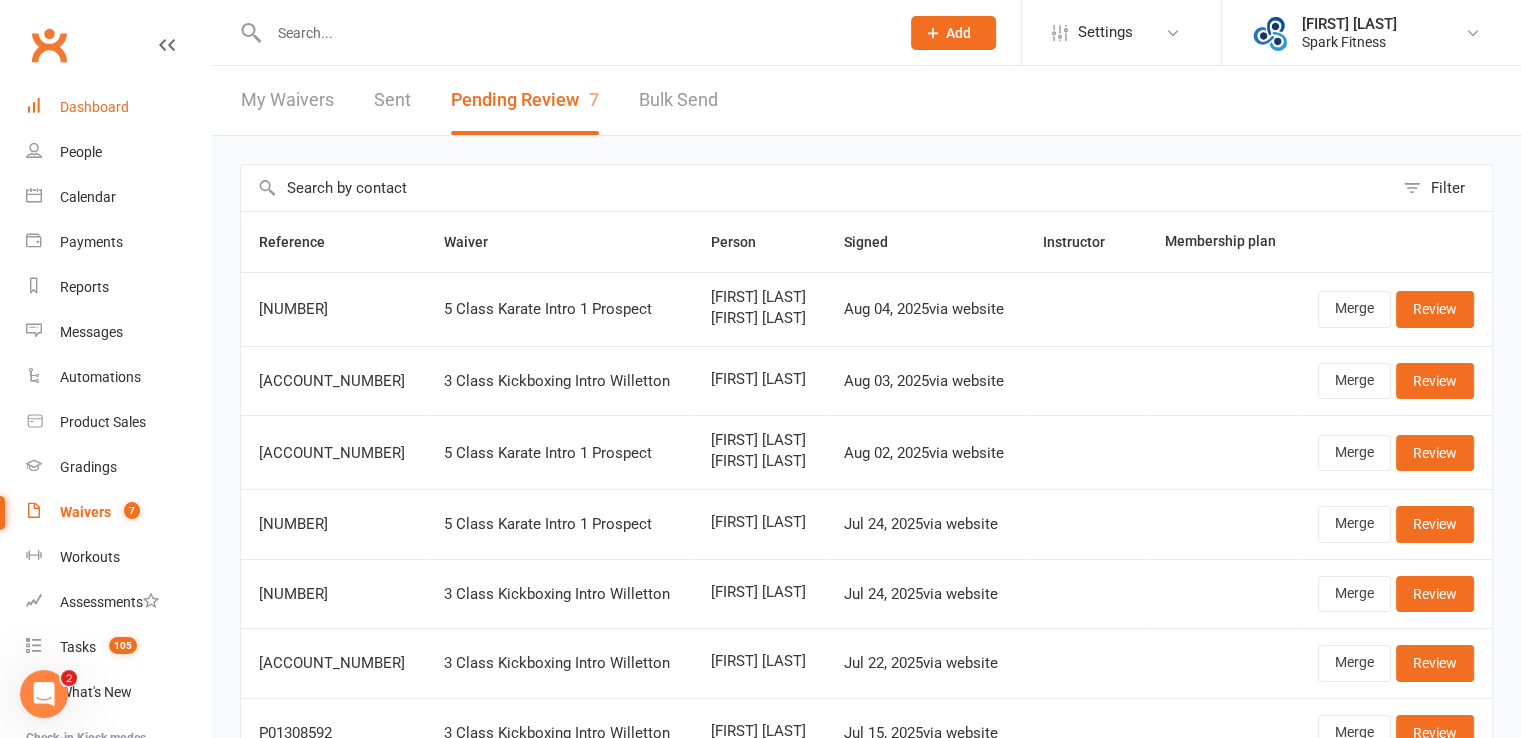 click on "Dashboard" at bounding box center (94, 107) 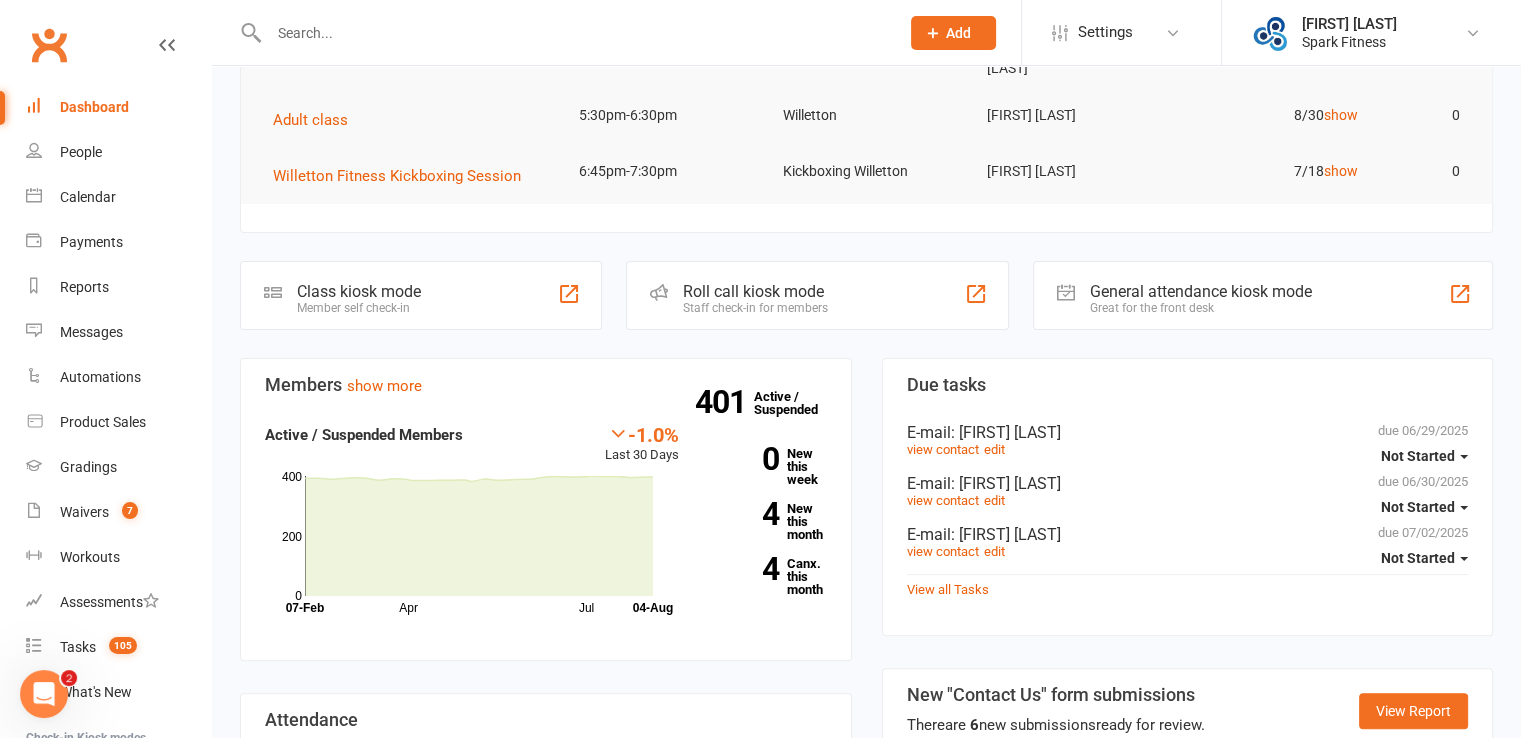 scroll, scrollTop: 300, scrollLeft: 0, axis: vertical 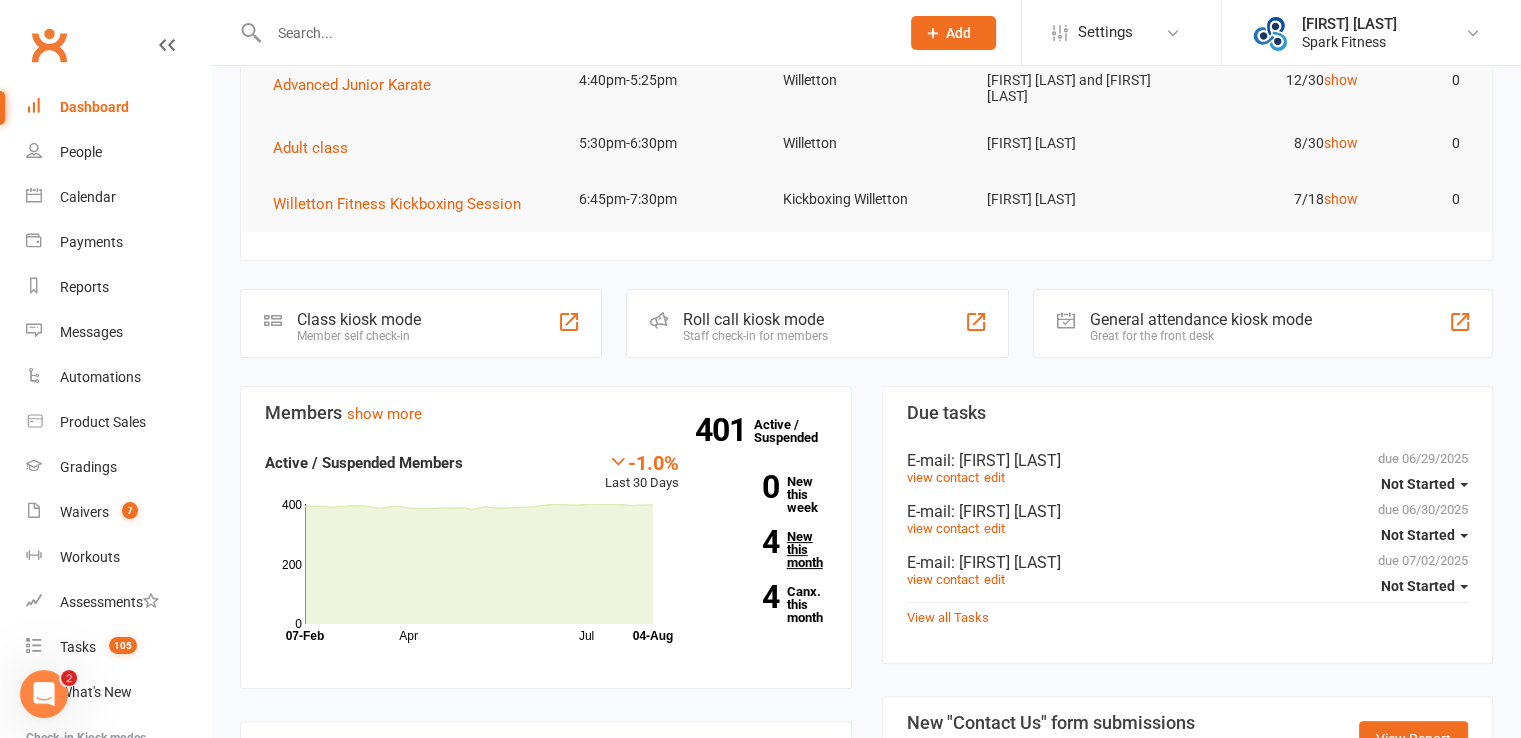 click on "4 New this month" at bounding box center (768, 549) 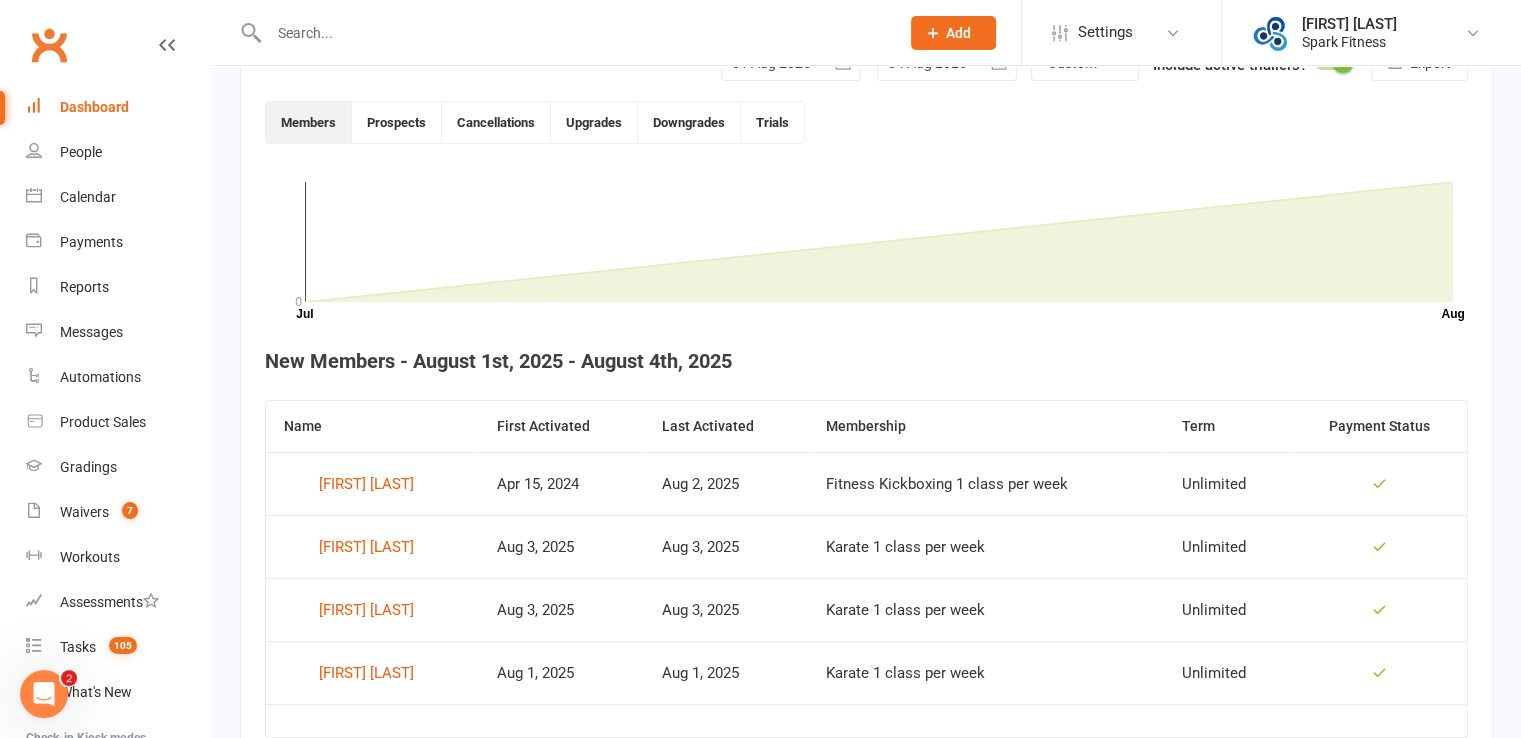 scroll, scrollTop: 546, scrollLeft: 0, axis: vertical 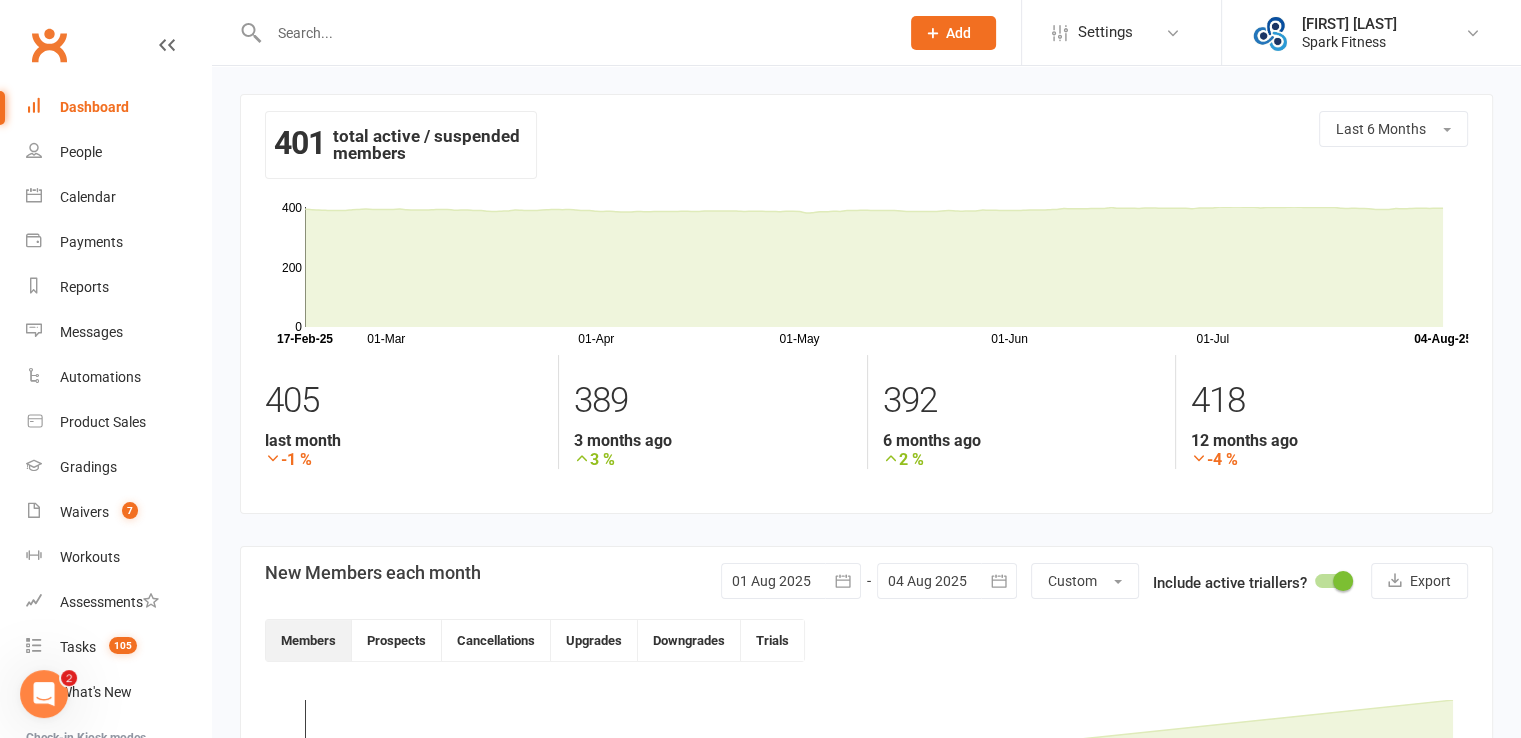 click at bounding box center [574, 33] 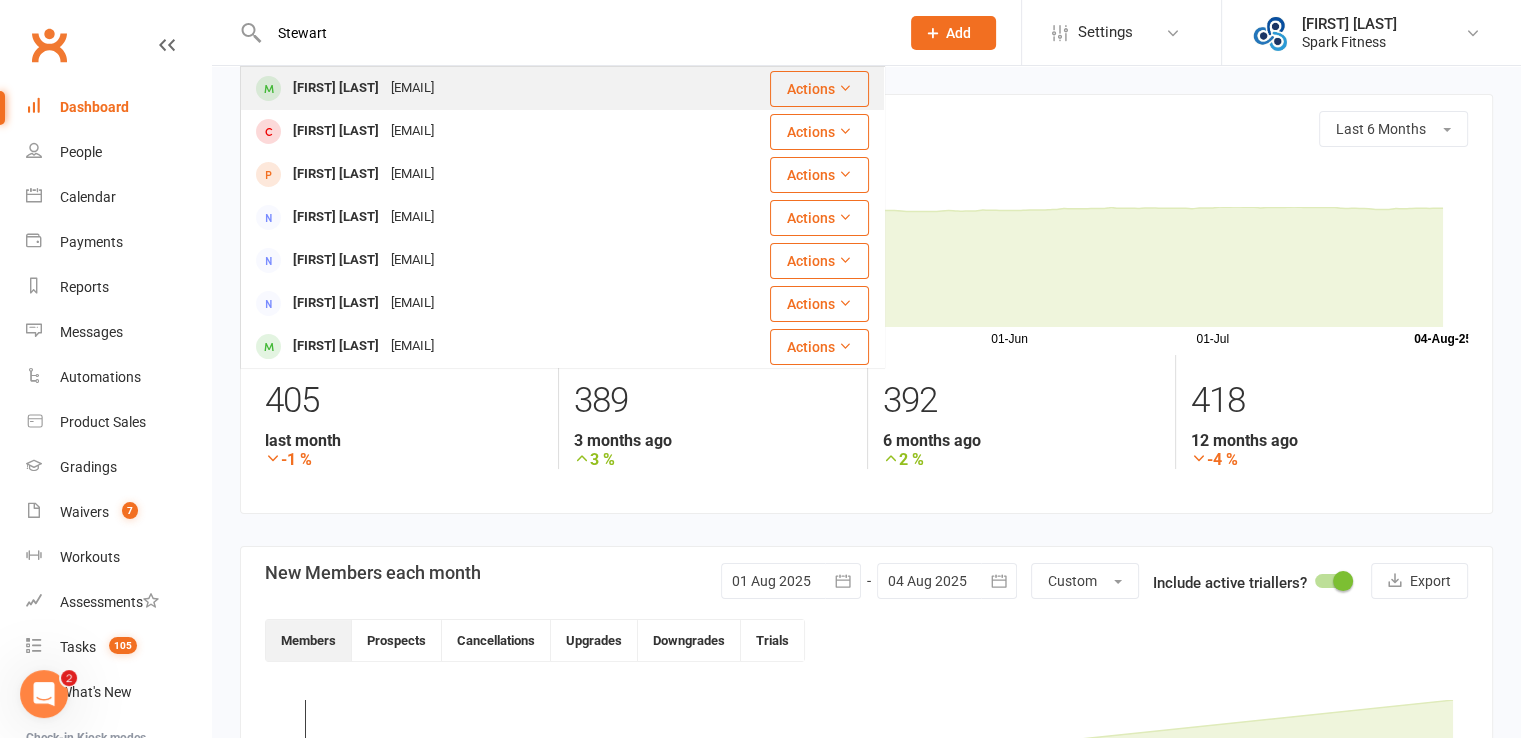 type on "Stewart" 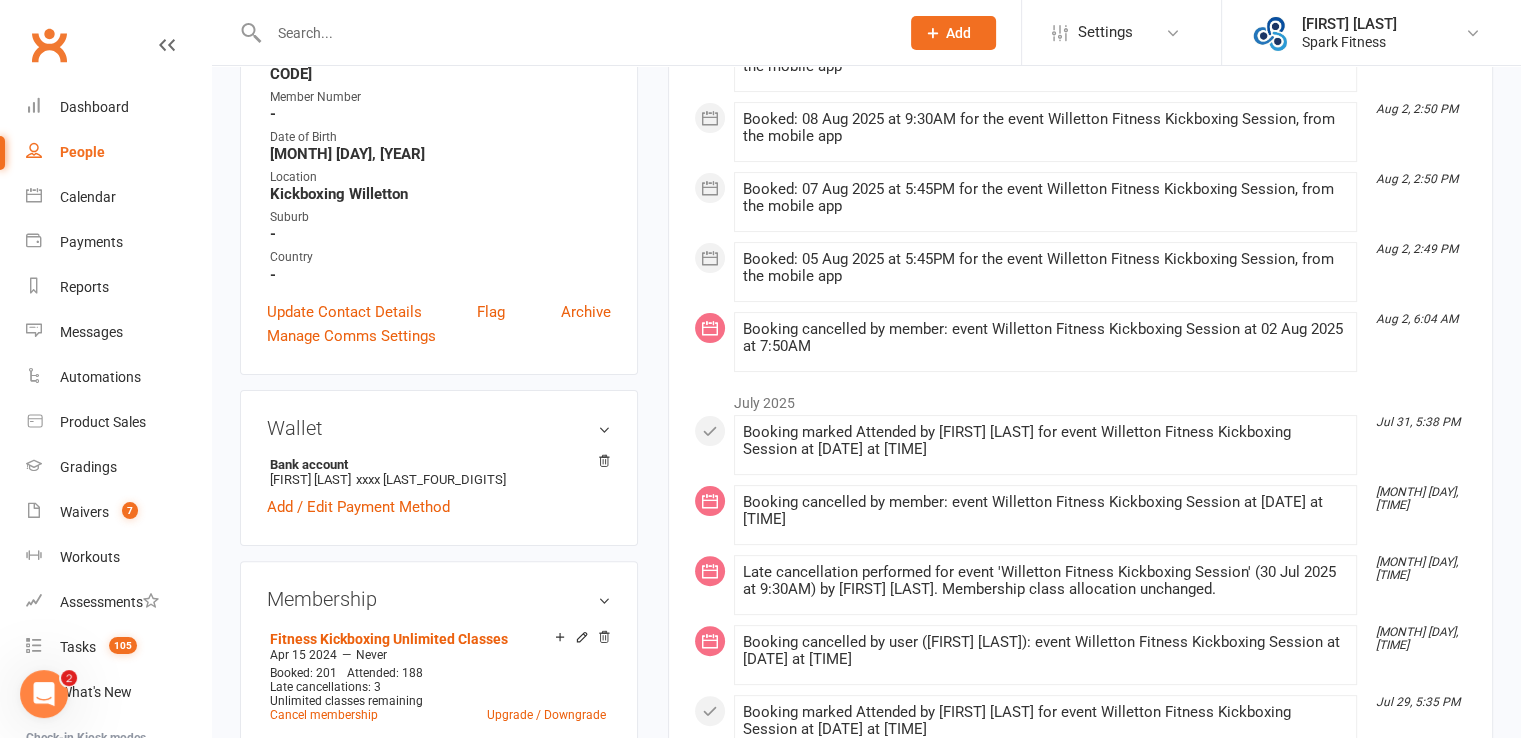 scroll, scrollTop: 0, scrollLeft: 0, axis: both 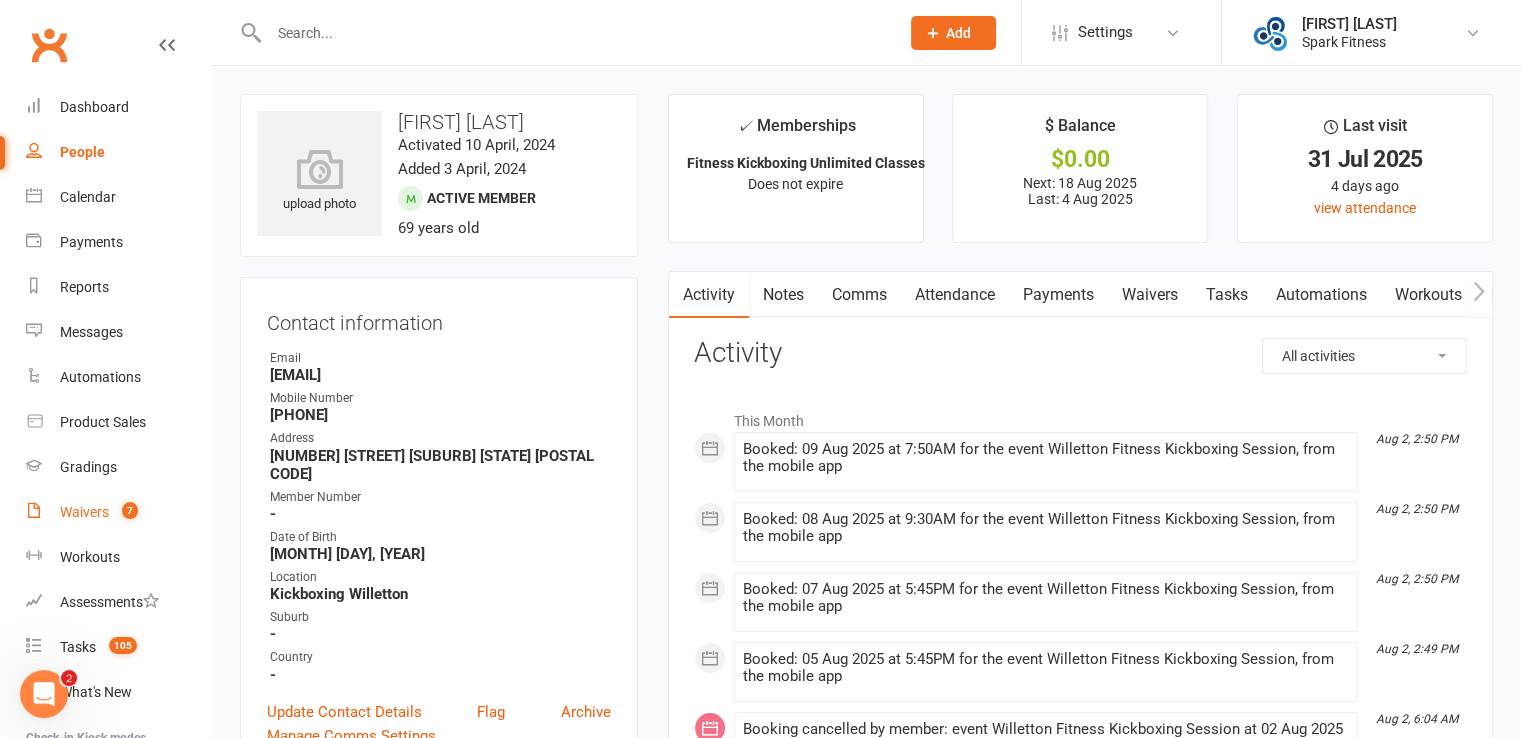 click on "Waivers   7" at bounding box center [118, 512] 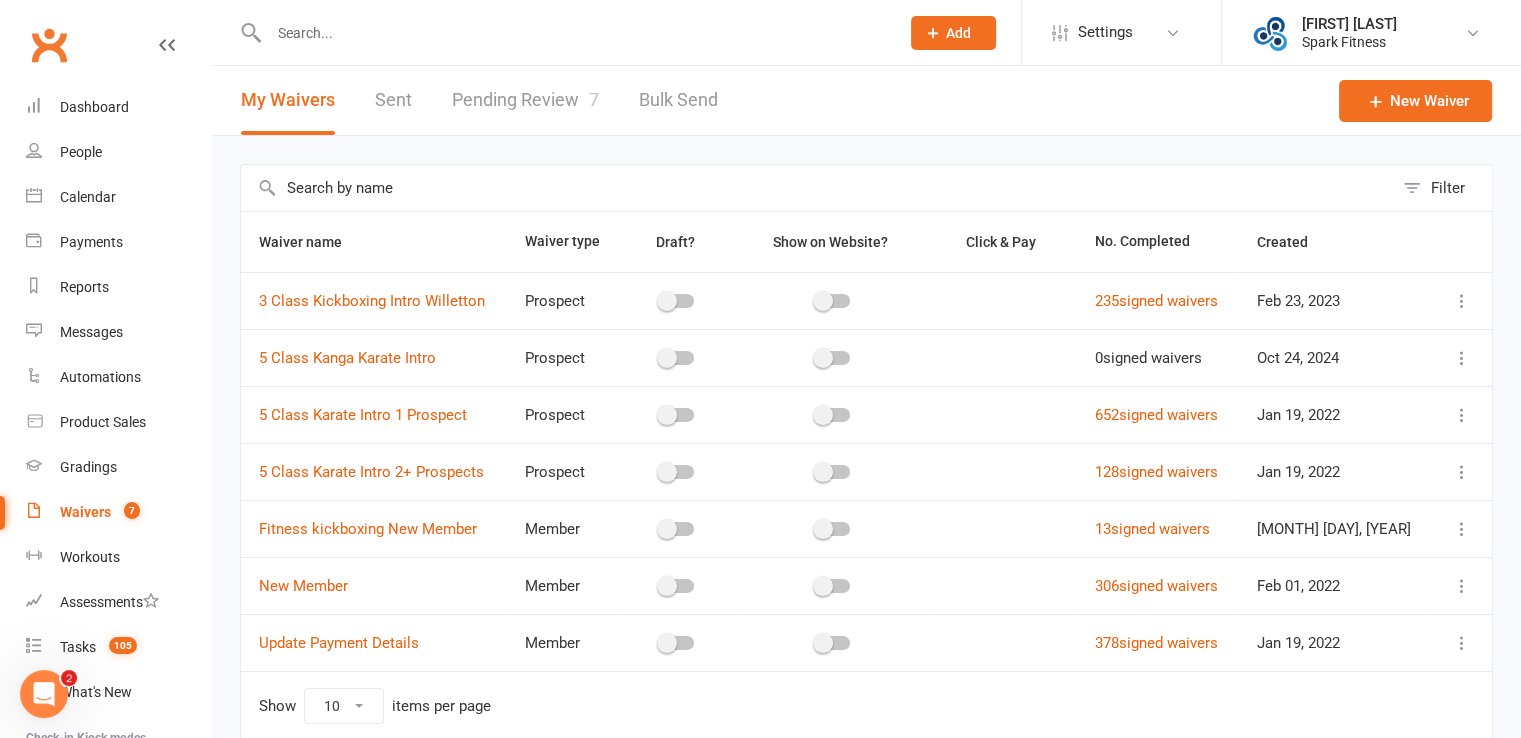 click on "Pending Review 7" at bounding box center (525, 100) 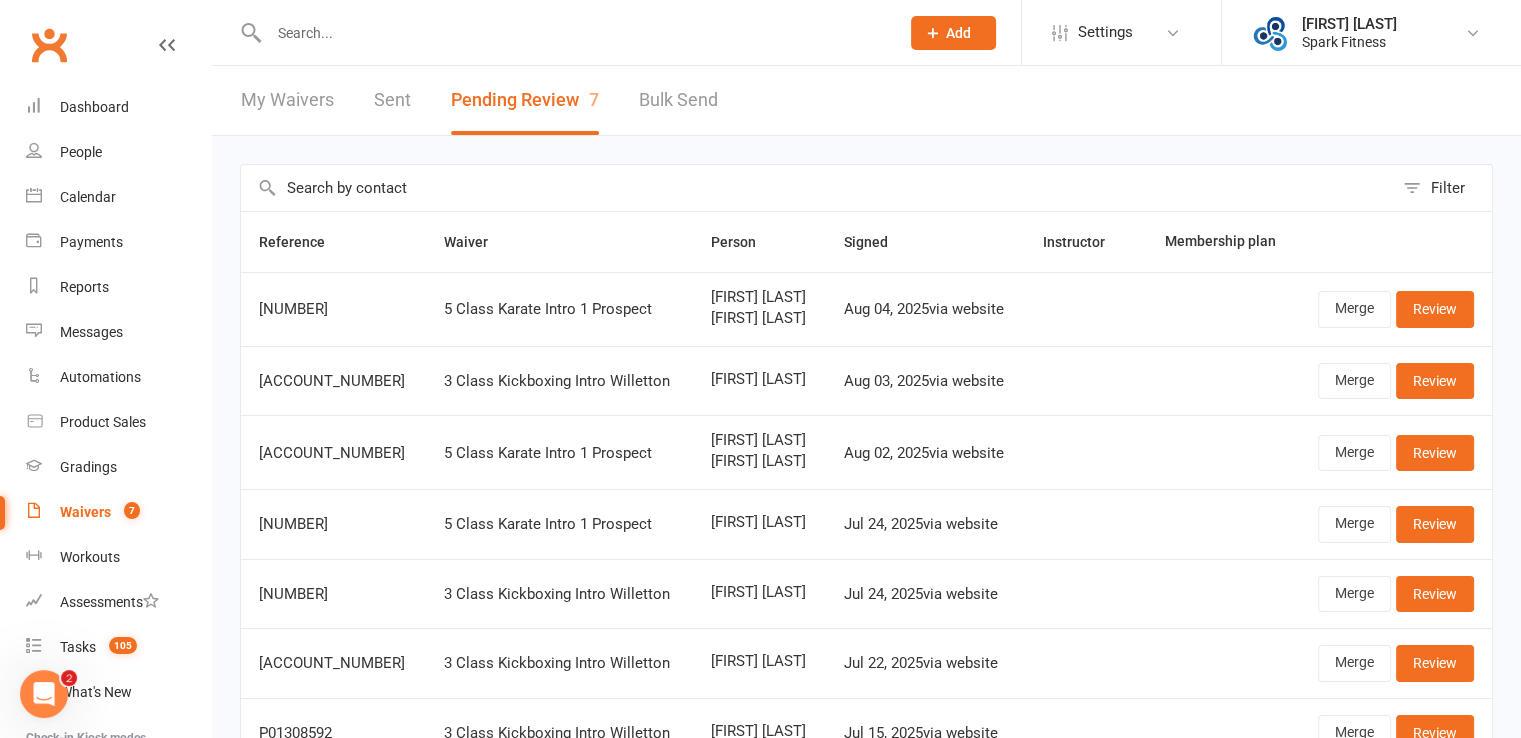 click at bounding box center (574, 33) 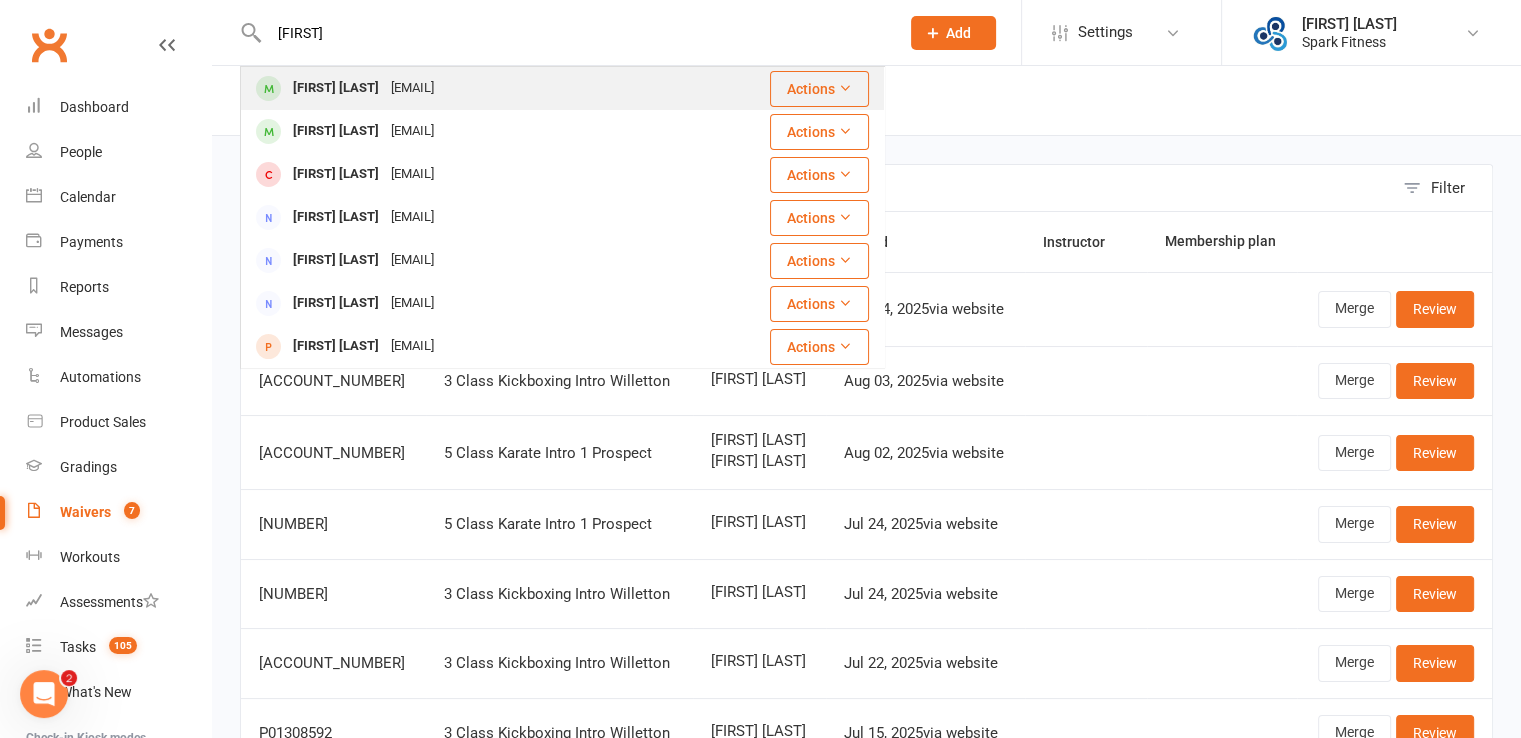 type on "[FIRST]" 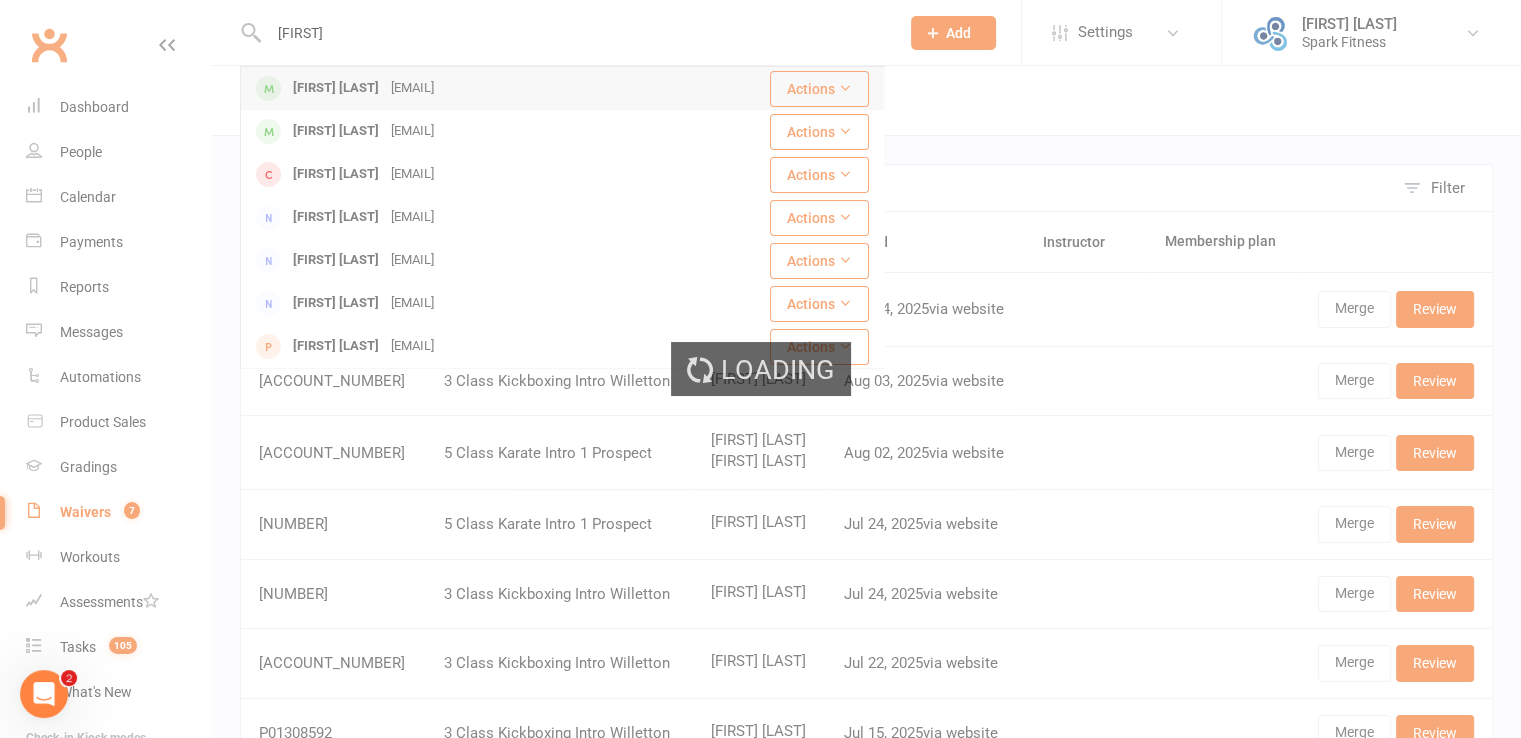type 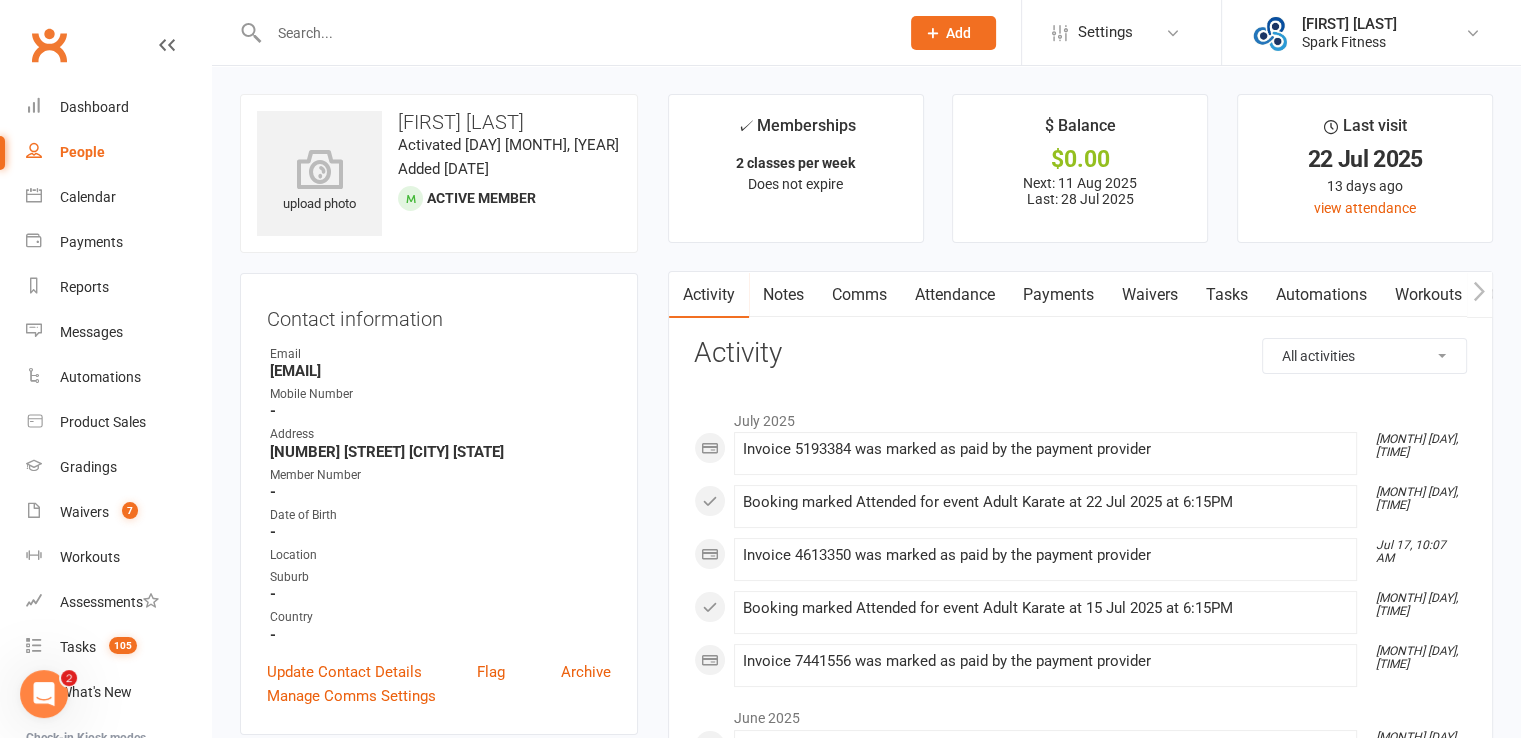 click on "Attendance" at bounding box center [955, 295] 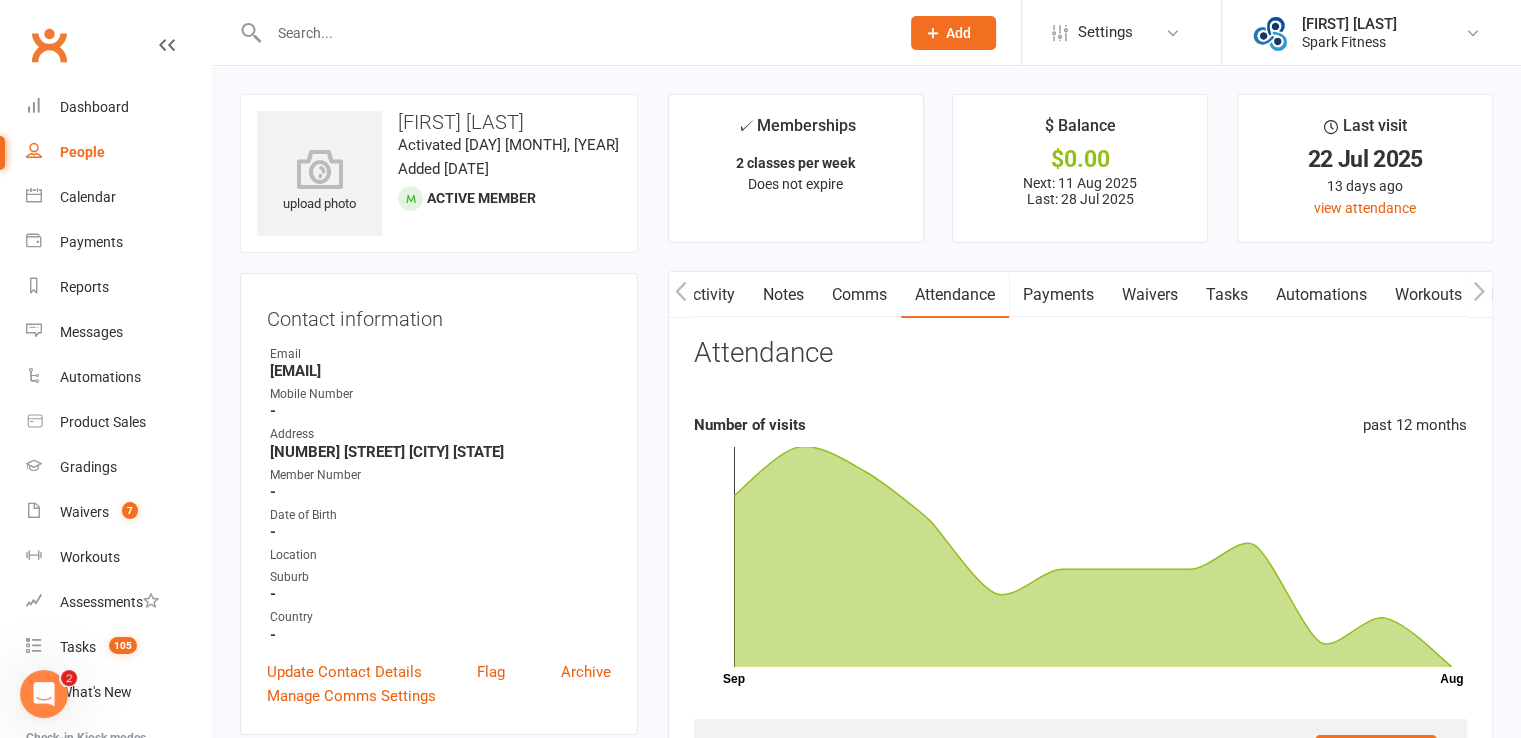 click on "Payments" at bounding box center (1058, 295) 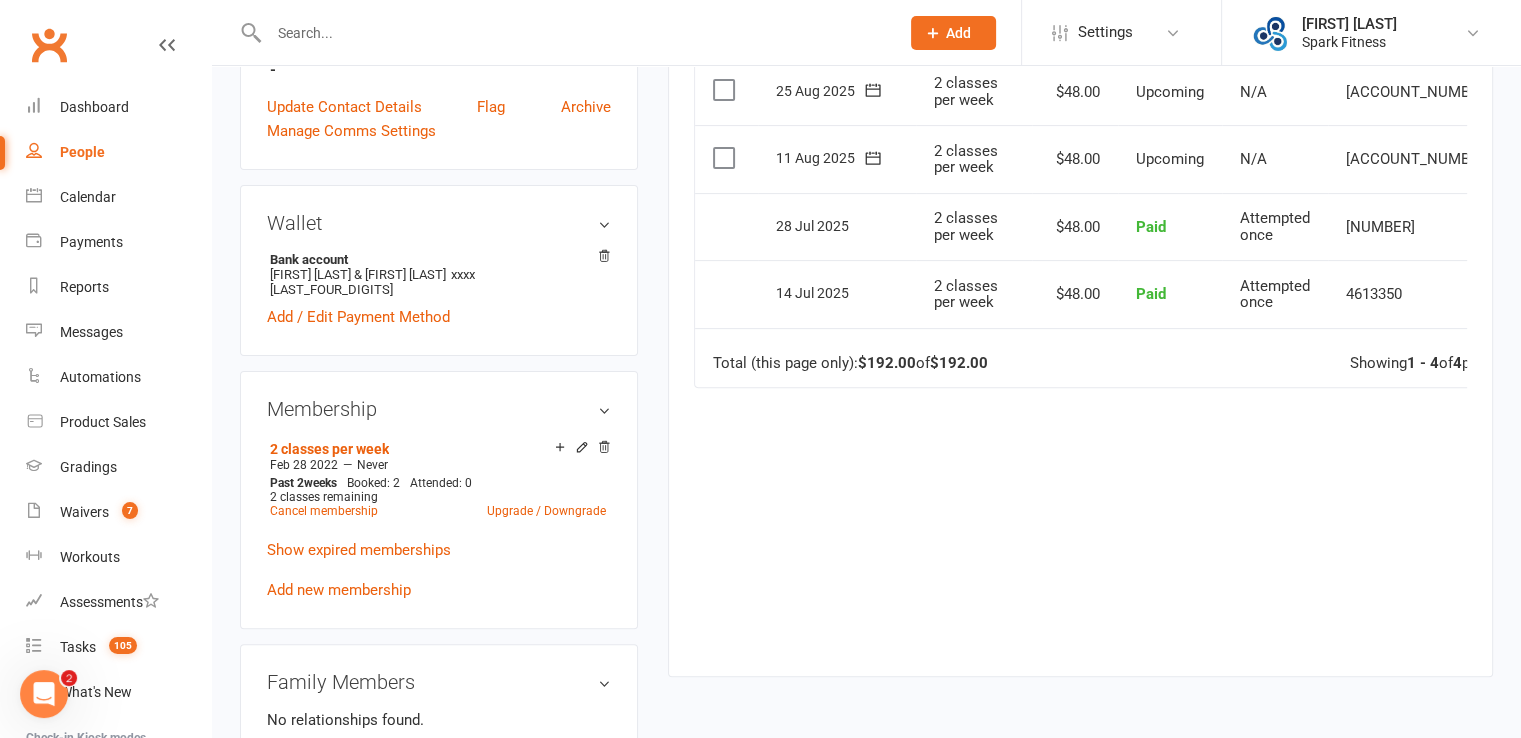 scroll, scrollTop: 600, scrollLeft: 0, axis: vertical 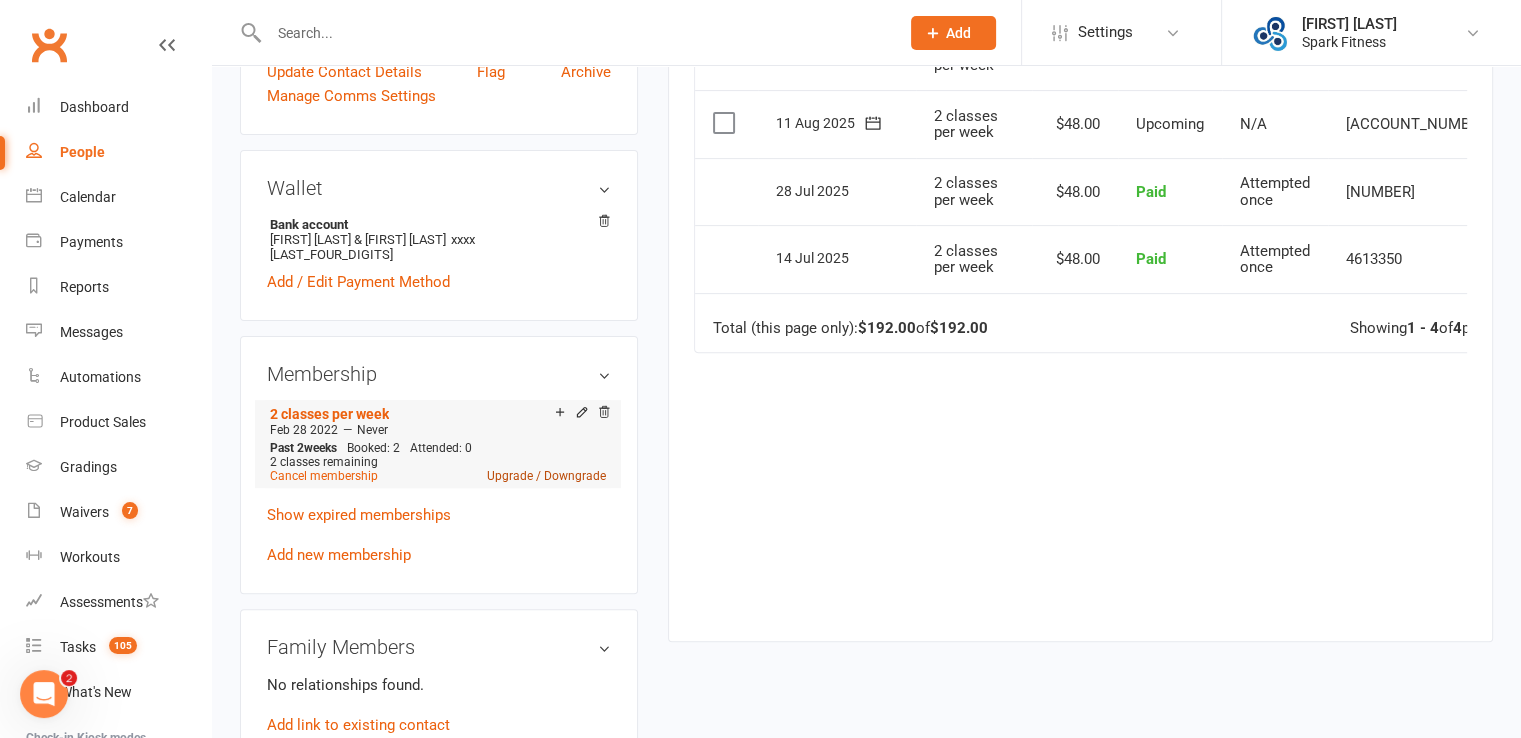 click on "Upgrade / Downgrade" at bounding box center [546, 476] 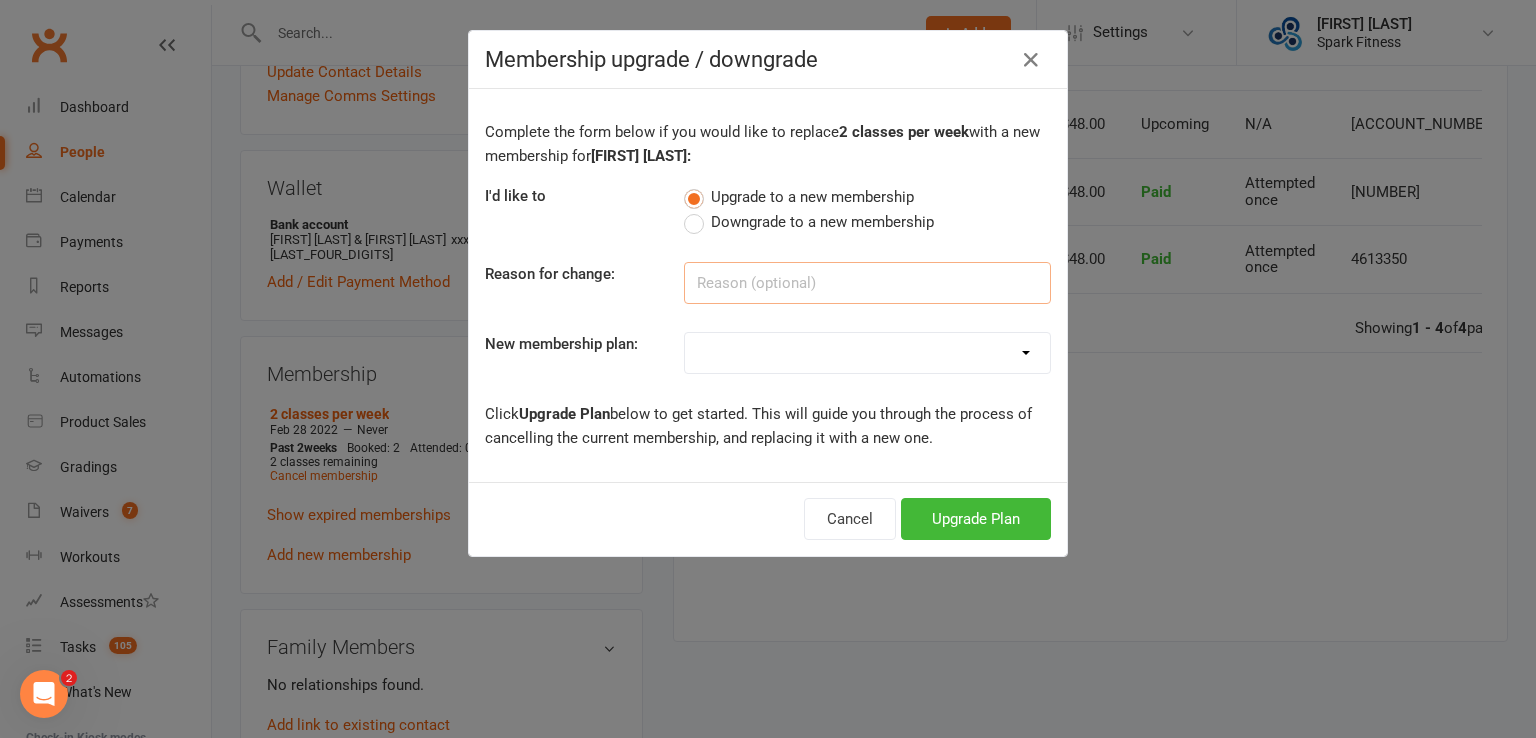 click at bounding box center [867, 283] 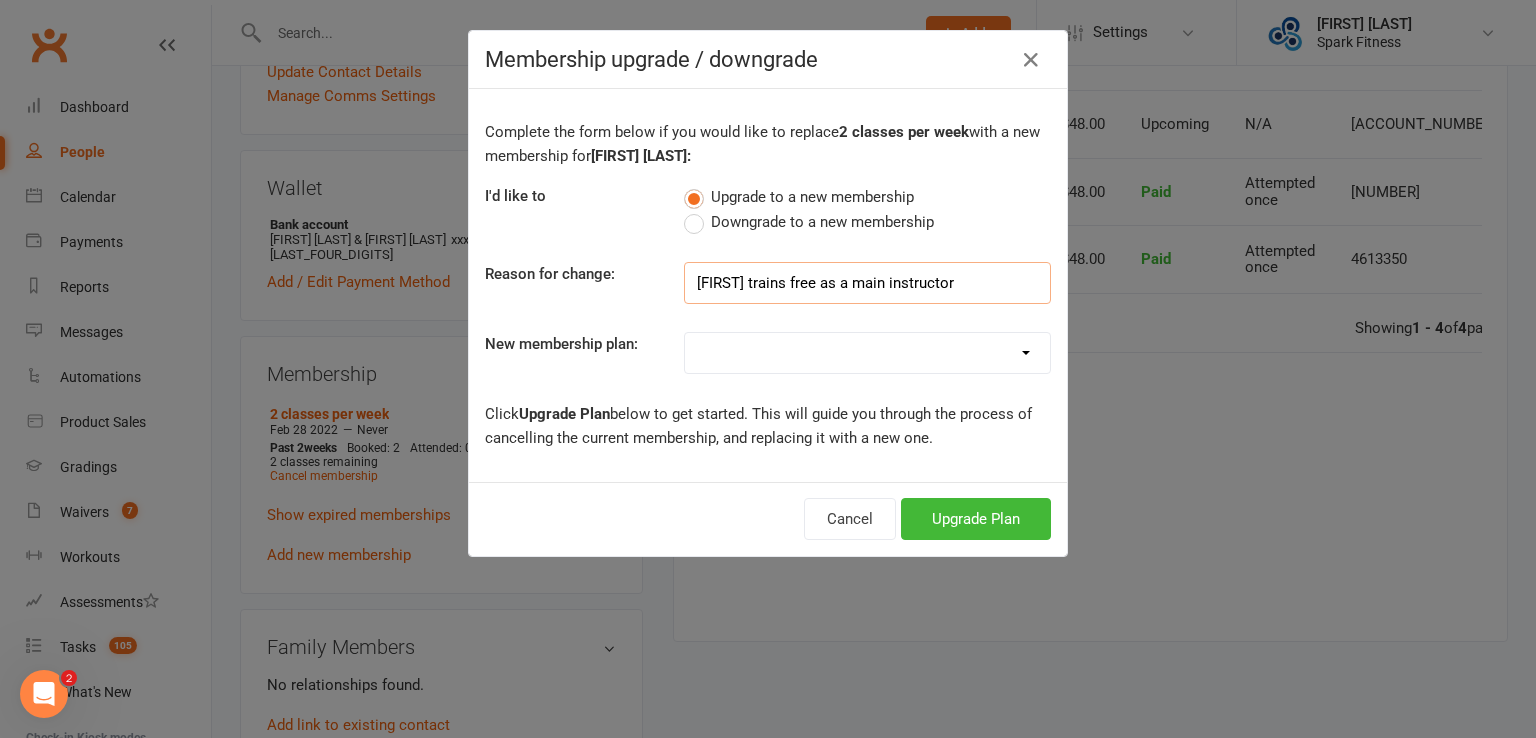type on "[FIRST] trains free as a main instructor" 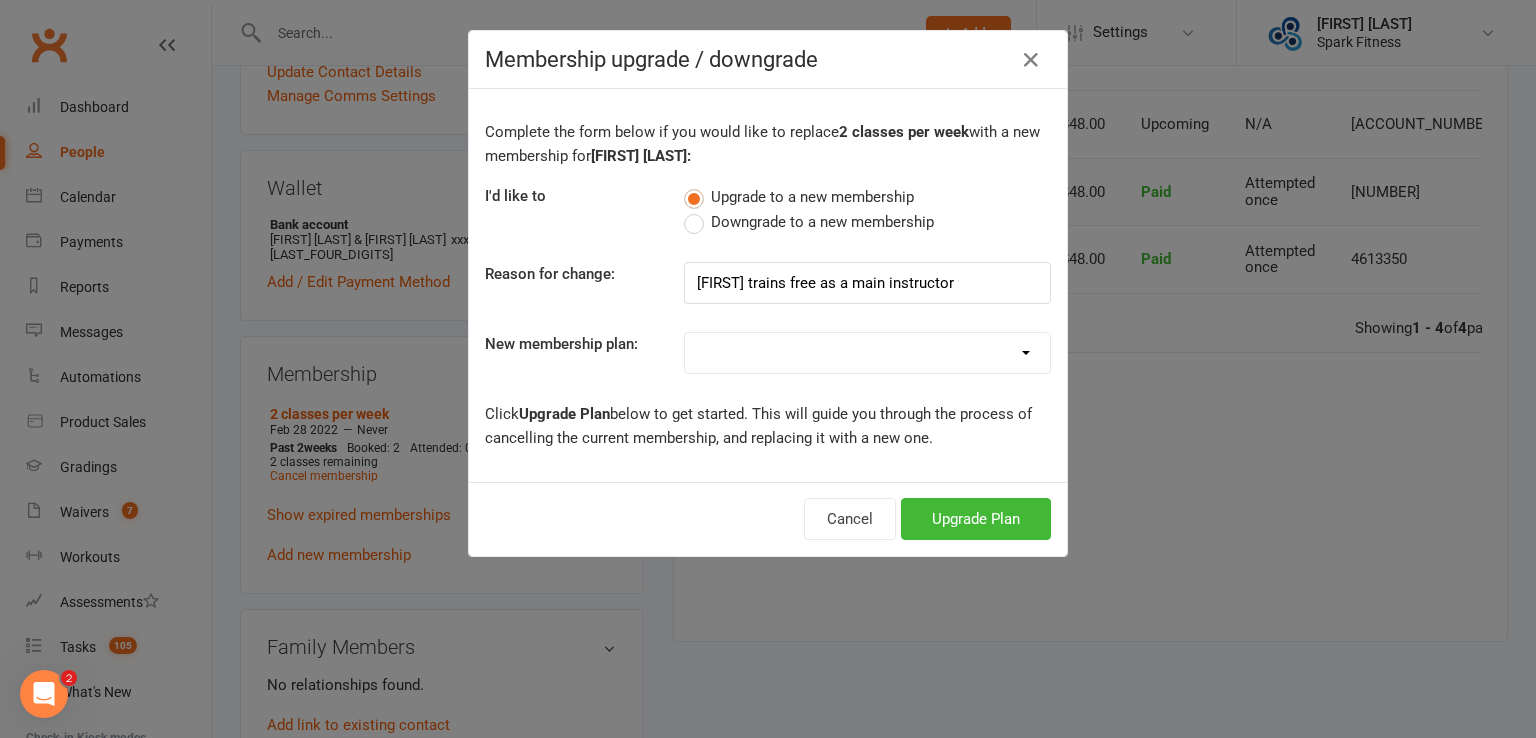 click on "Karate 1 class per week Karate 2 classes per week Fitness Kickboxing Unlimited Classes Karate 3 members training 1 class per week Fitness Kickboxing Class Packs Fitness Kickboxing 1 class per week Fitness Kickboxing 2 classes per week 3 Session Trial + FREE Gloves Fitness Kickboxing Casual Class Fitness Kickboxing Other Studio Unlimited Unlimited classes 5 karate classes plus uniform trial Karate 1 class per week - (Payments made through sibling)" at bounding box center (867, 353) 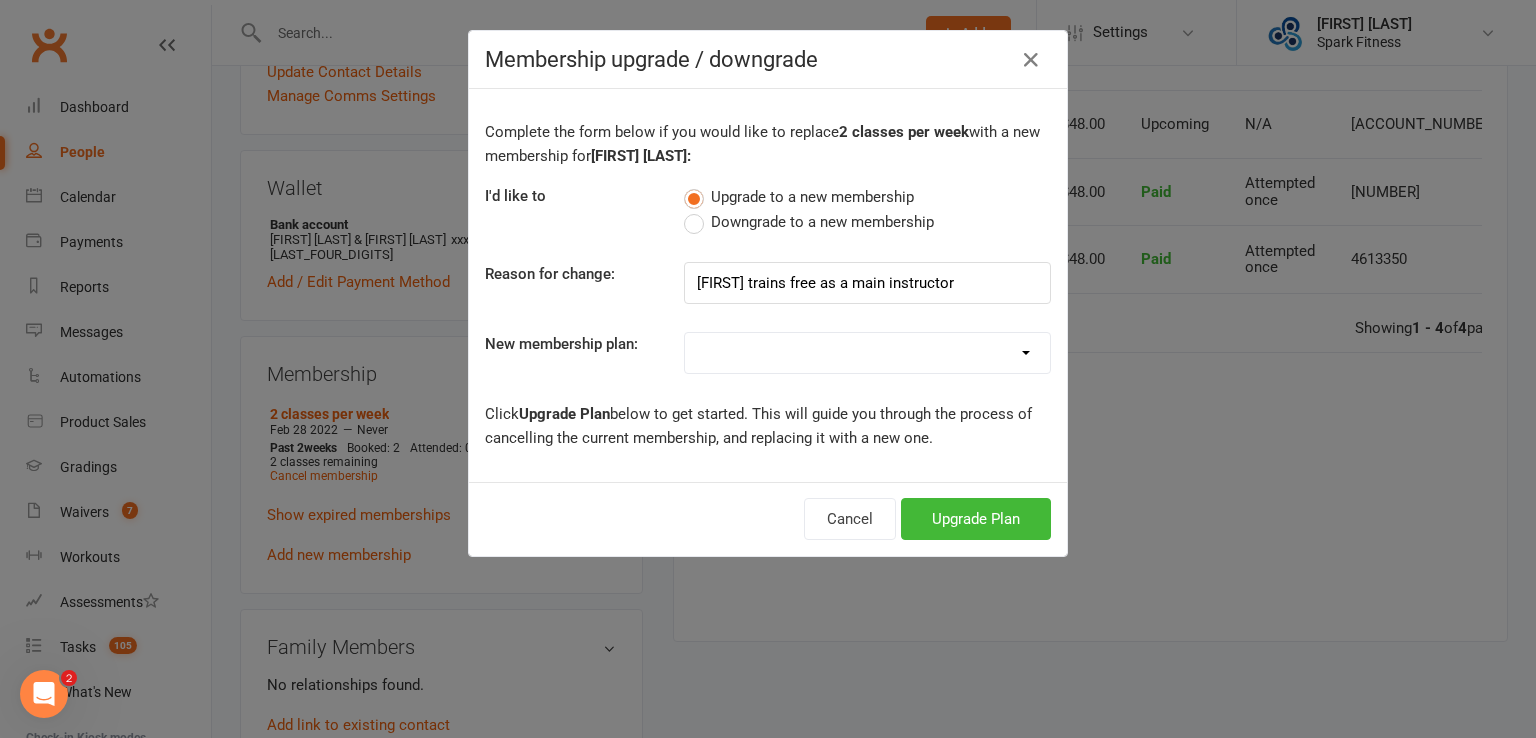 select on "10" 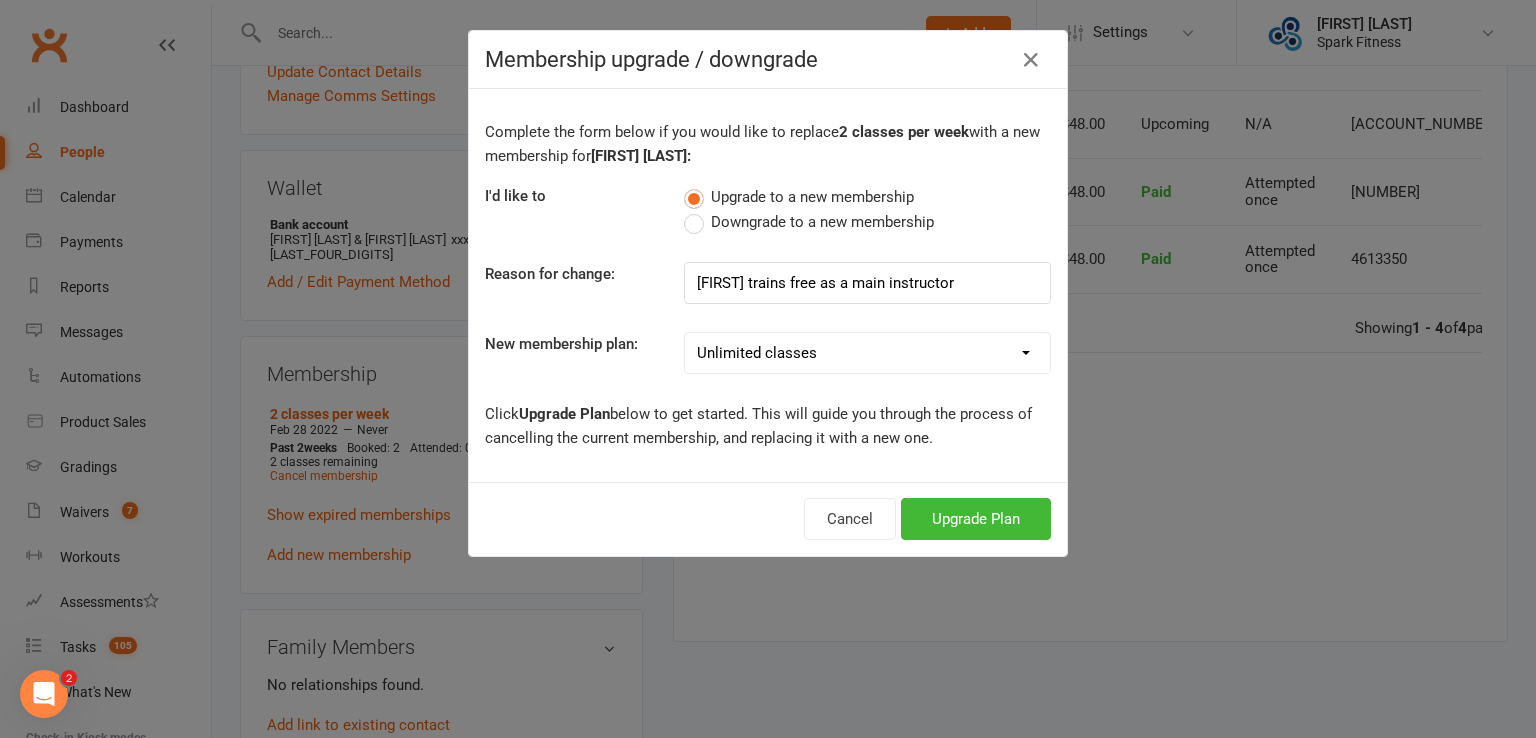 click on "Karate 1 class per week Karate 2 classes per week Fitness Kickboxing Unlimited Classes Karate 3 members training 1 class per week Fitness Kickboxing Class Packs Fitness Kickboxing 1 class per week Fitness Kickboxing 2 classes per week 3 Session Trial + FREE Gloves Fitness Kickboxing Casual Class Fitness Kickboxing Other Studio Unlimited Unlimited classes 5 karate classes plus uniform trial Karate 1 class per week - (Payments made through sibling)" at bounding box center [867, 353] 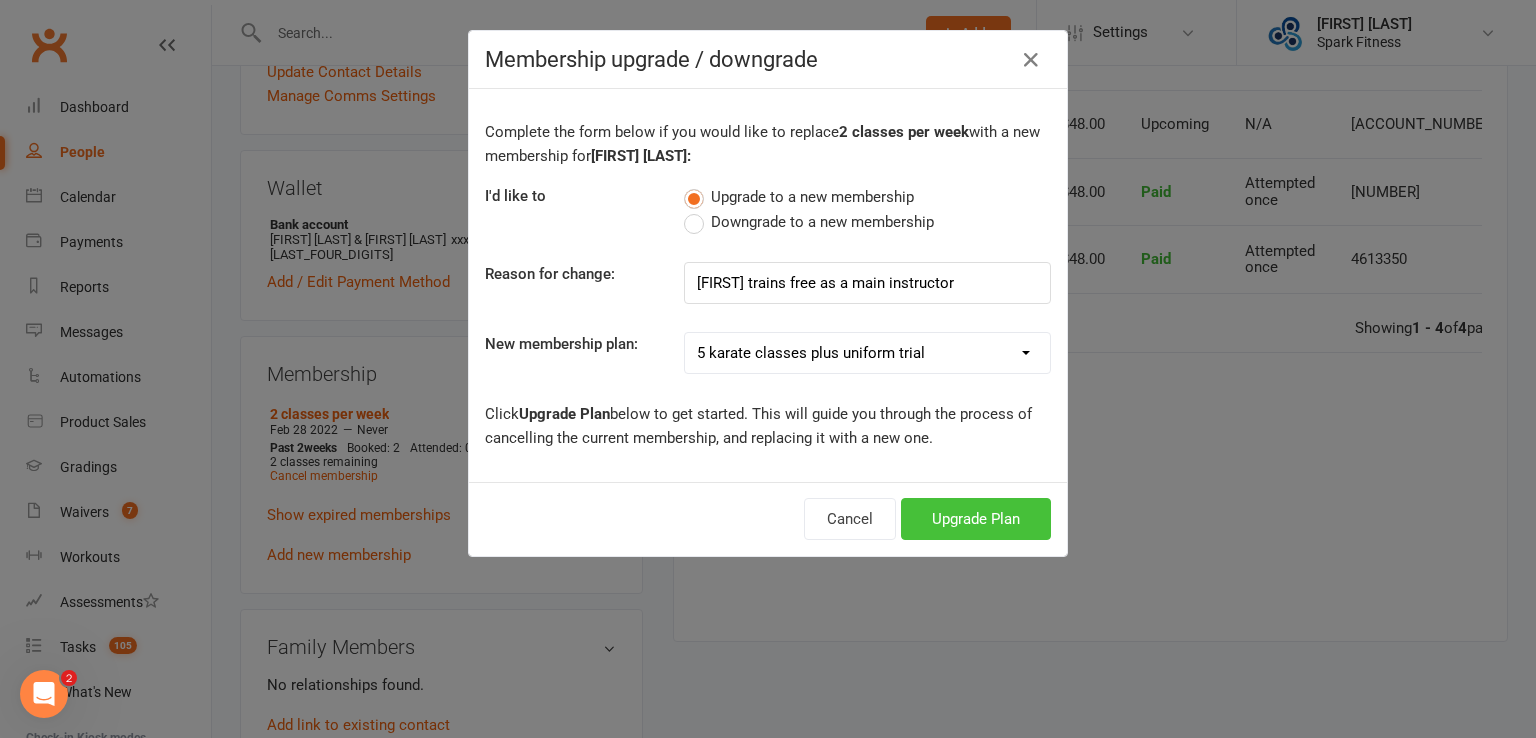 click on "Upgrade Plan" at bounding box center (976, 519) 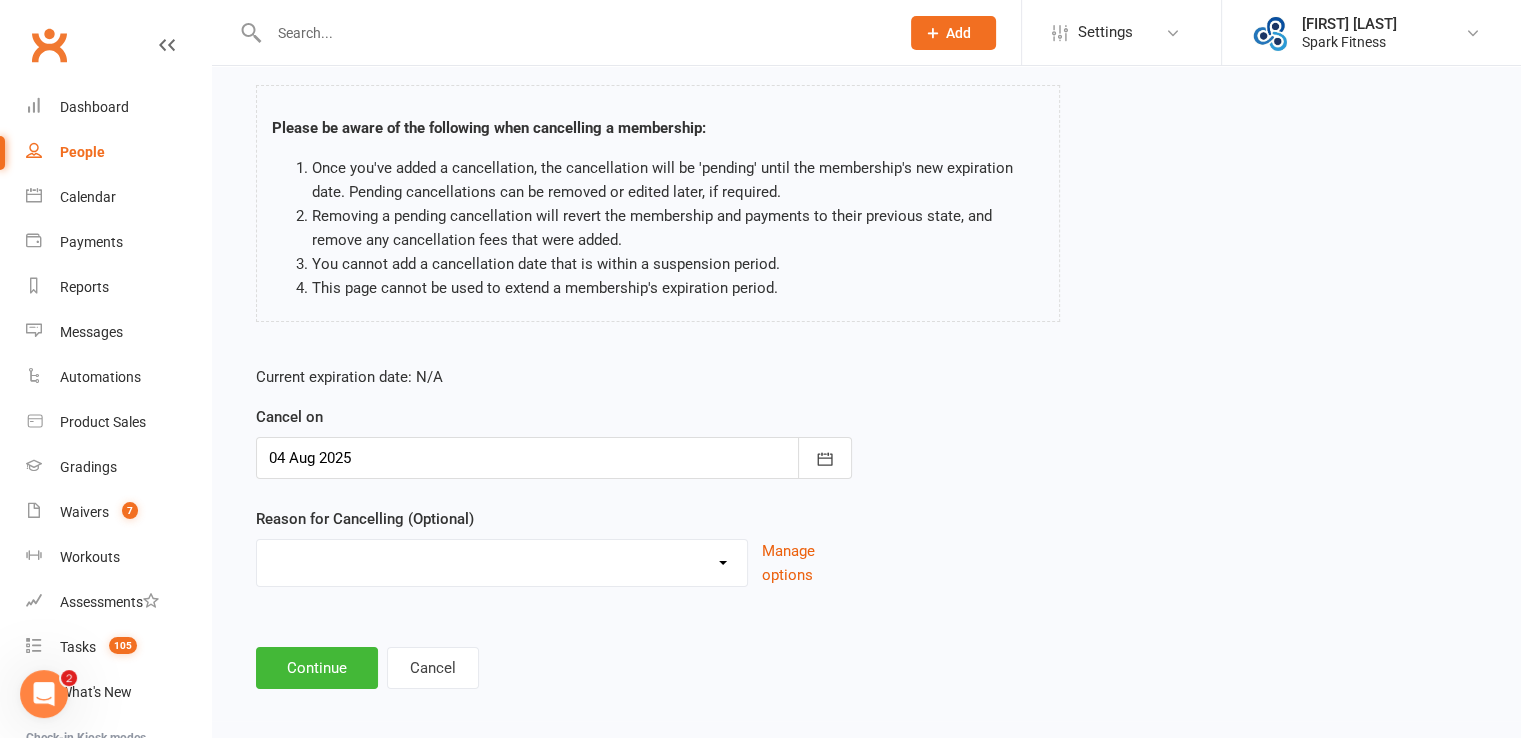 scroll, scrollTop: 124, scrollLeft: 0, axis: vertical 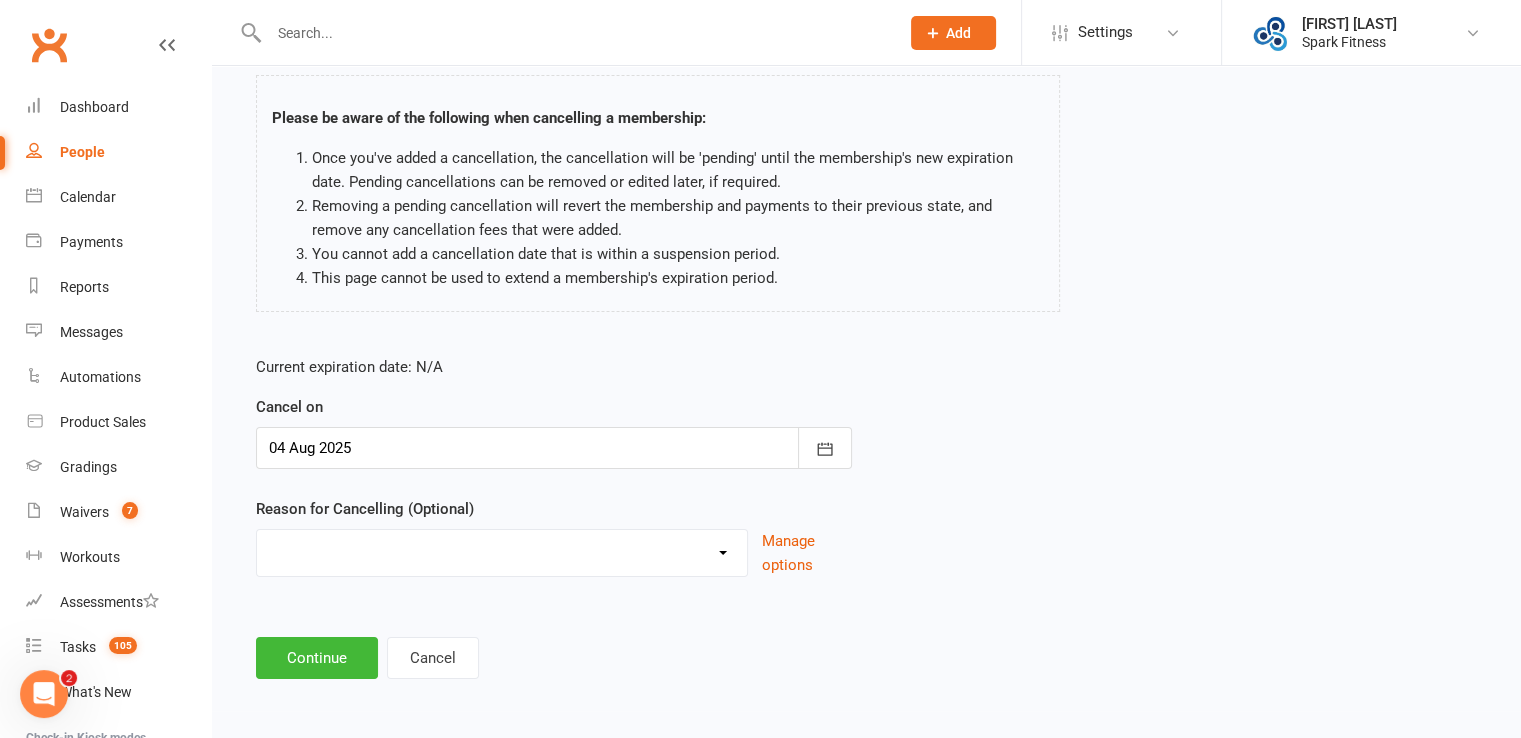 click on "Holiday Injury Quit  Other reason" at bounding box center (502, 550) 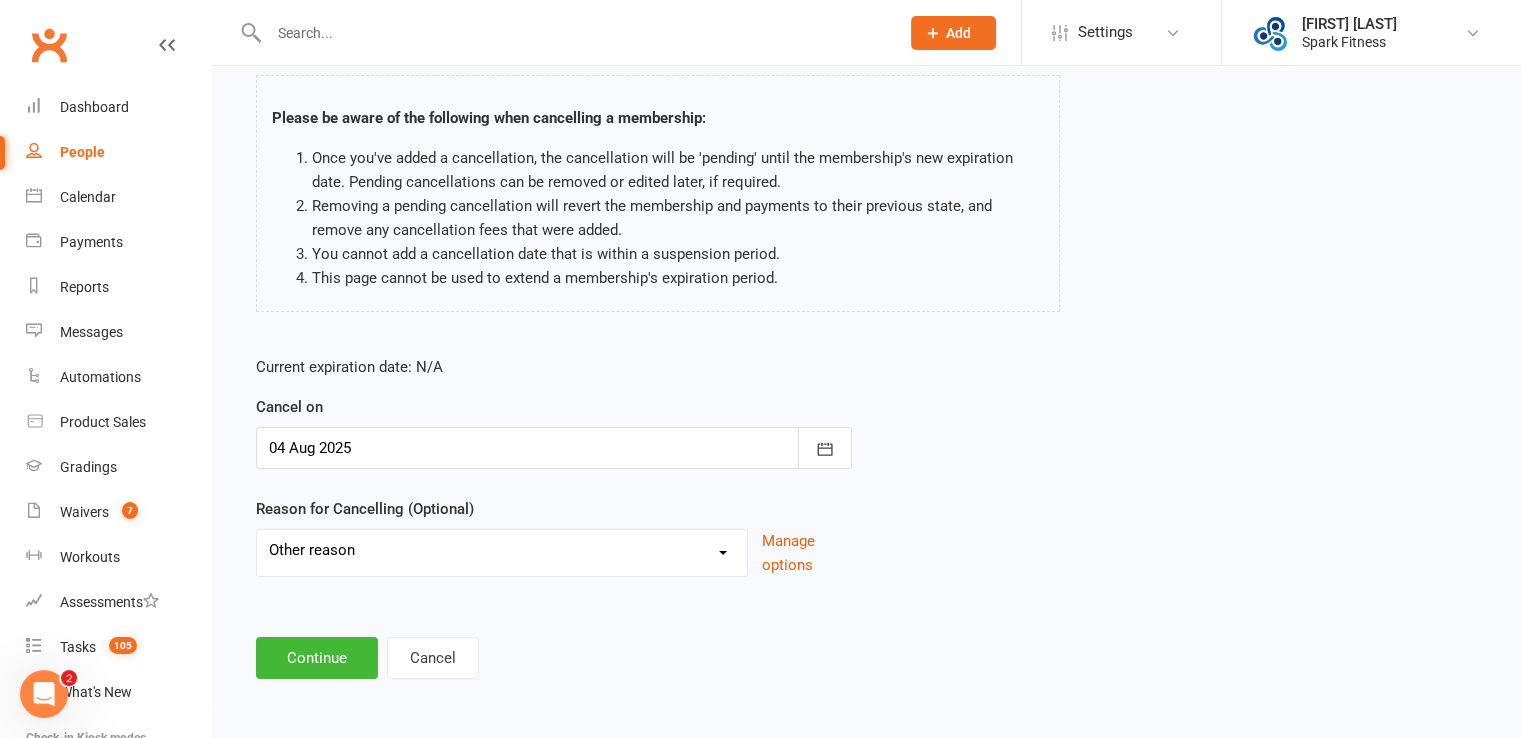 click on "Holiday Injury Quit  Other reason" at bounding box center (502, 550) 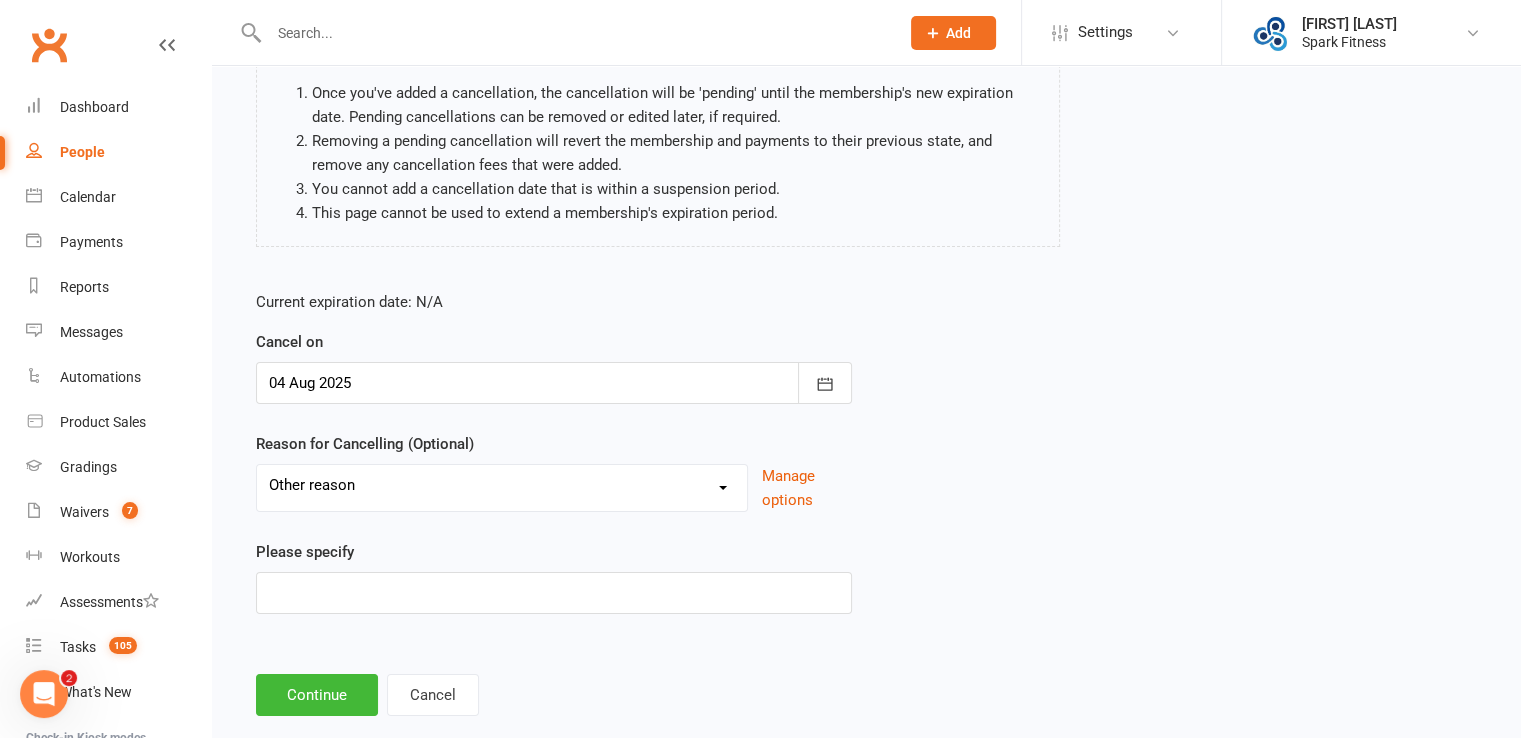 scroll, scrollTop: 224, scrollLeft: 0, axis: vertical 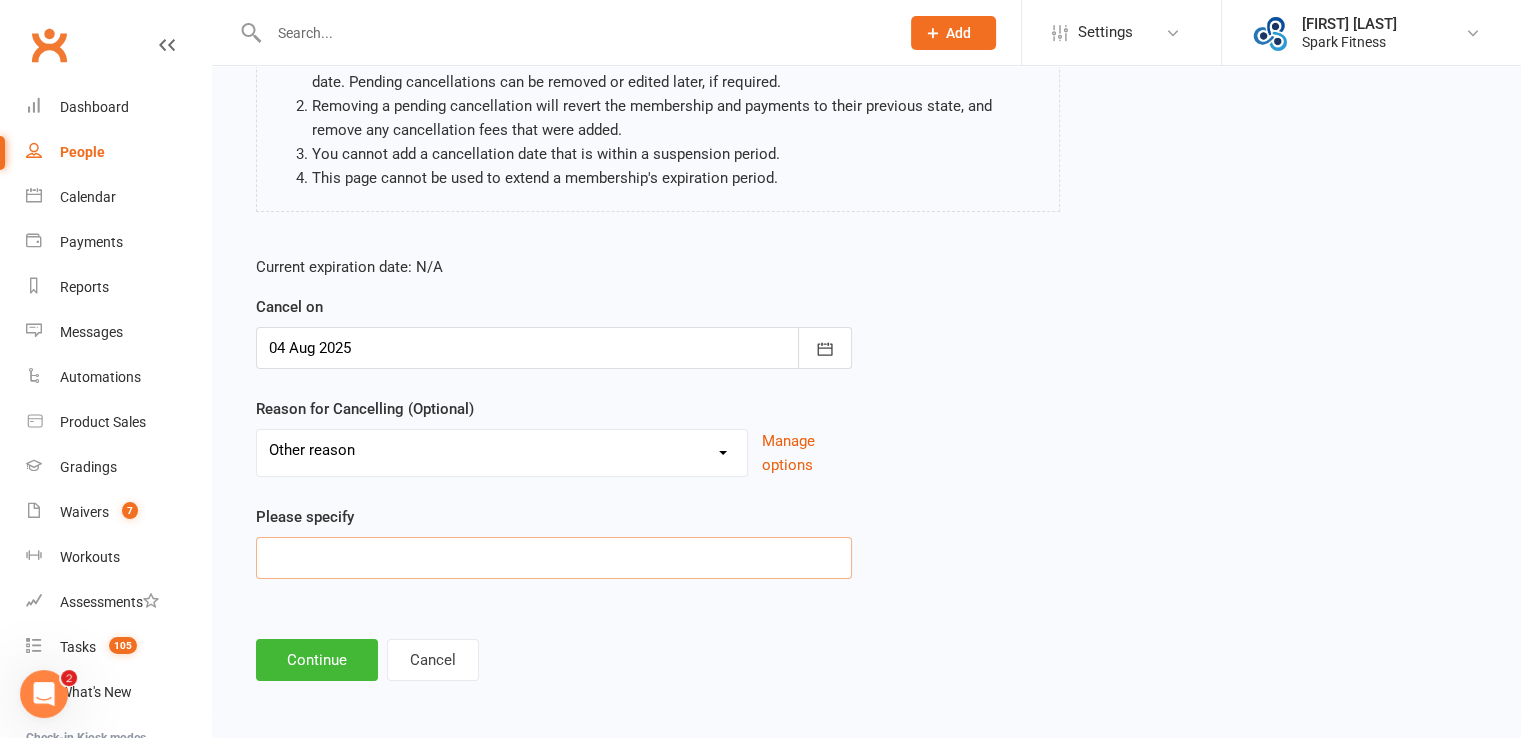 click at bounding box center [554, 558] 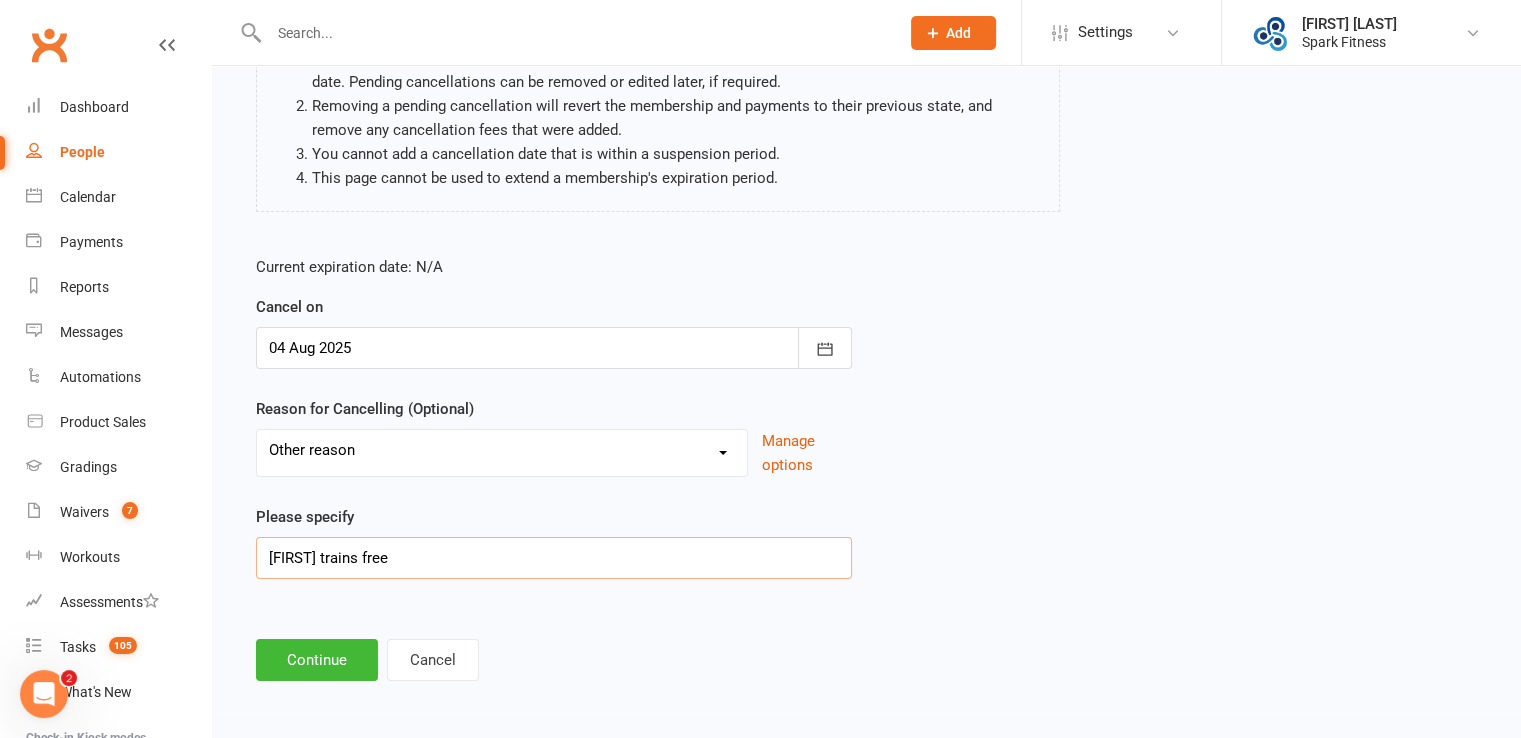 type on "[FIRST] trains free" 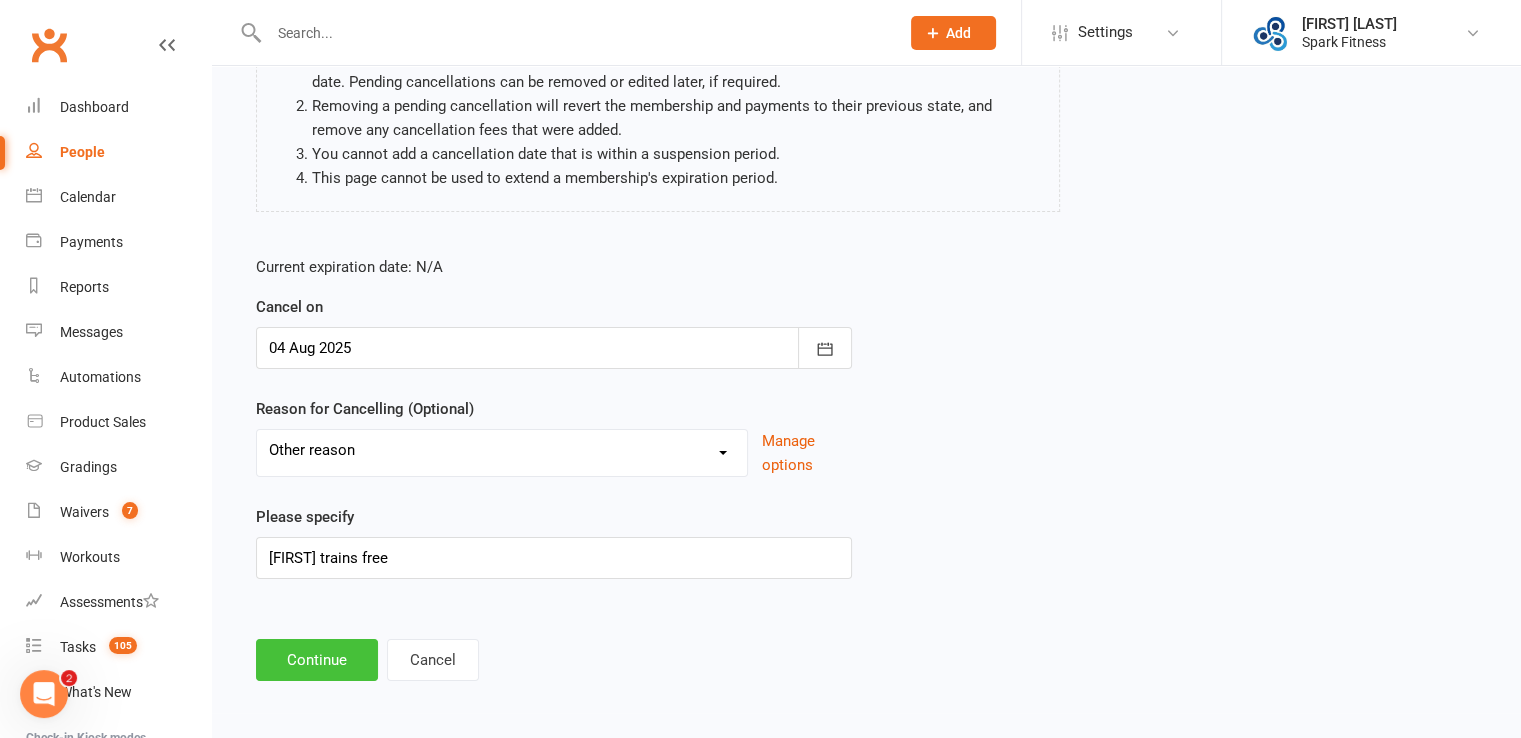 click on "Continue" at bounding box center (317, 660) 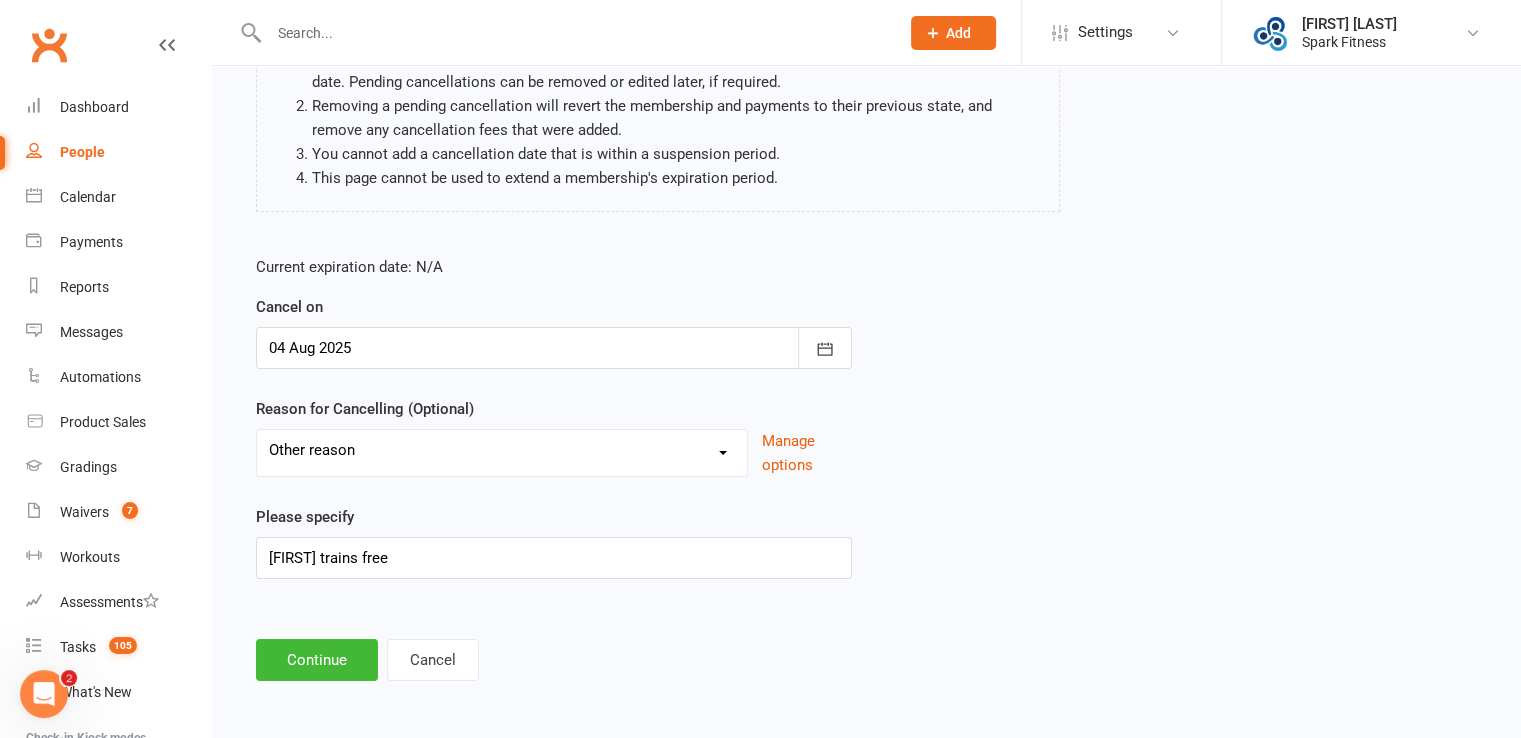 scroll, scrollTop: 0, scrollLeft: 0, axis: both 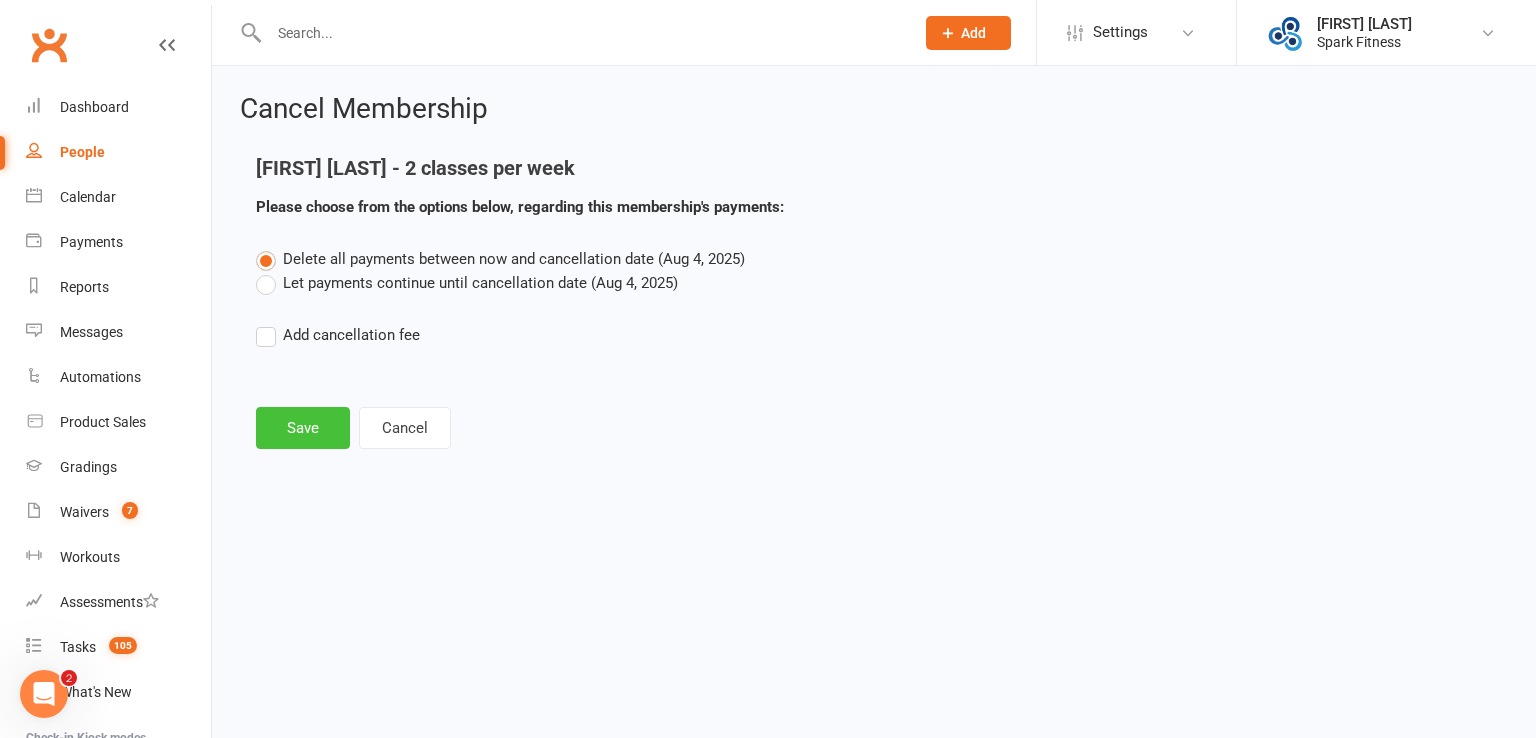 click on "Save" at bounding box center [303, 428] 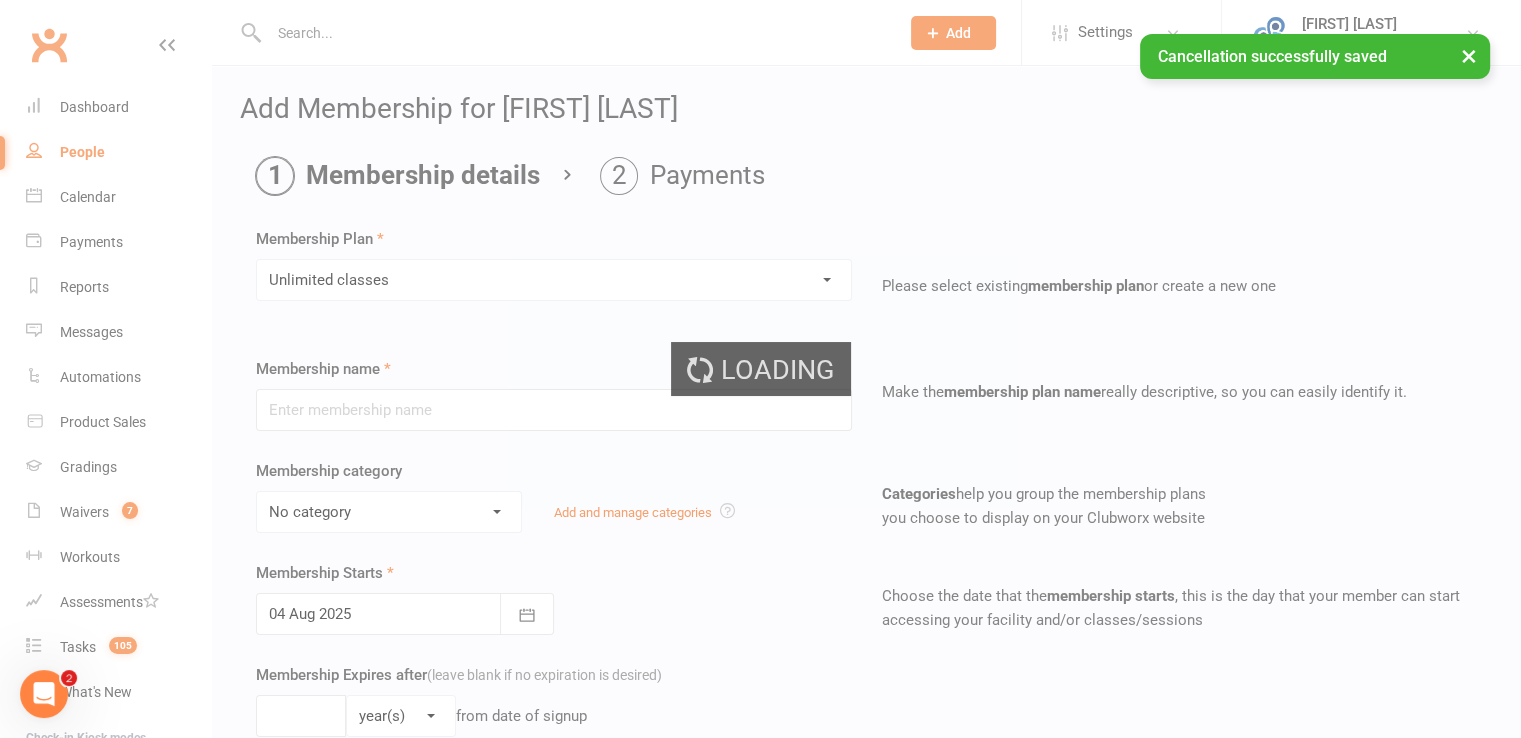type on "Unlimited classes" 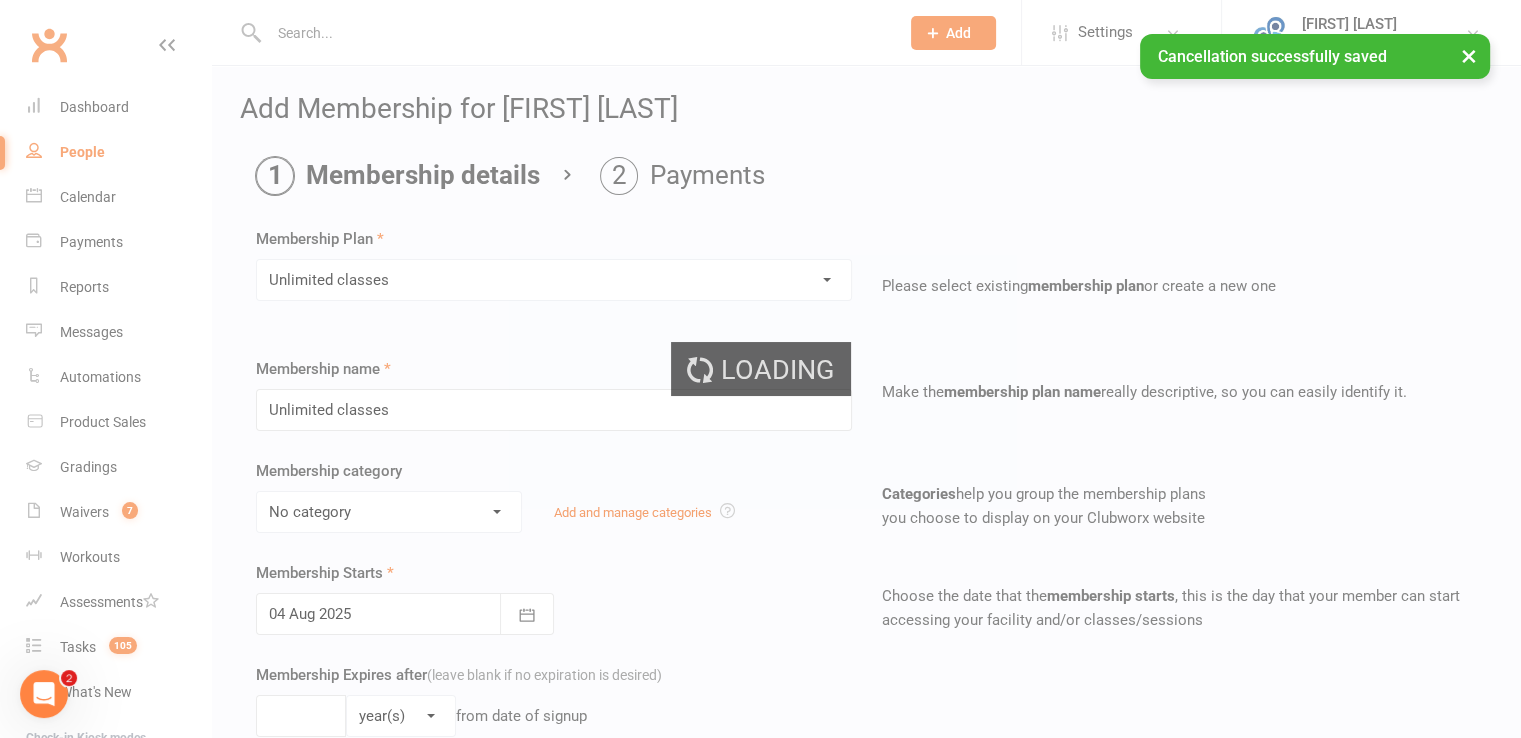 type on "1" 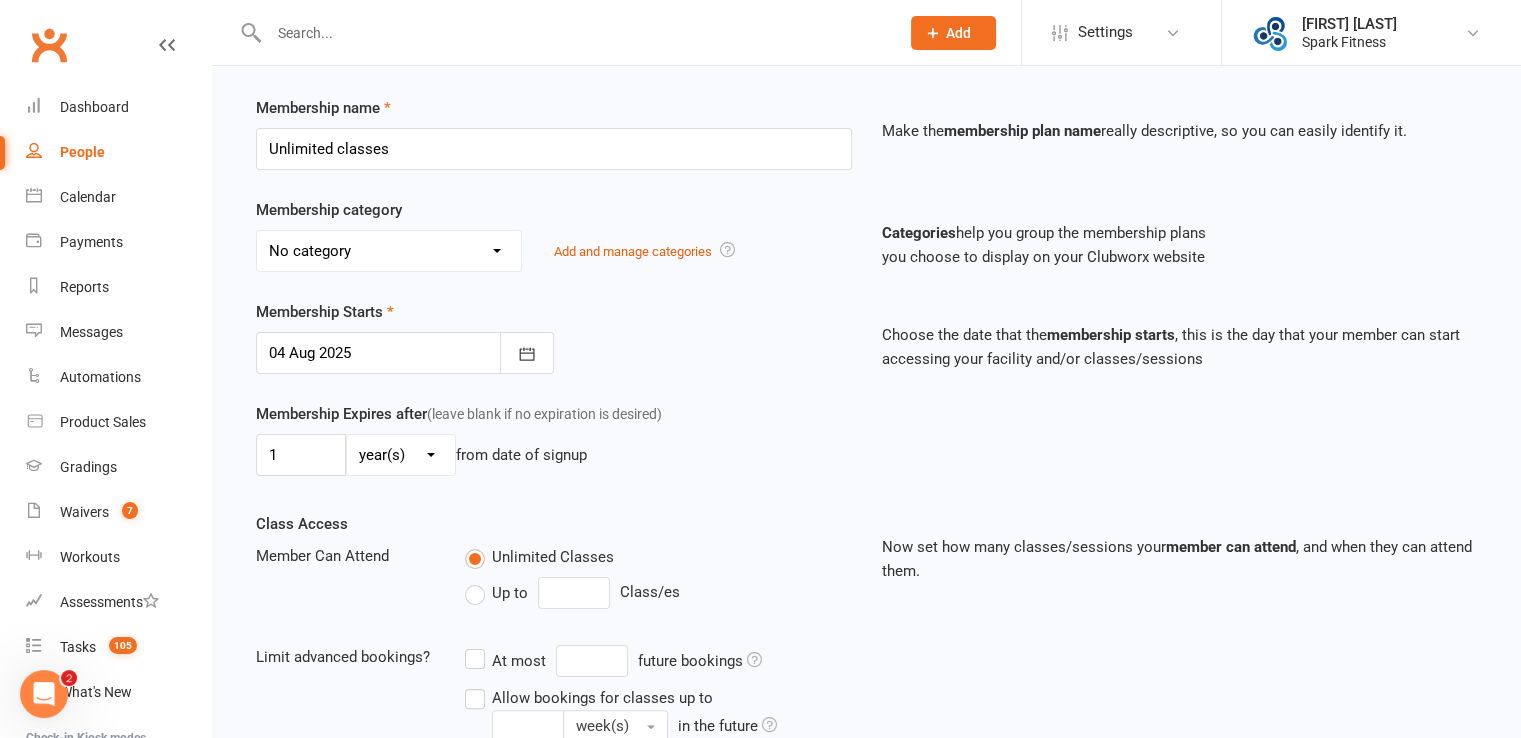 scroll, scrollTop: 268, scrollLeft: 0, axis: vertical 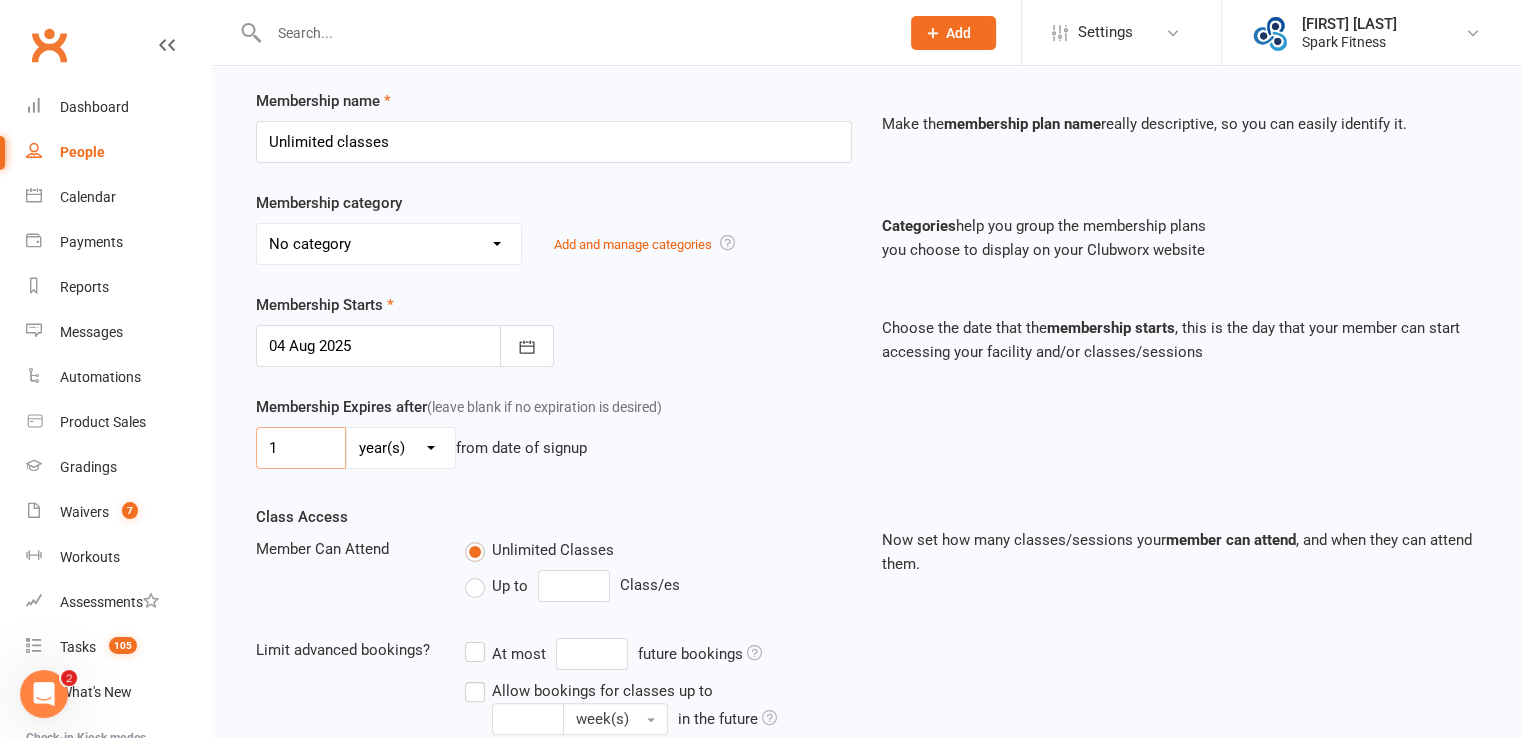 click on "1" at bounding box center (301, 448) 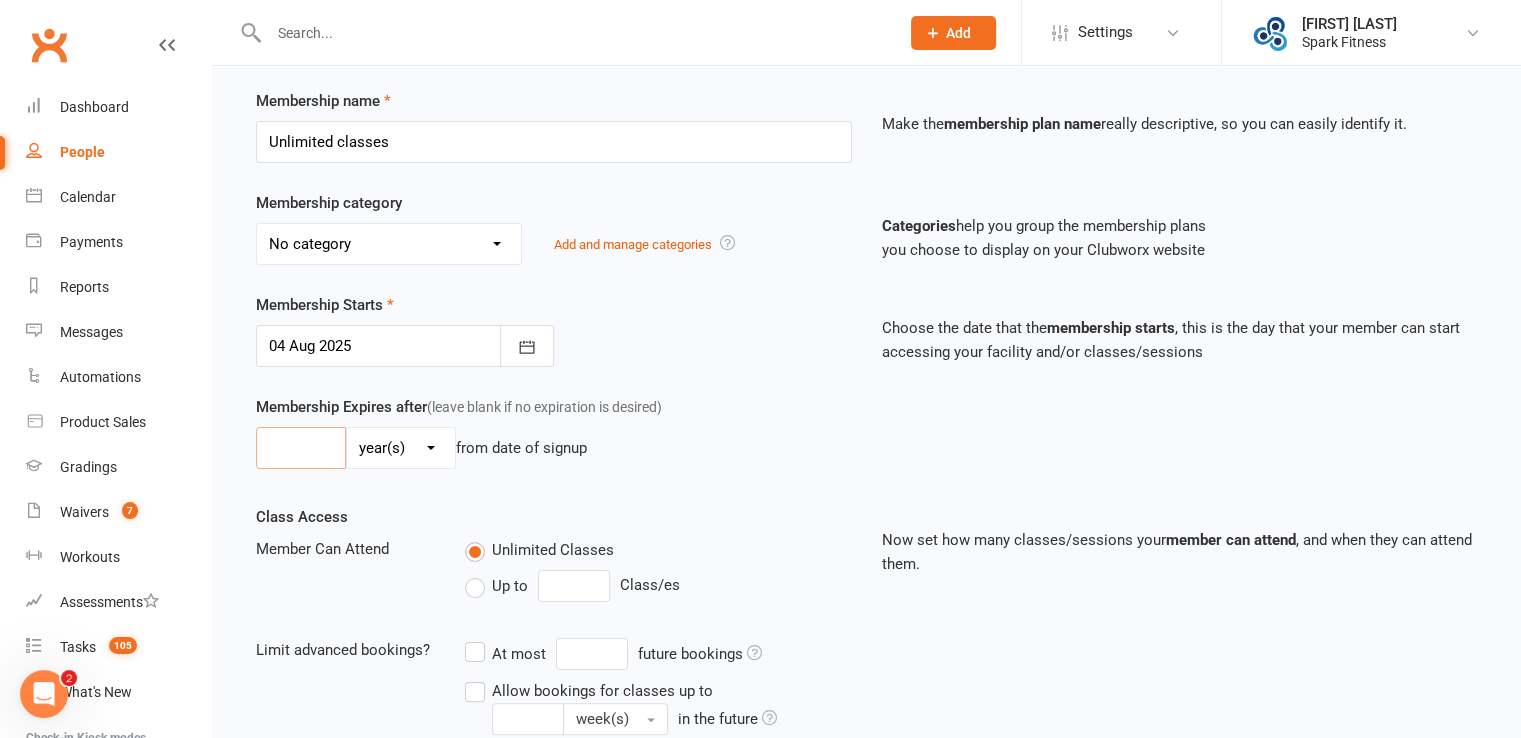 type 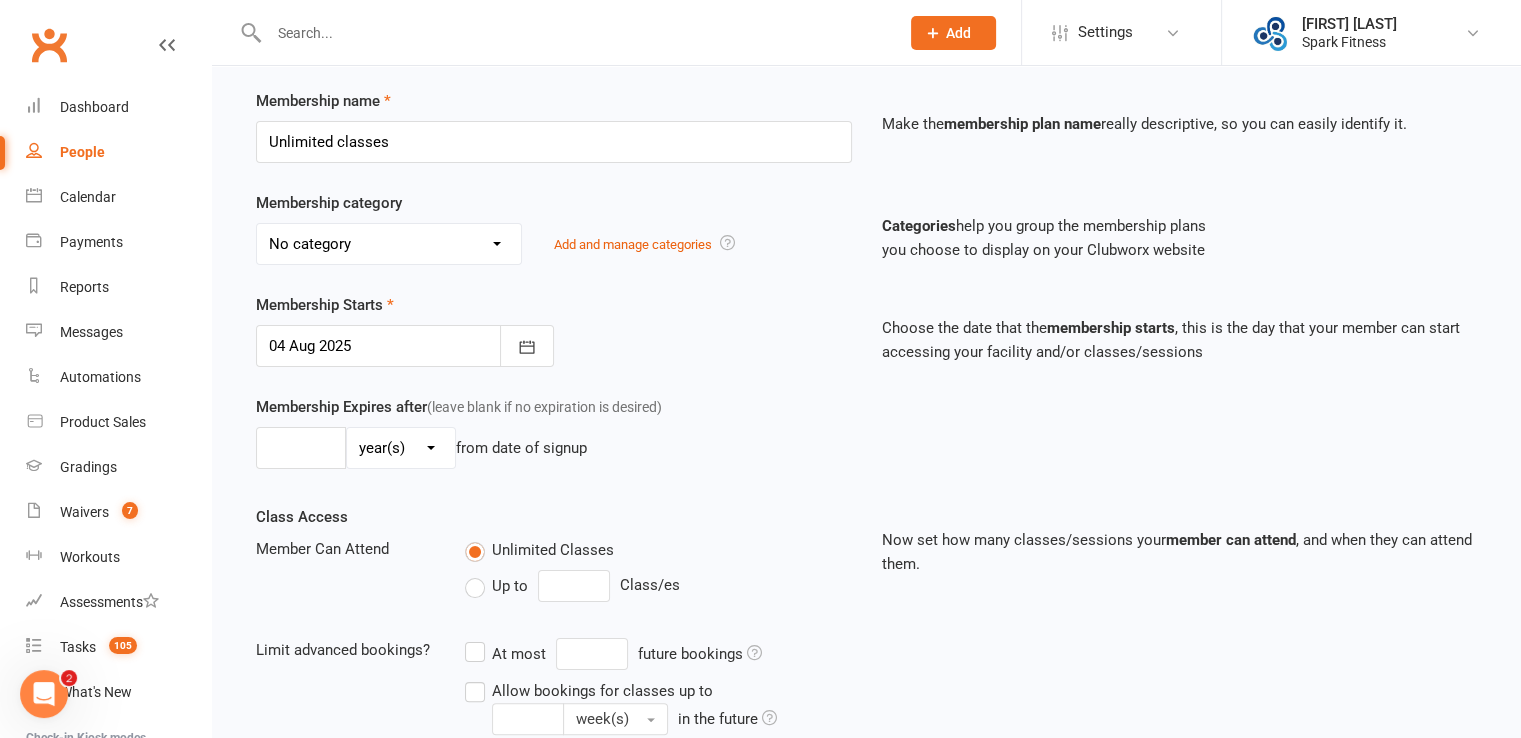 click on "Membership Starts 04 Aug 2025
August 2025
Sun Mon Tue Wed Thu Fri Sat
31
27
28
29
30
31
01
02
32
03
04
05
06
07
08
09
33
10
11
12
13
14
15
16
34
17
18
19
20
21
22
23
35
24
25
26
27
28
29
30
36 31" at bounding box center [554, 330] 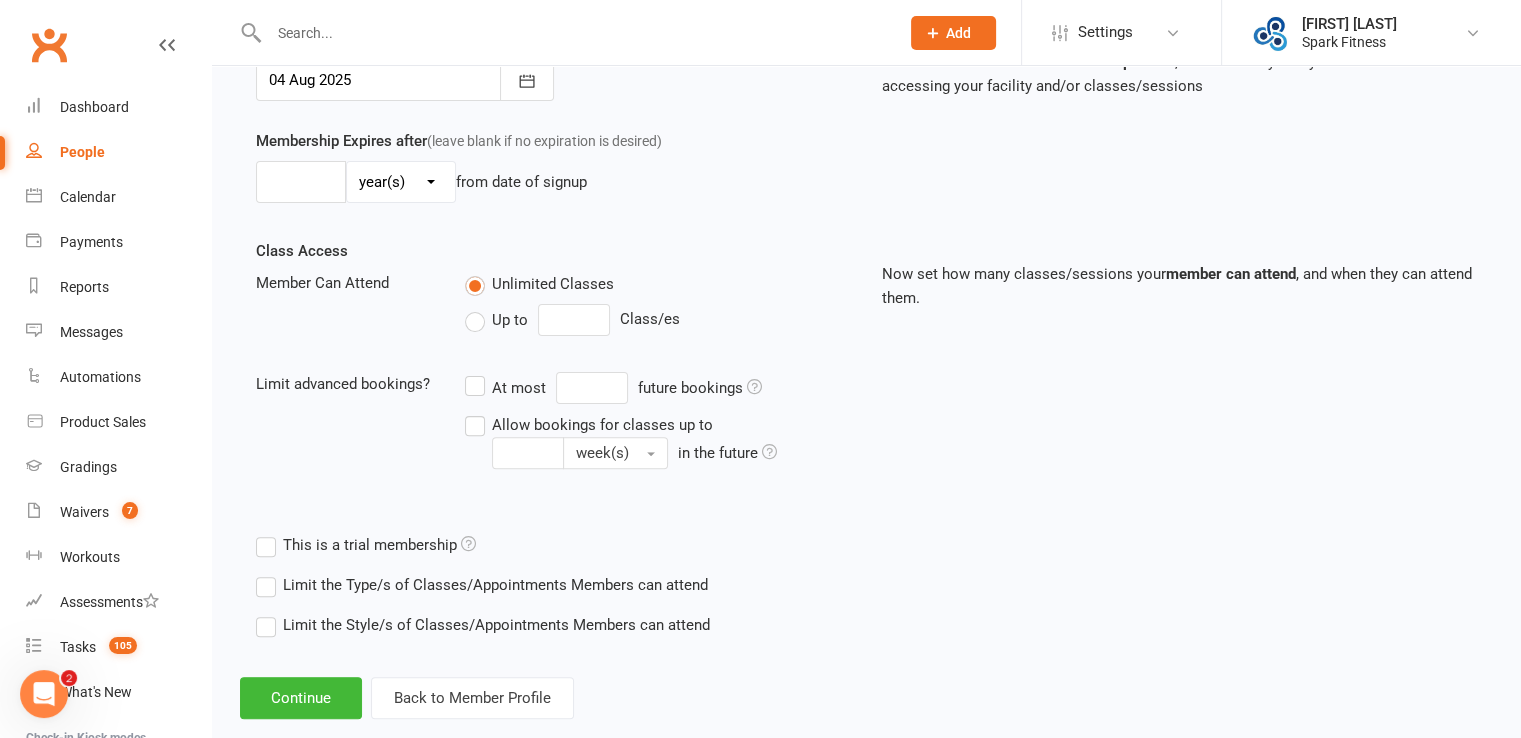 scroll, scrollTop: 568, scrollLeft: 0, axis: vertical 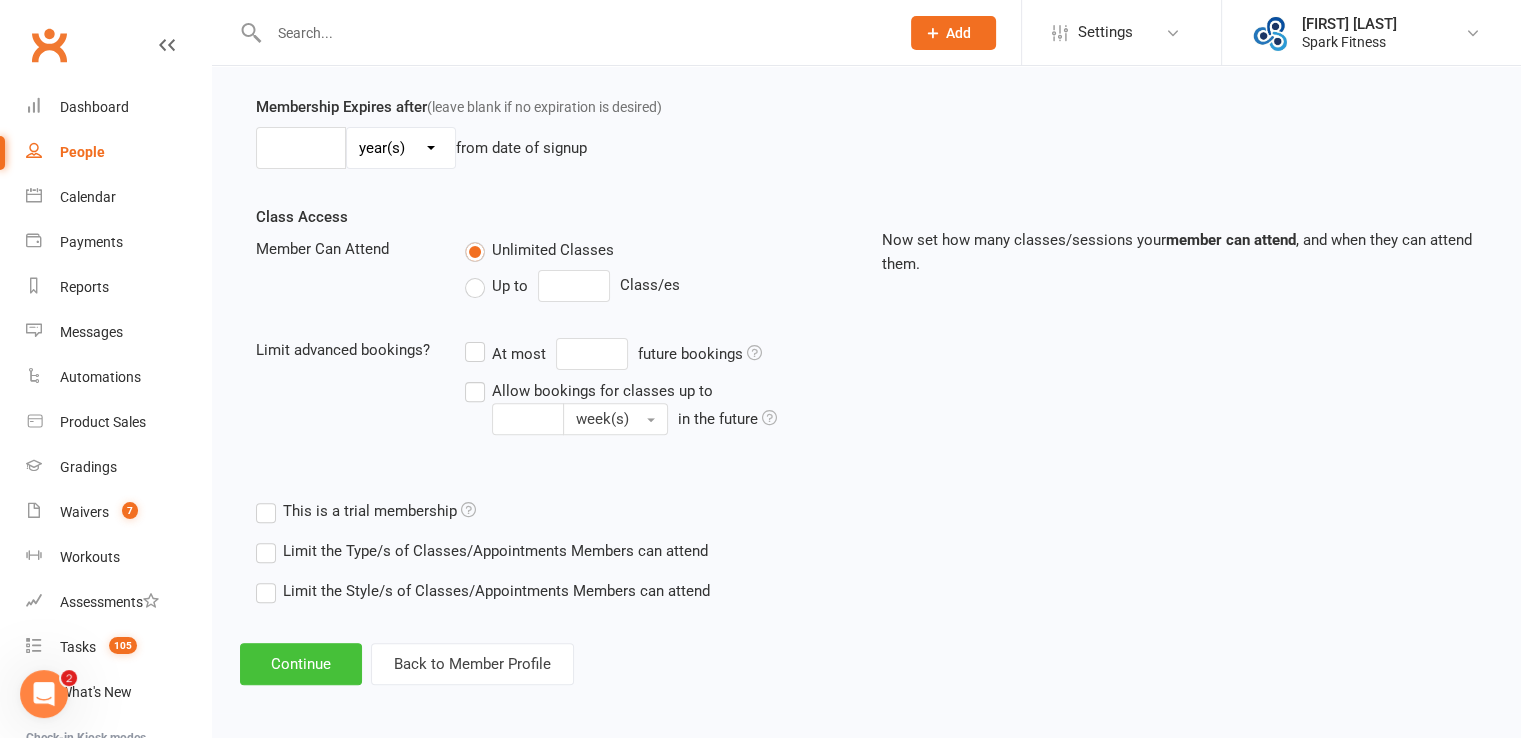 click on "Continue" at bounding box center (301, 664) 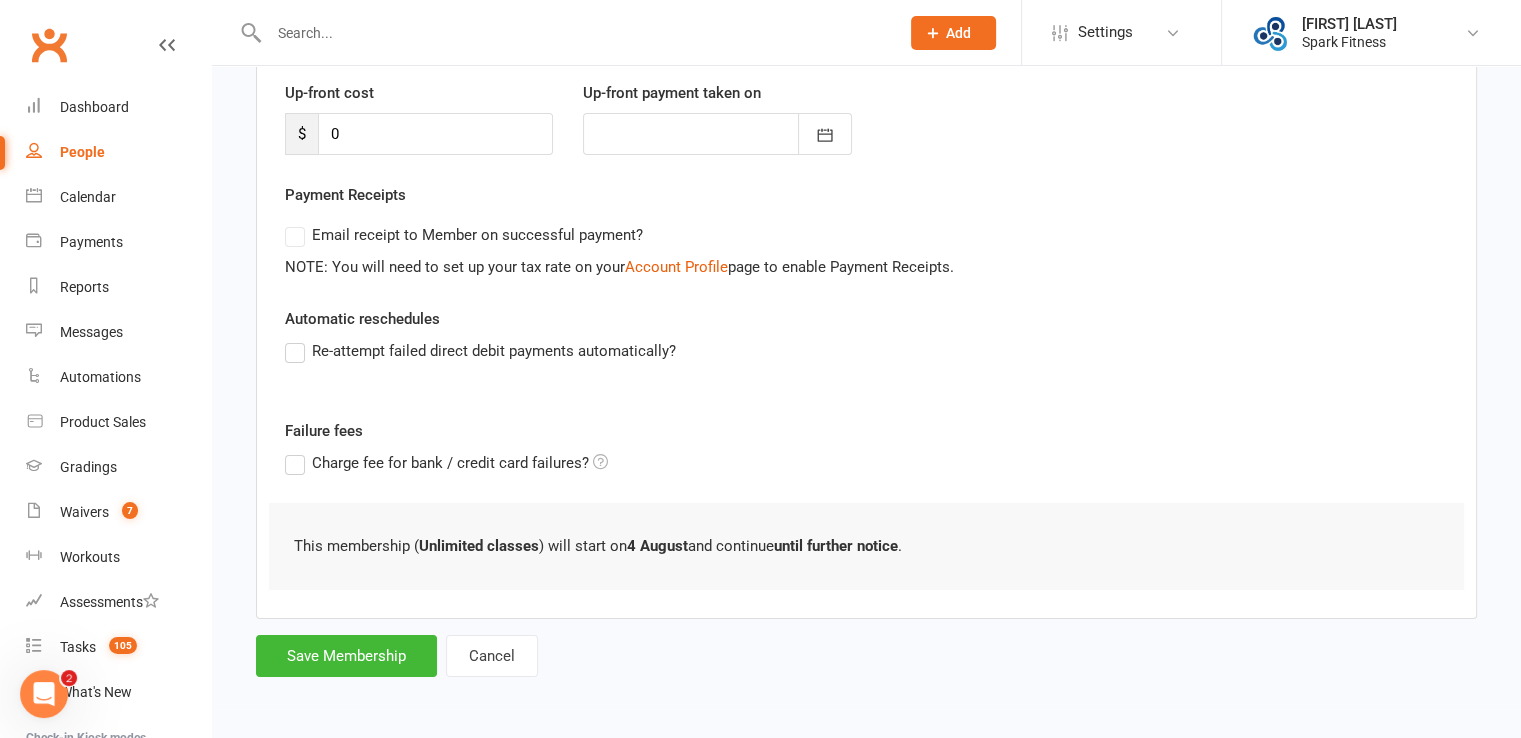 scroll, scrollTop: 0, scrollLeft: 0, axis: both 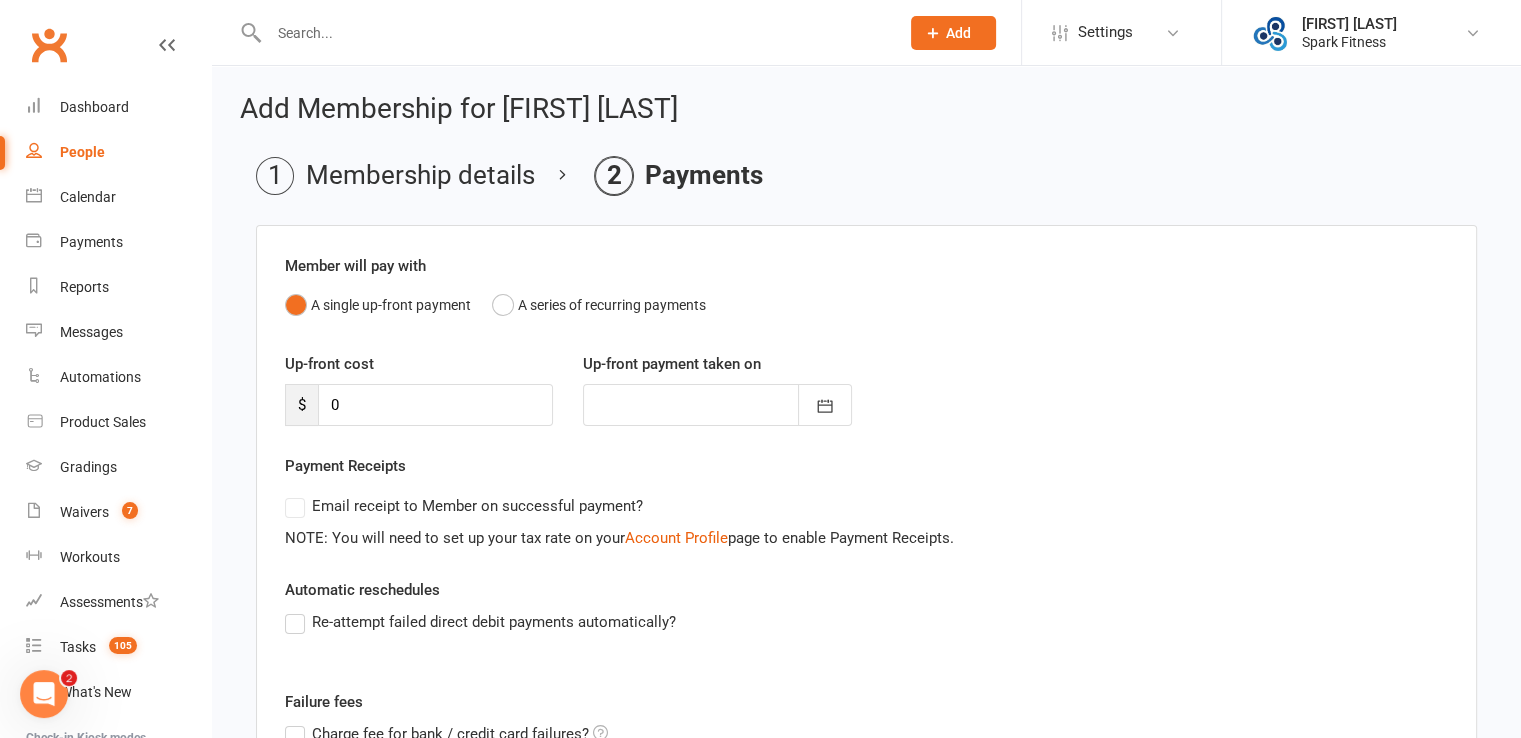 click on "Re-attempt failed direct debit payments automatically?" at bounding box center (866, 636) 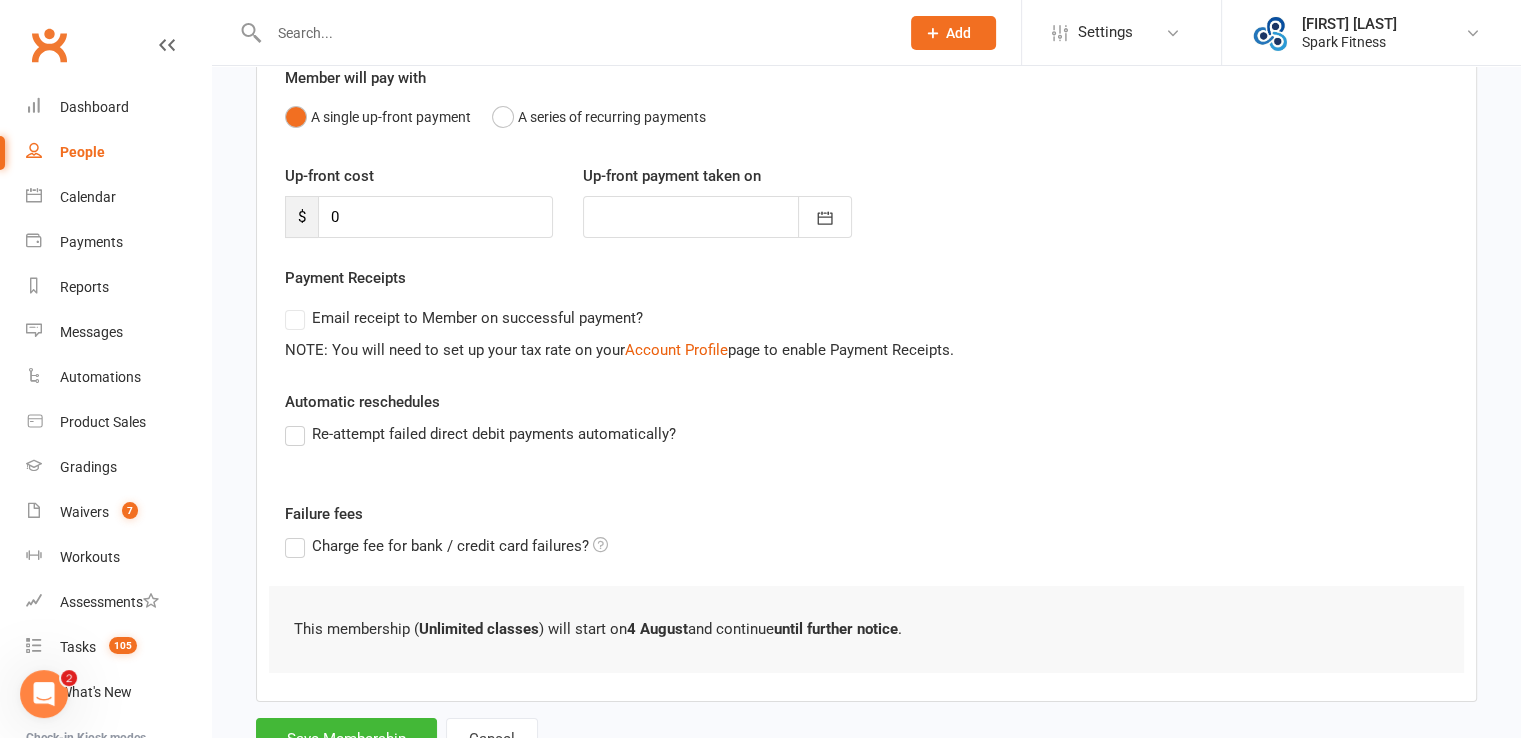scroll, scrollTop: 270, scrollLeft: 0, axis: vertical 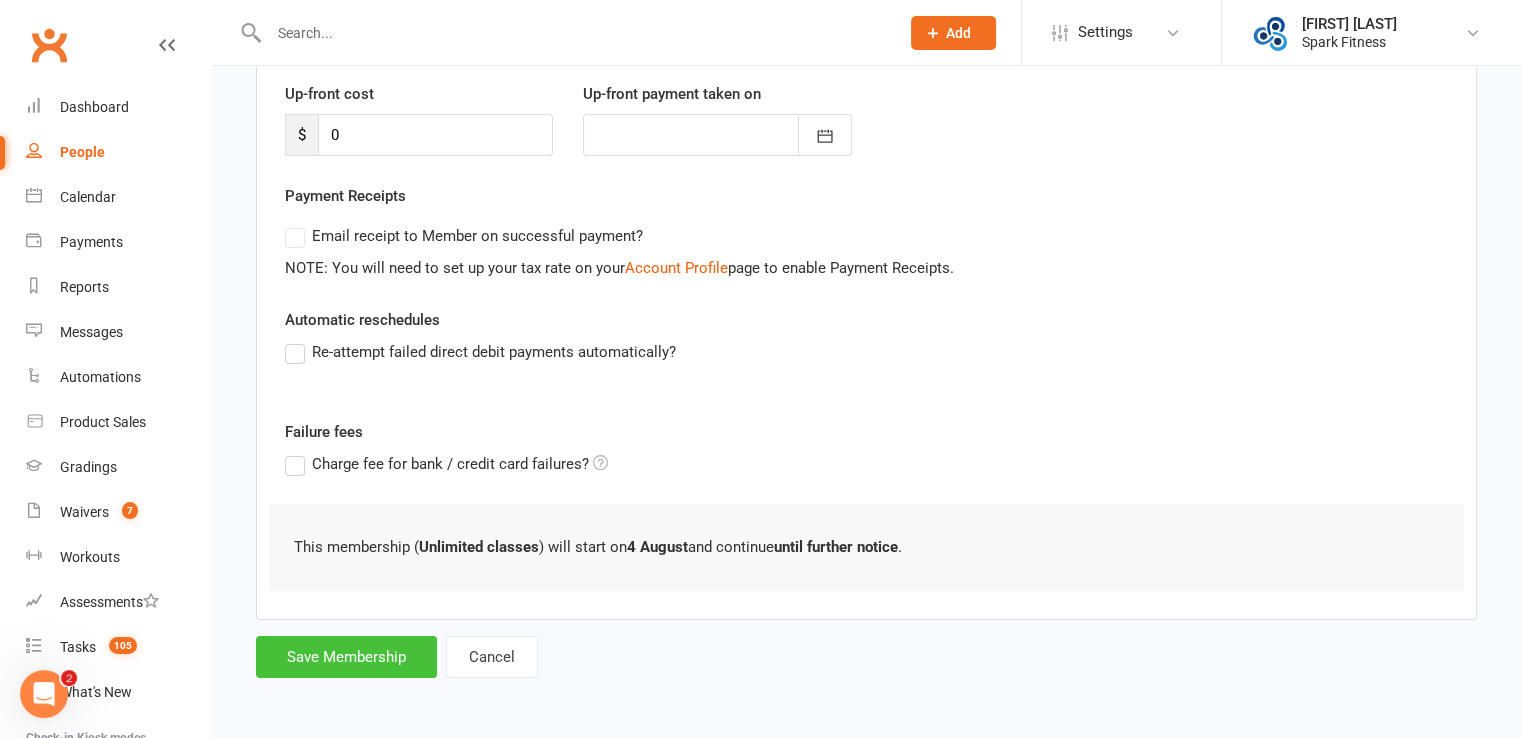 click on "Save Membership" at bounding box center [346, 657] 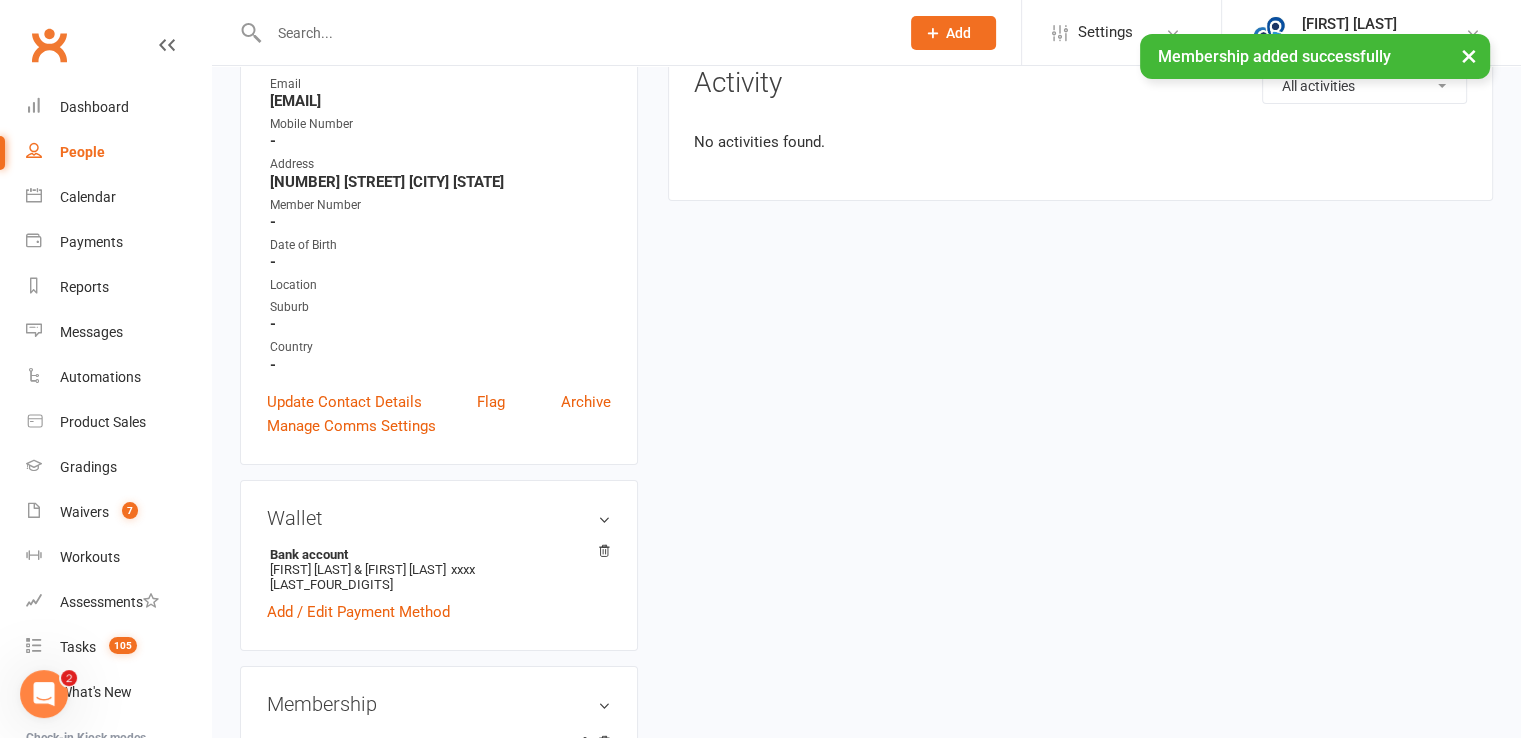 scroll, scrollTop: 0, scrollLeft: 0, axis: both 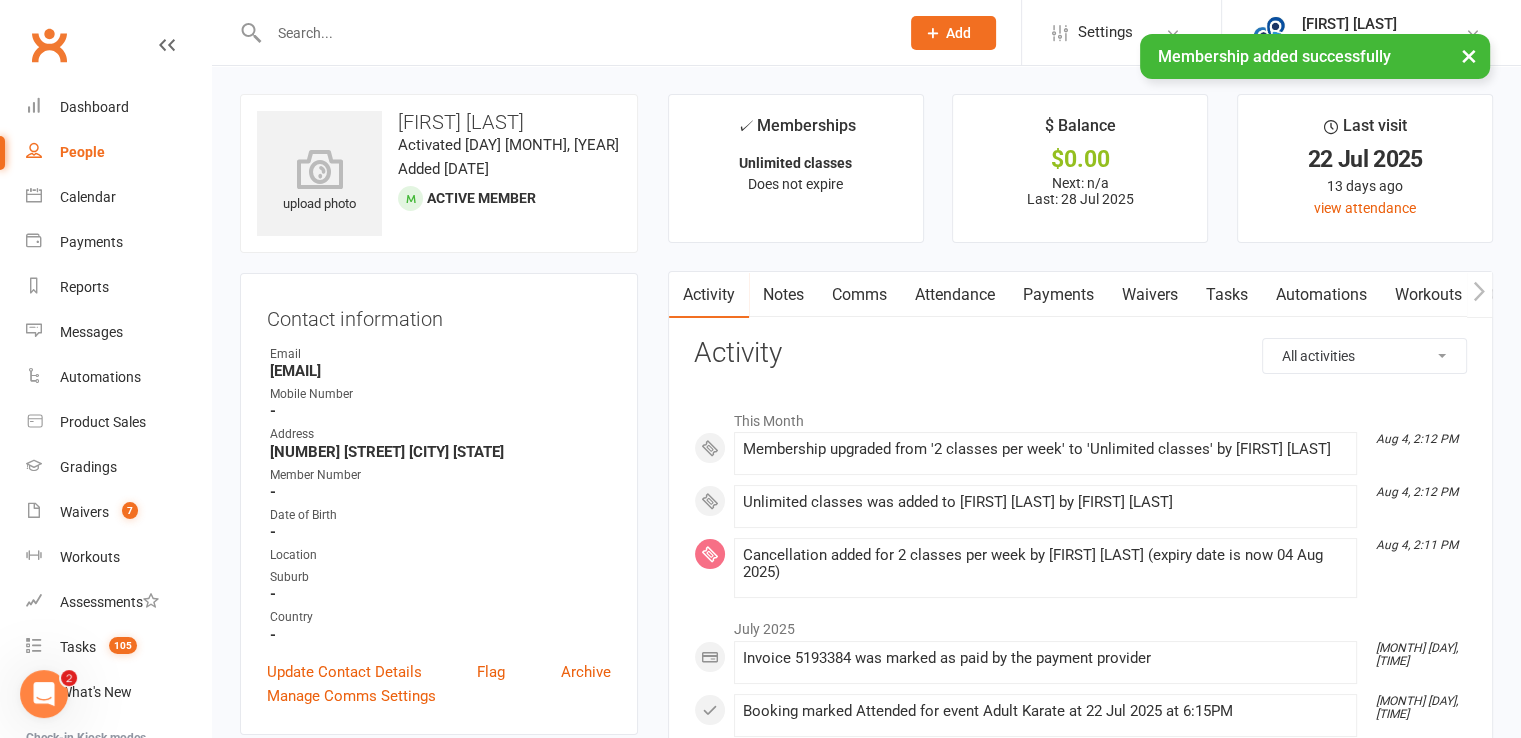 click on "Payments" at bounding box center (1058, 295) 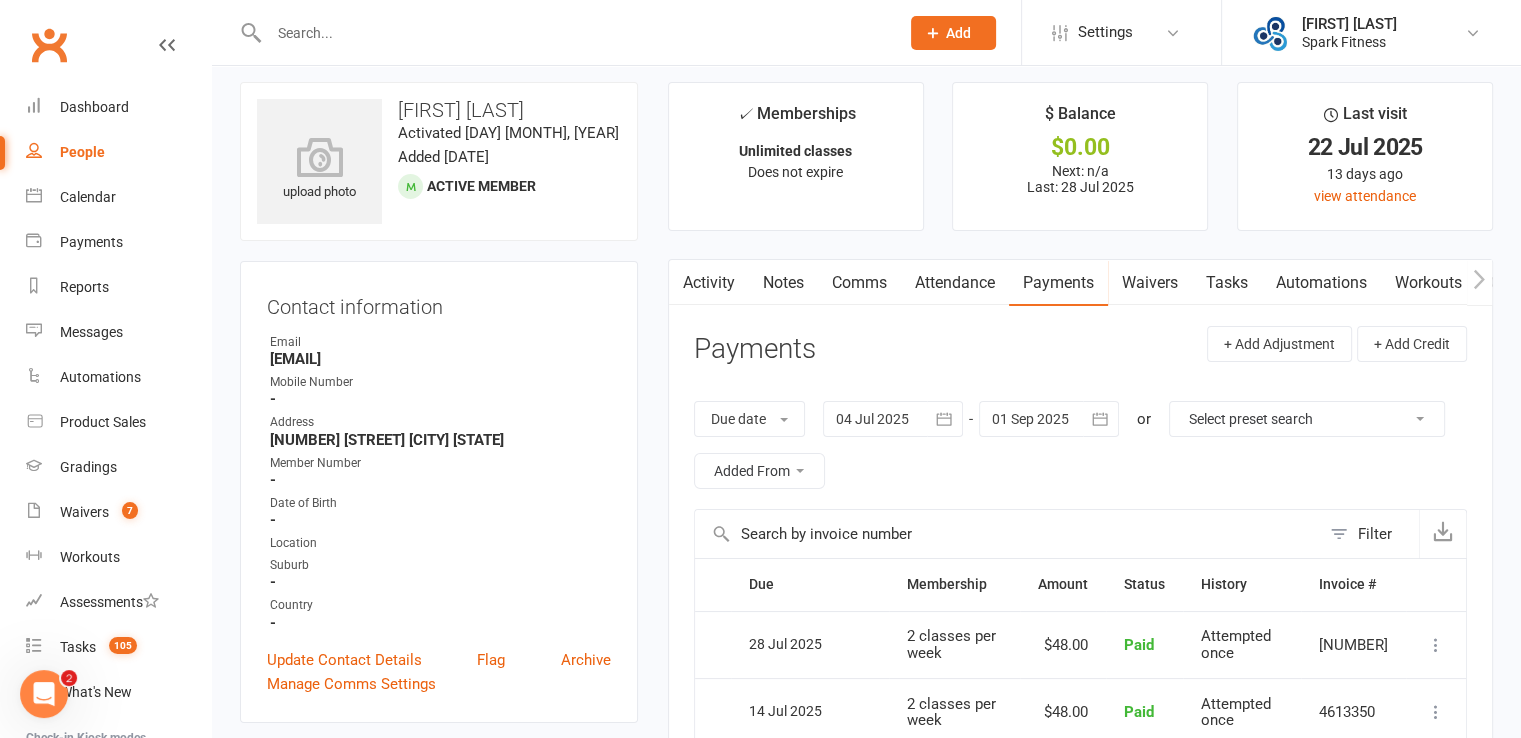 scroll, scrollTop: 0, scrollLeft: 0, axis: both 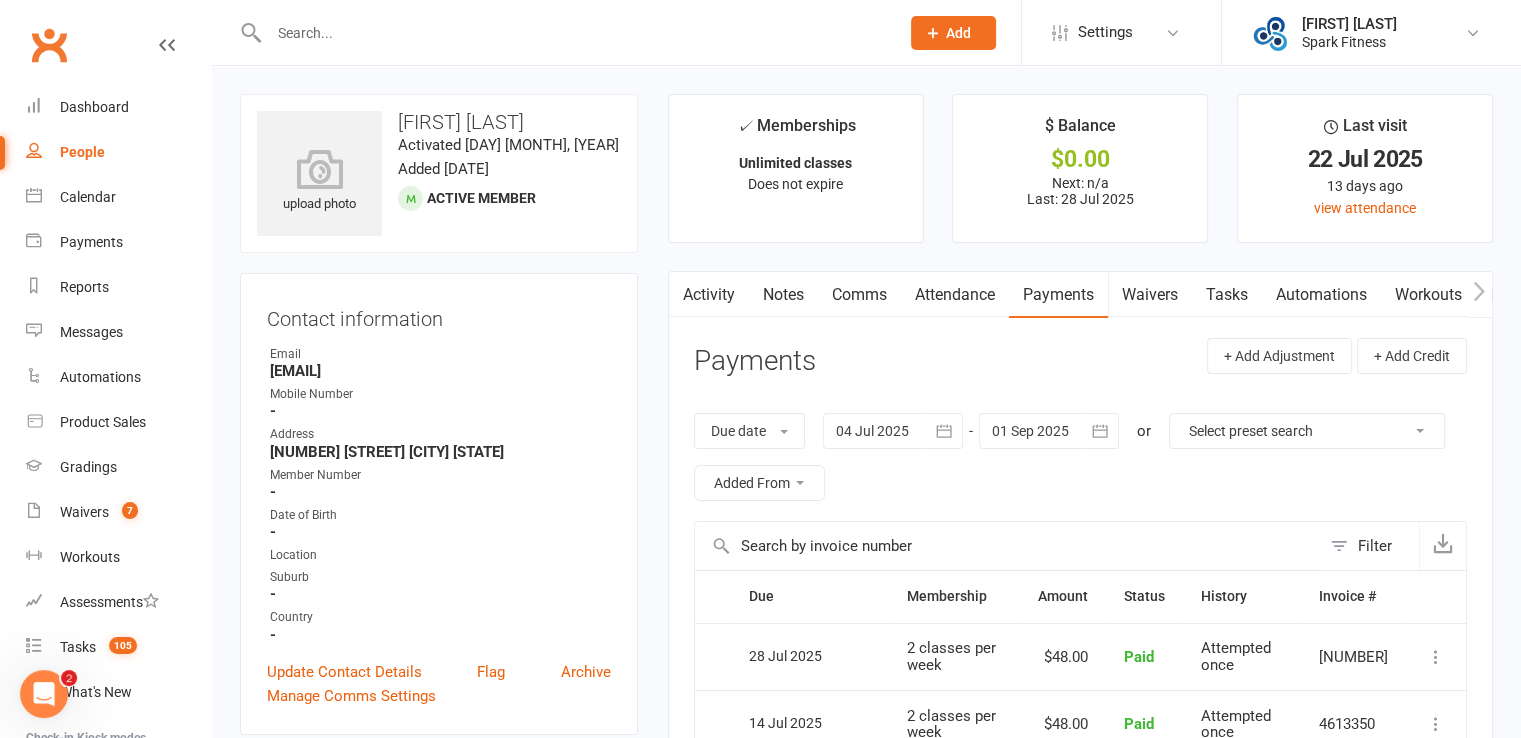 click 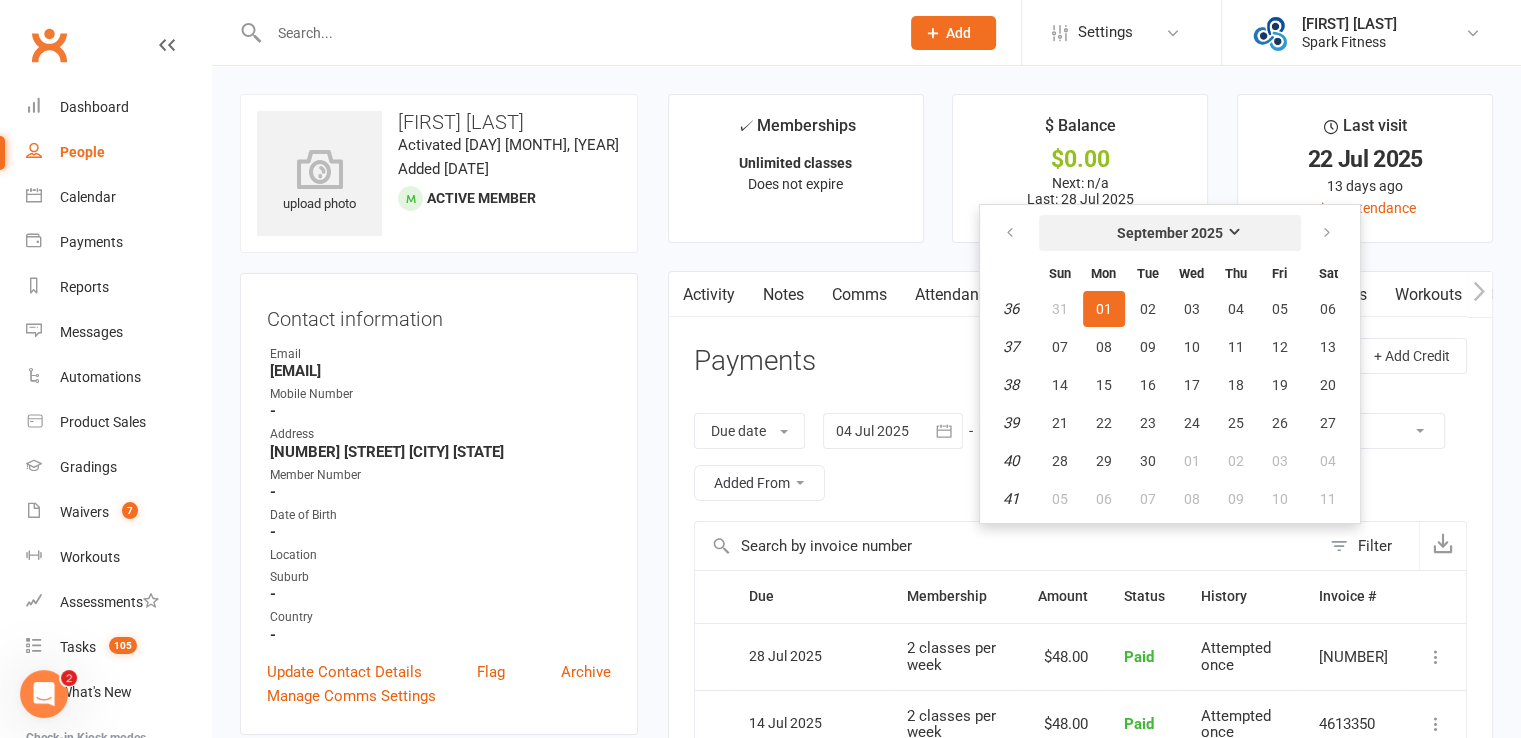 click on "September 2025" at bounding box center [1170, 233] 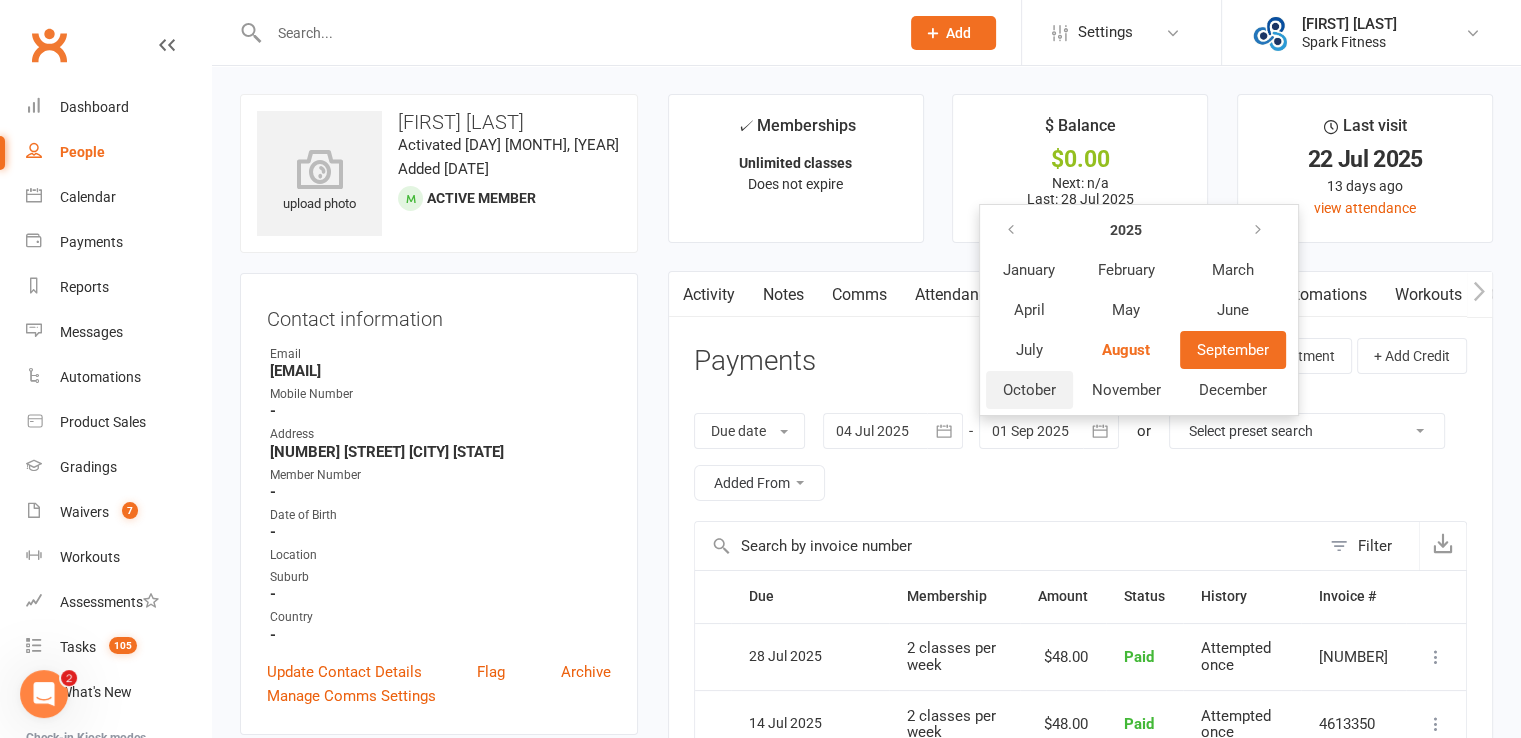 click on "October" at bounding box center [1029, 390] 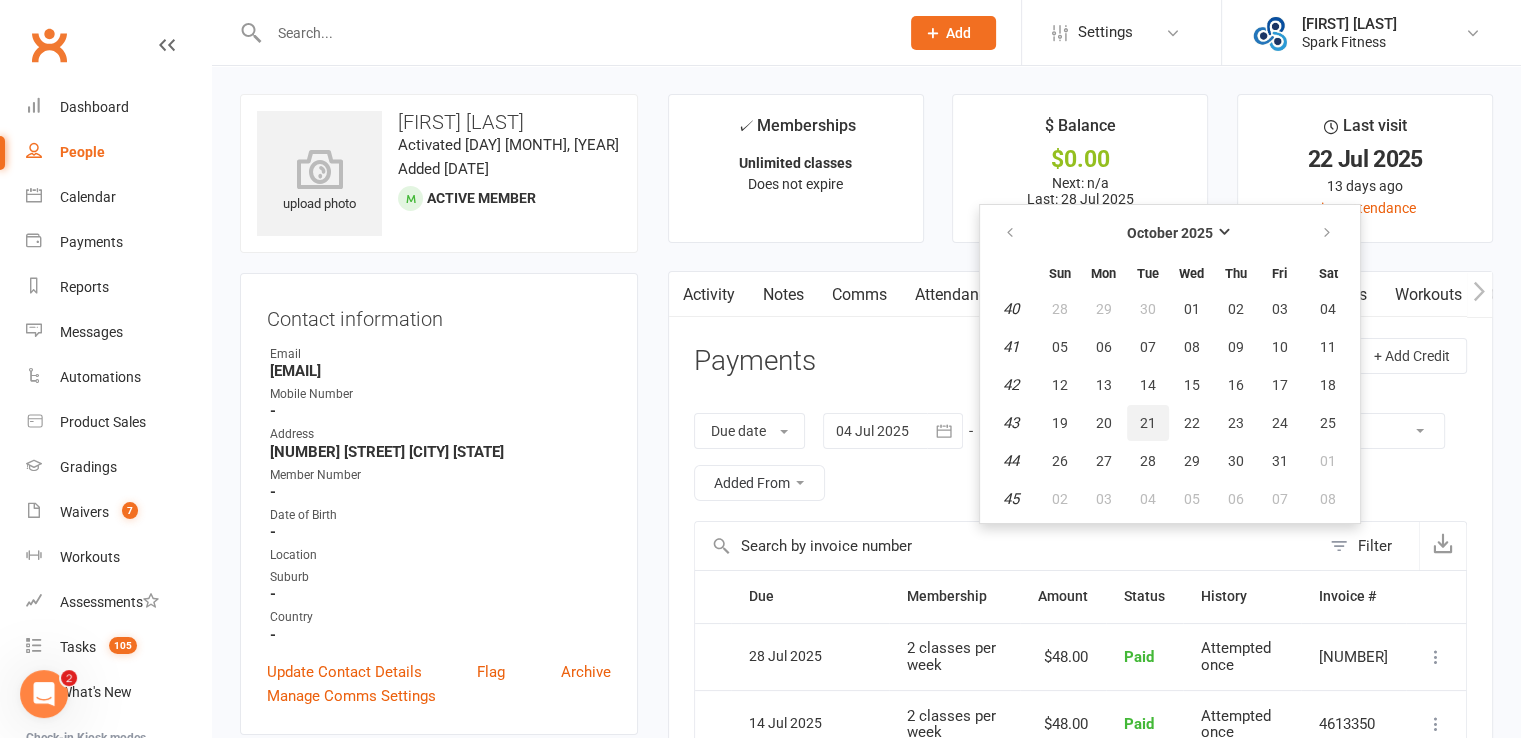 click on "21" at bounding box center [1148, 423] 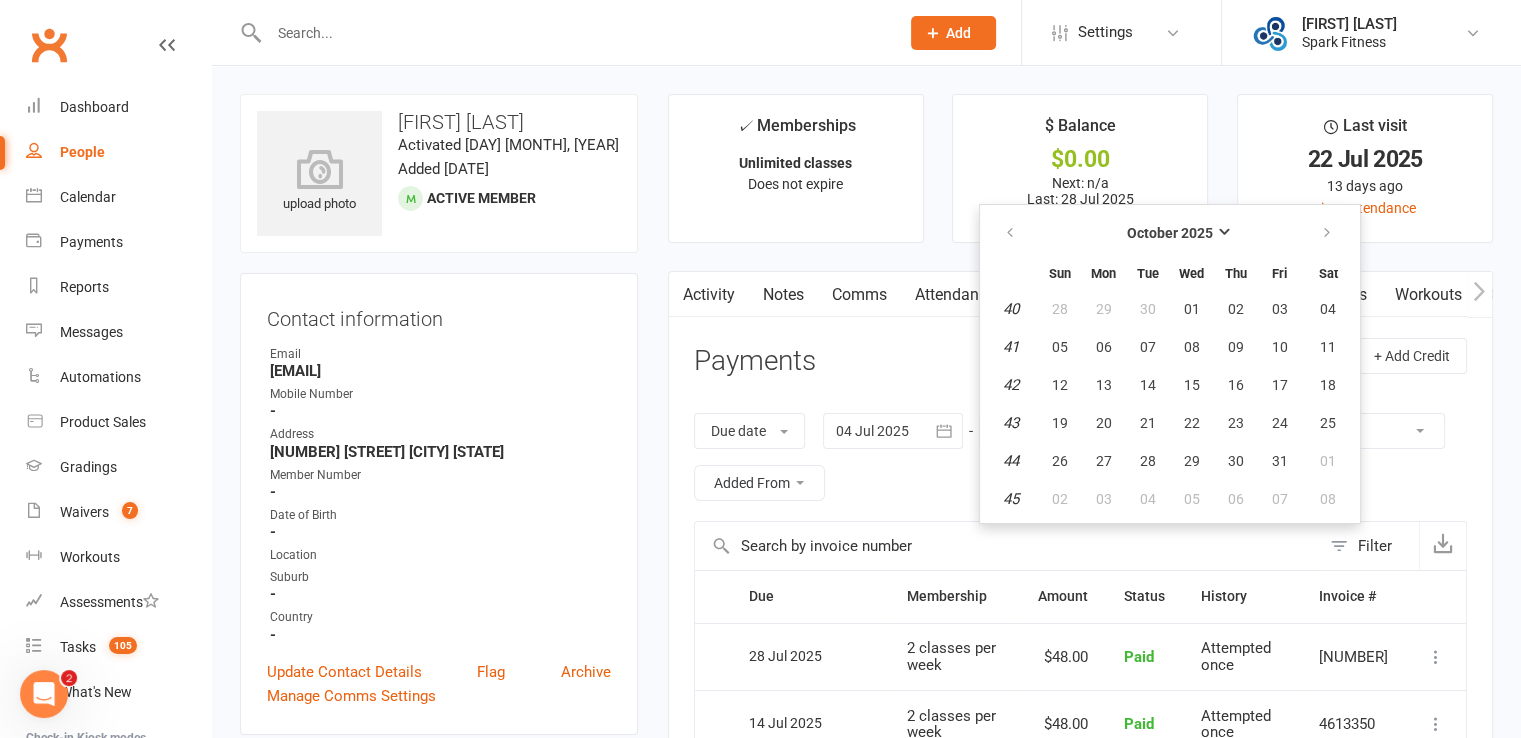 type on "21 Oct 2025" 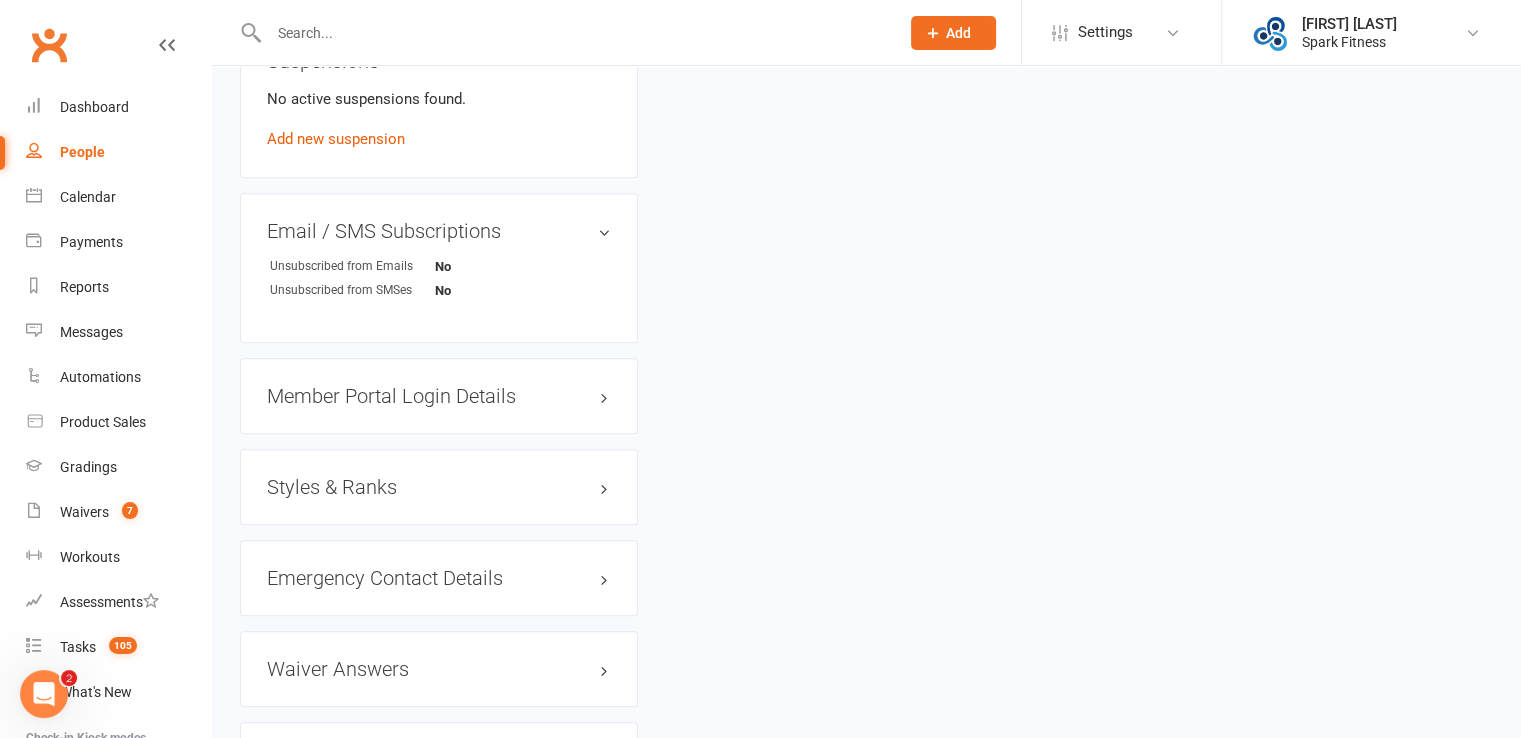 scroll, scrollTop: 1500, scrollLeft: 0, axis: vertical 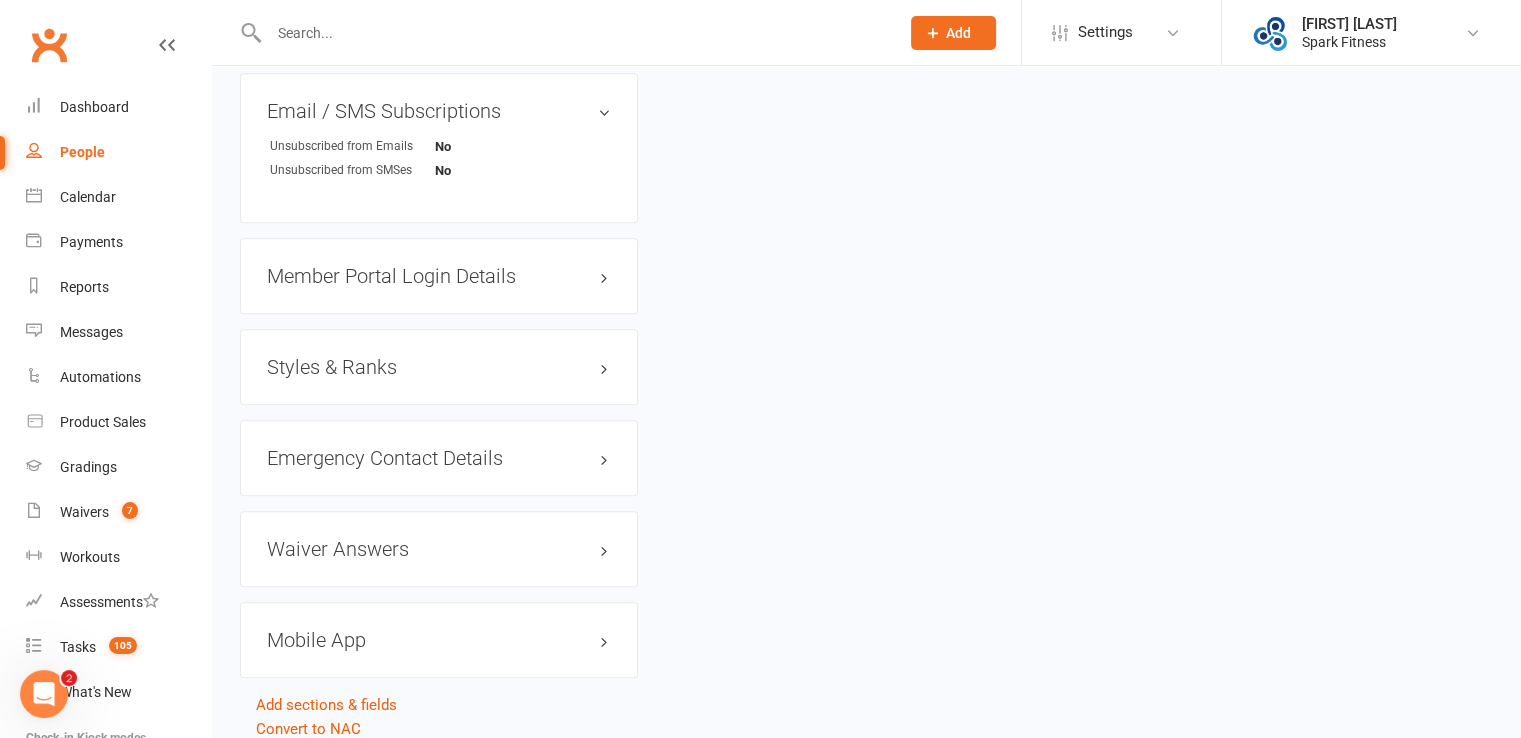 click on "Styles & Ranks" at bounding box center [439, 367] 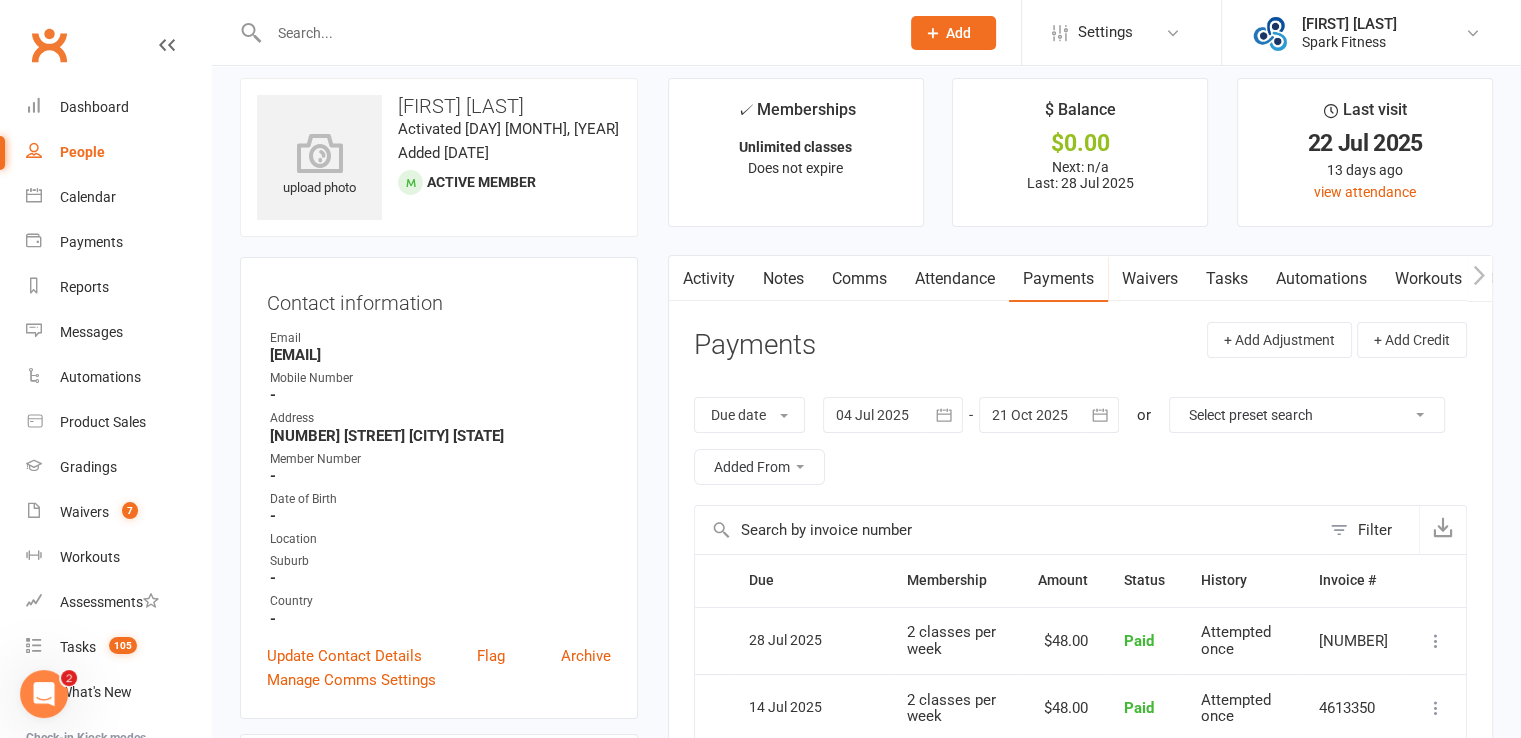 scroll, scrollTop: 0, scrollLeft: 0, axis: both 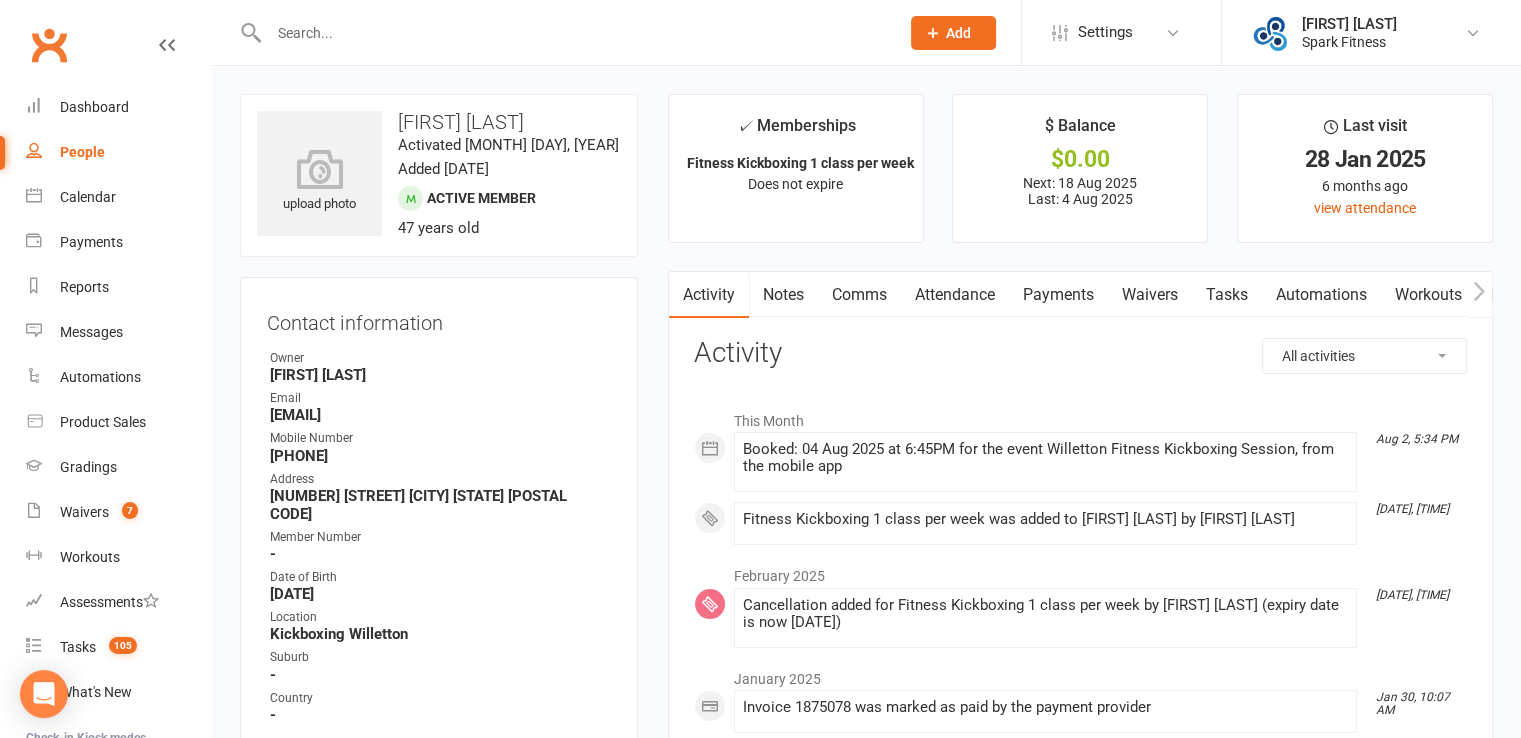 click on "Payments" at bounding box center [1058, 295] 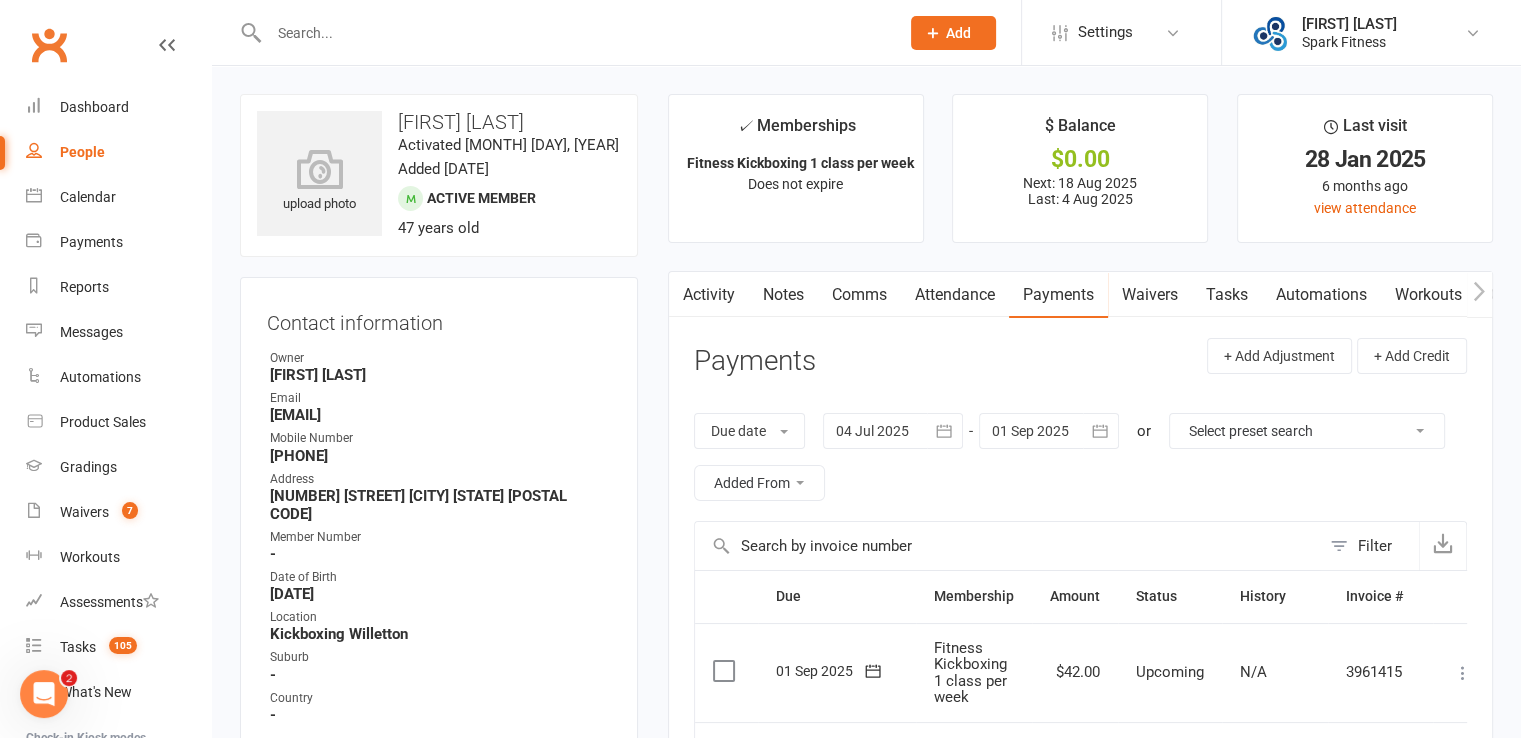 scroll, scrollTop: 0, scrollLeft: 0, axis: both 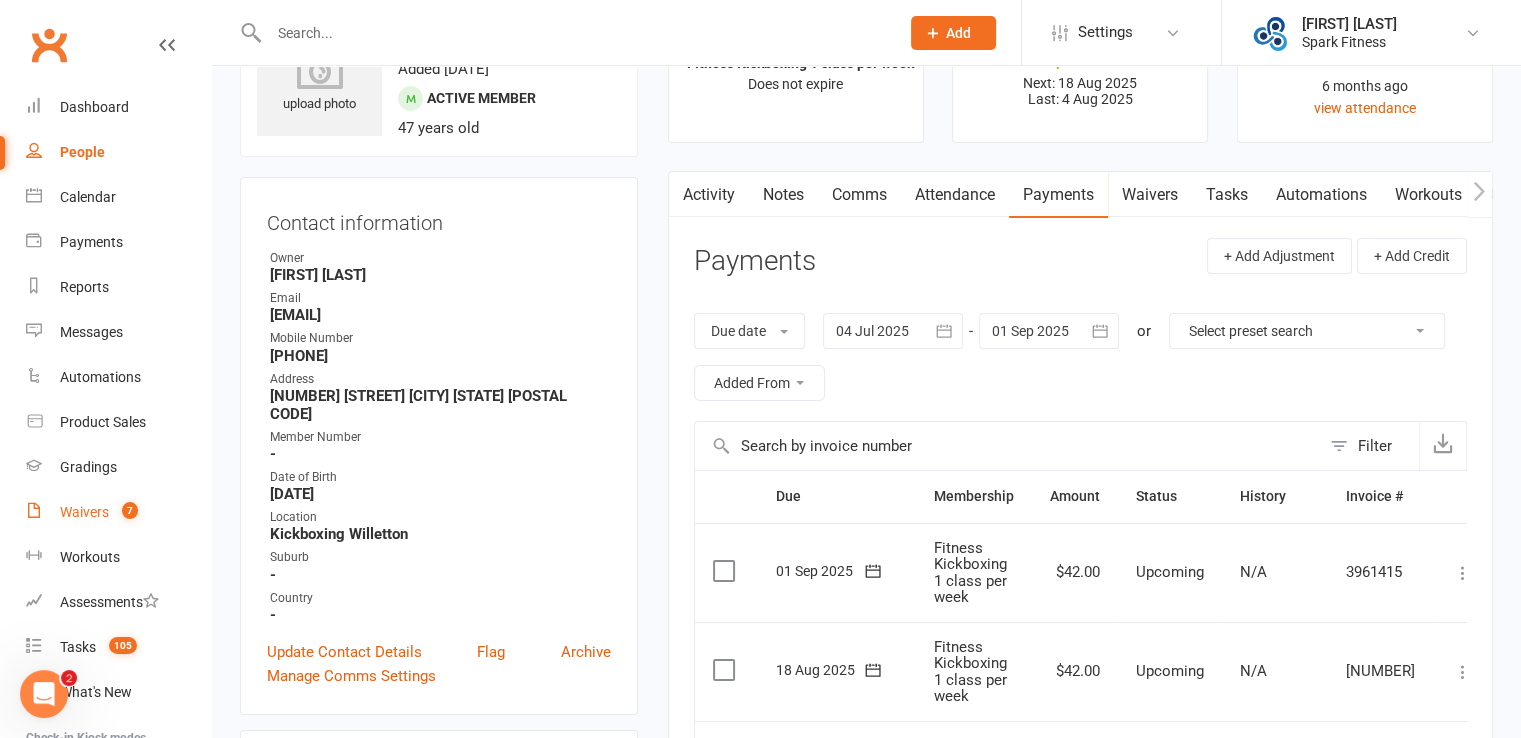 click on "Waivers" at bounding box center [84, 512] 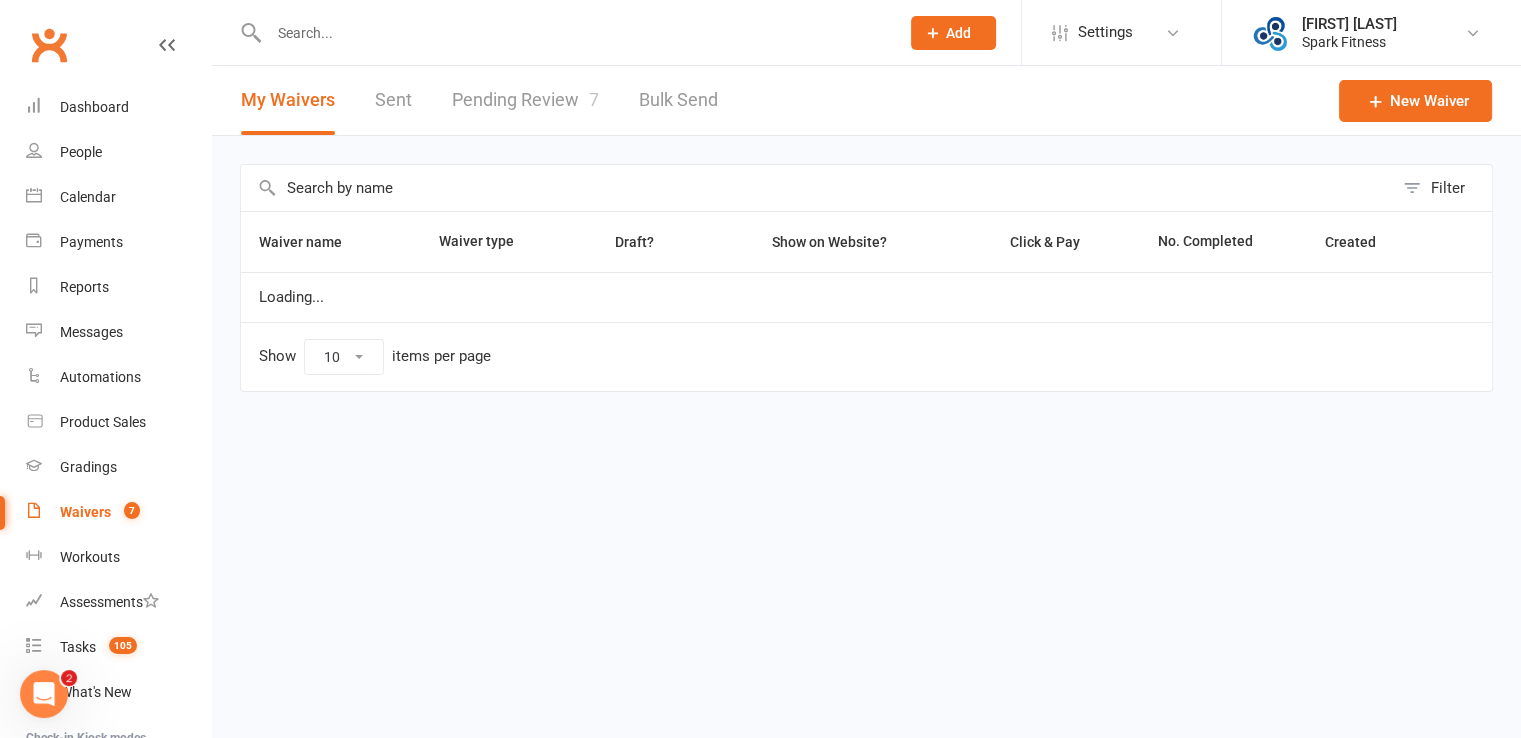 scroll, scrollTop: 0, scrollLeft: 0, axis: both 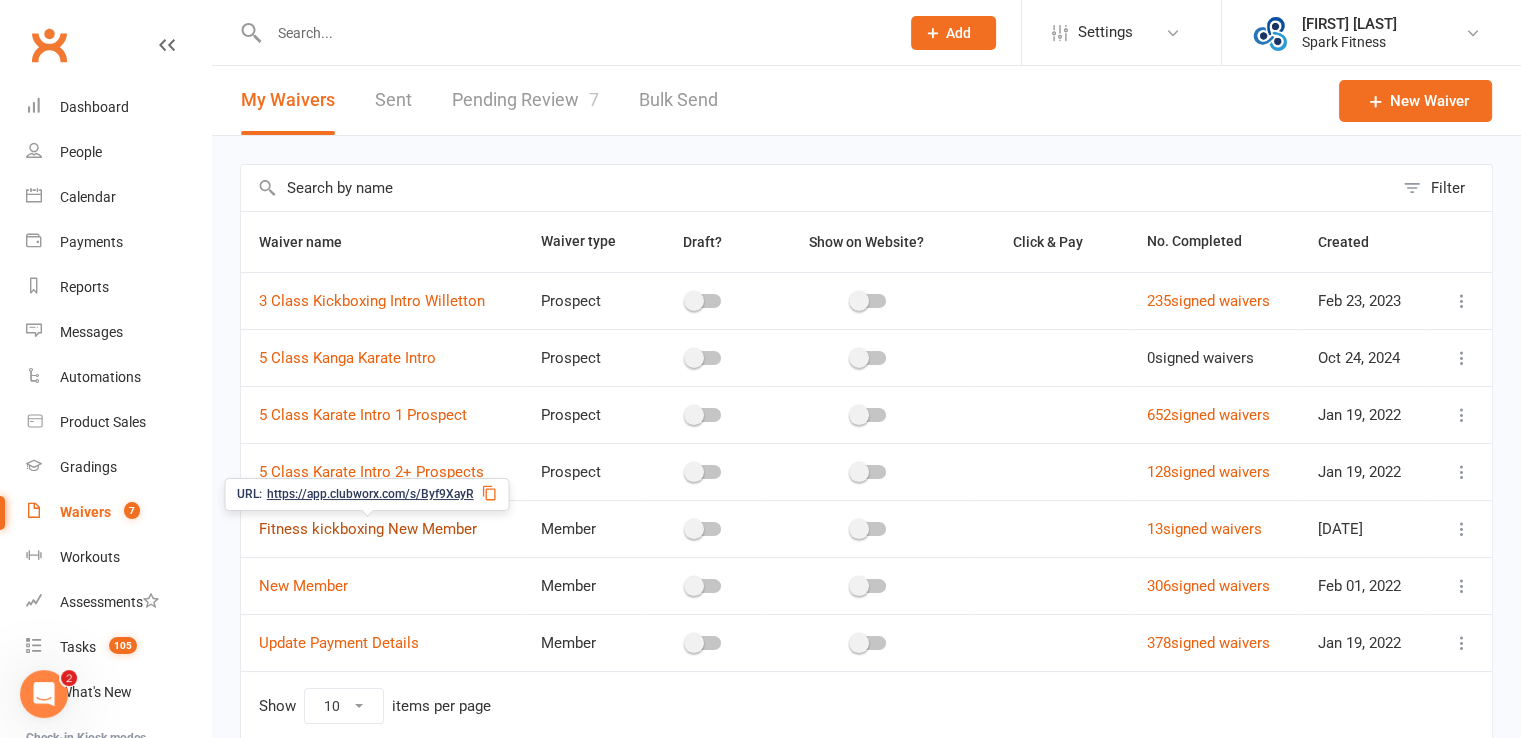 click on "Fitness kickboxing New Member" at bounding box center (368, 529) 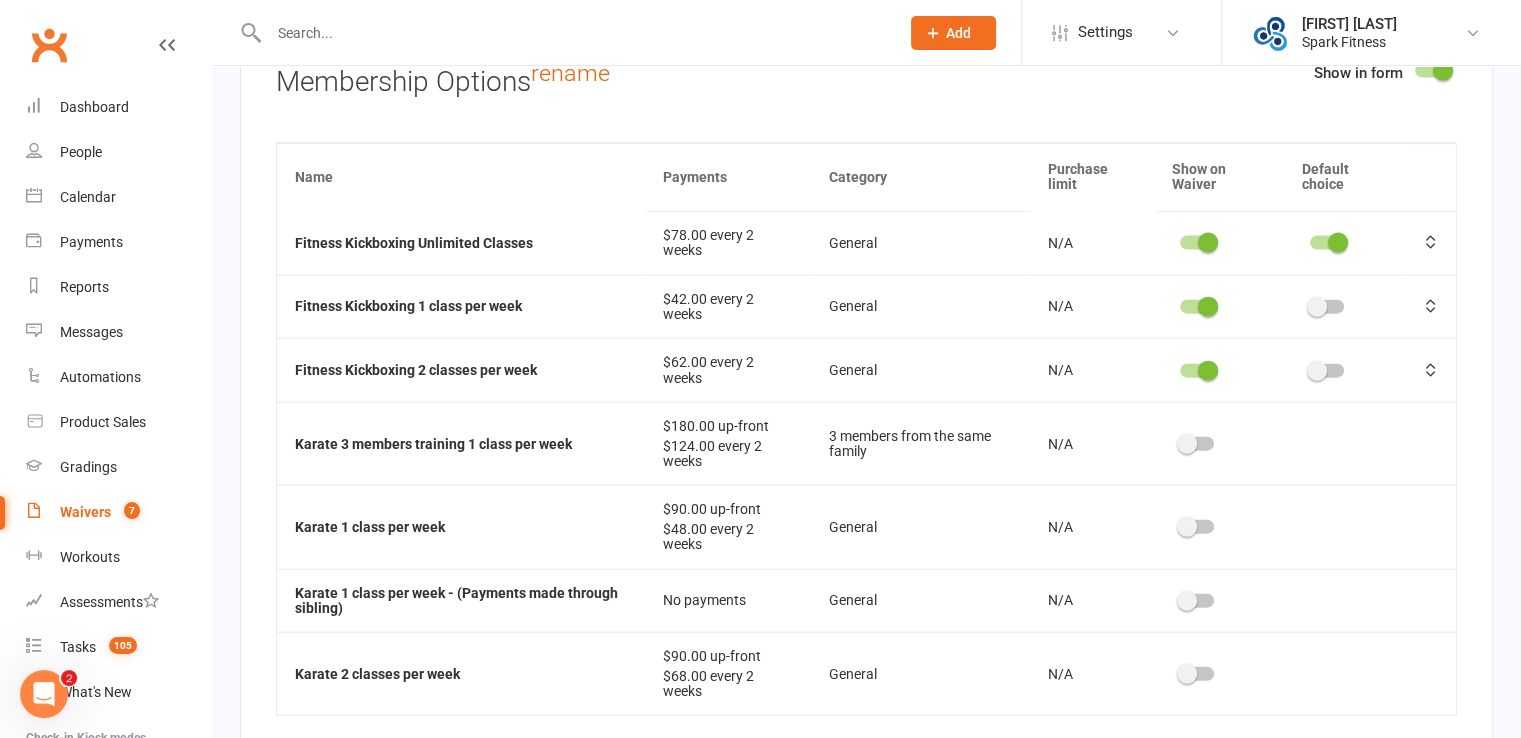 scroll, scrollTop: 4500, scrollLeft: 0, axis: vertical 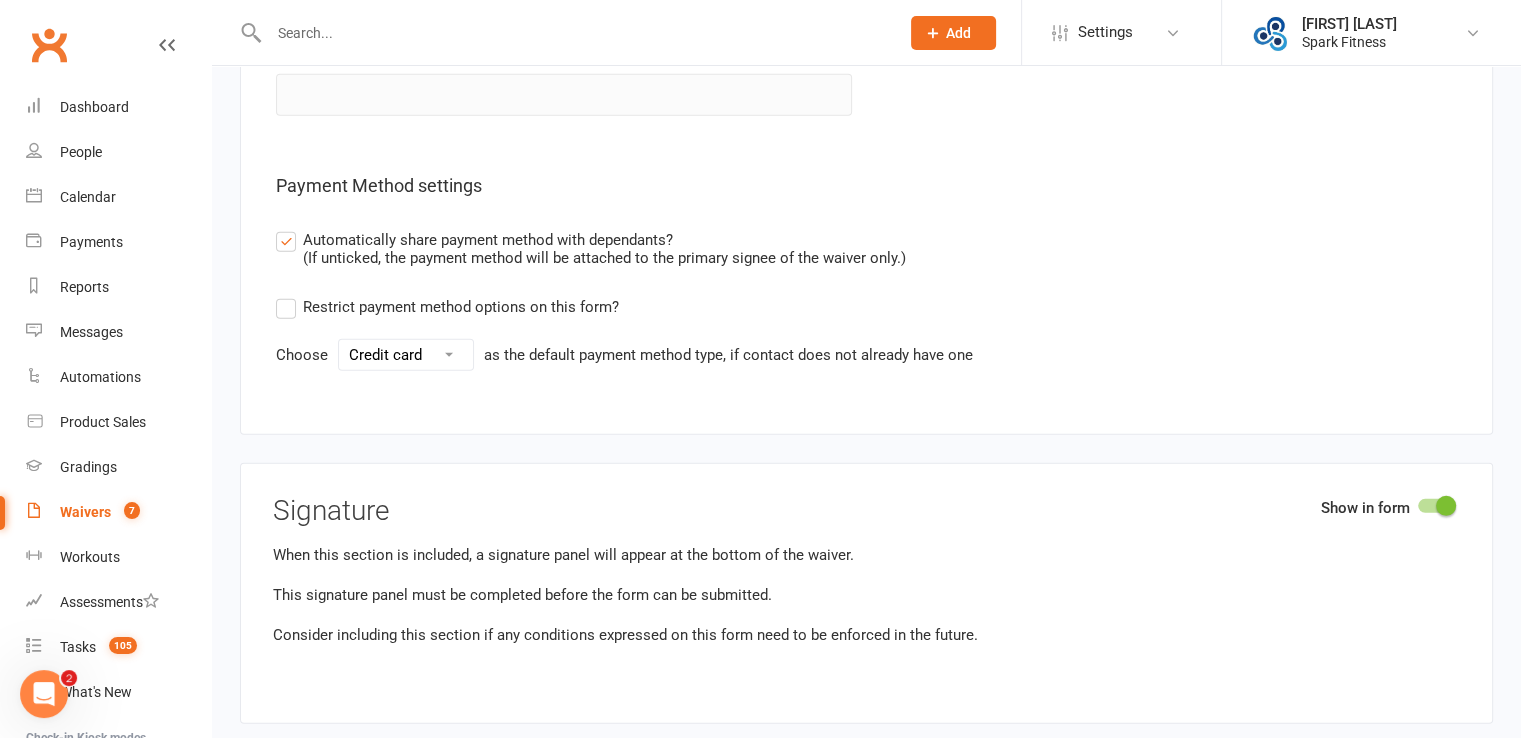click on "Waivers" at bounding box center [85, 512] 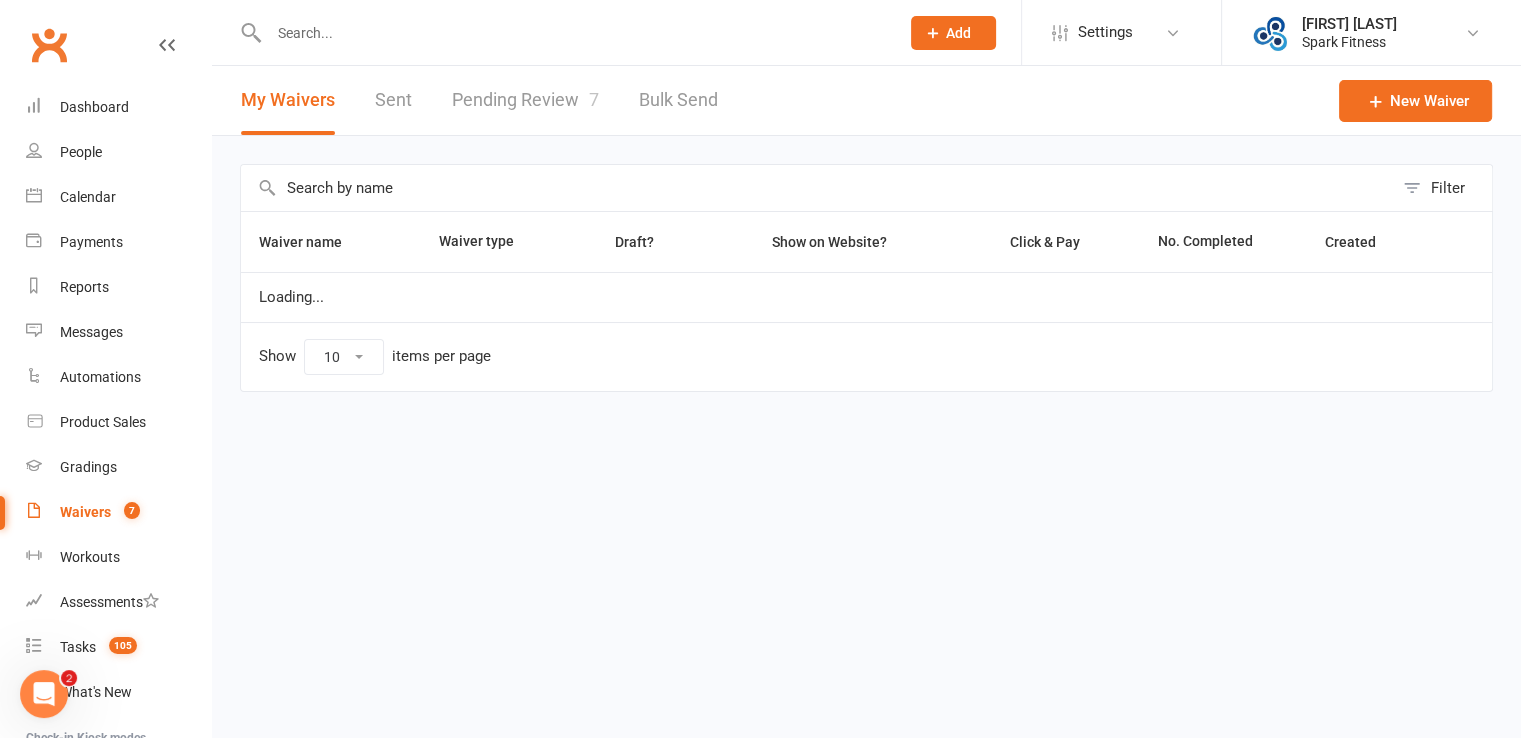scroll, scrollTop: 0, scrollLeft: 0, axis: both 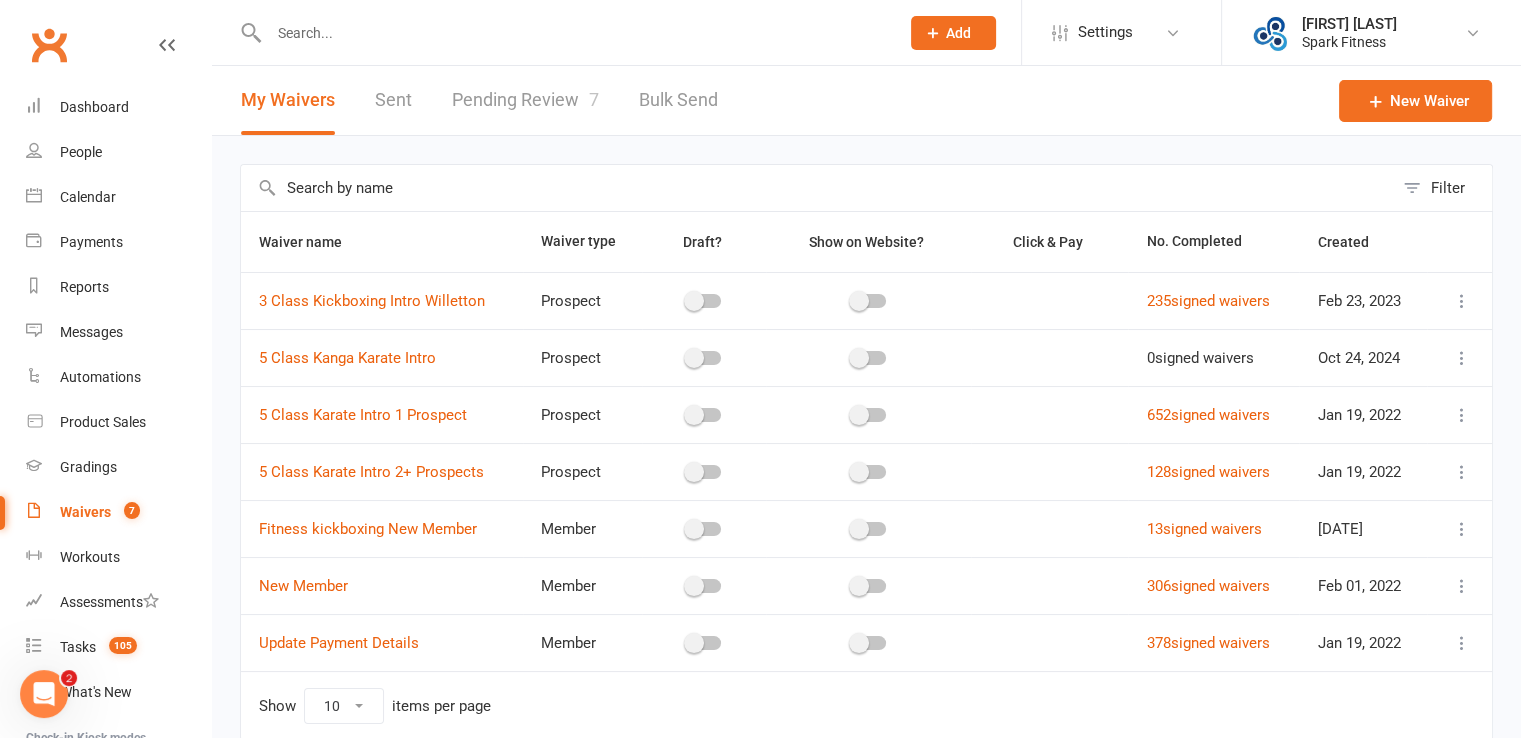 click at bounding box center [1462, 529] 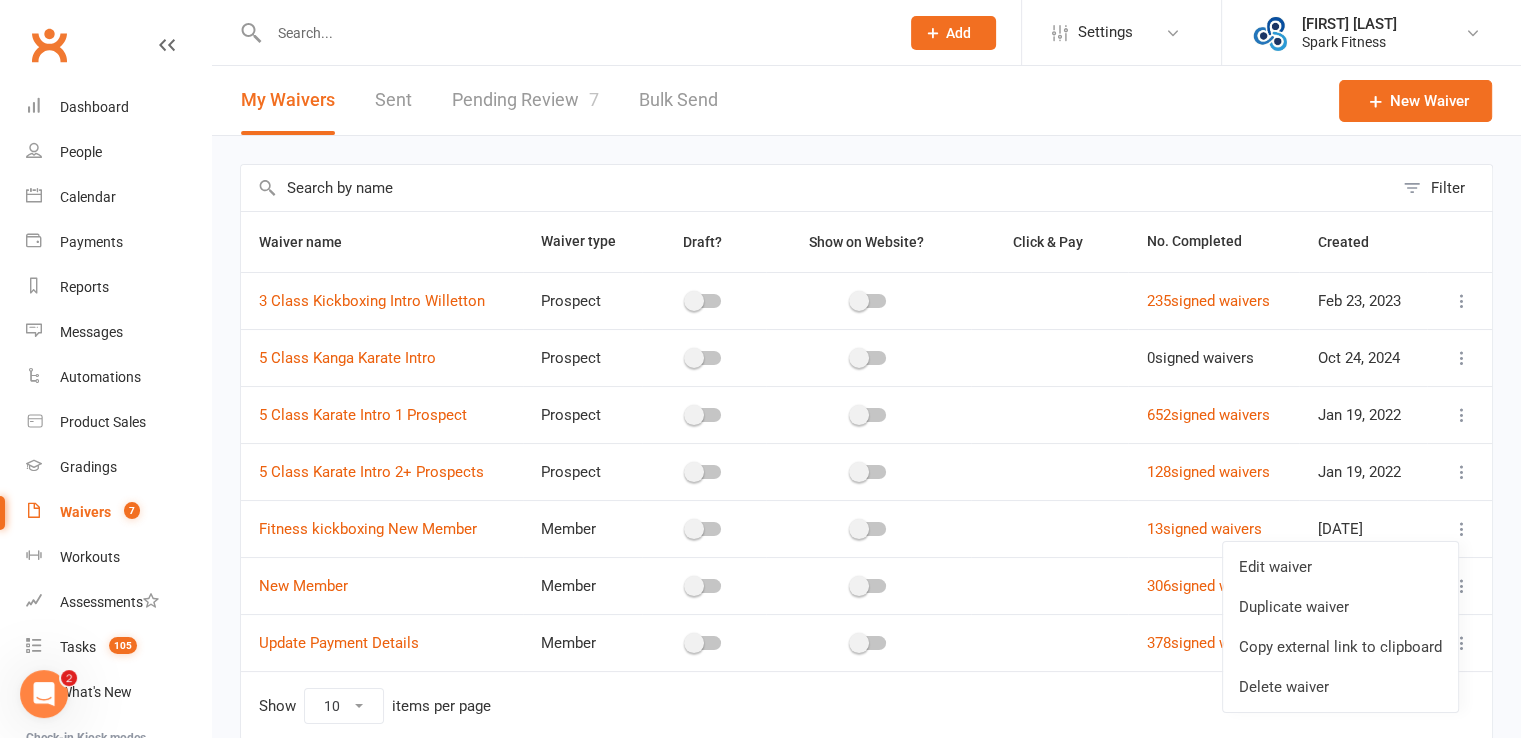 click at bounding box center [1462, 529] 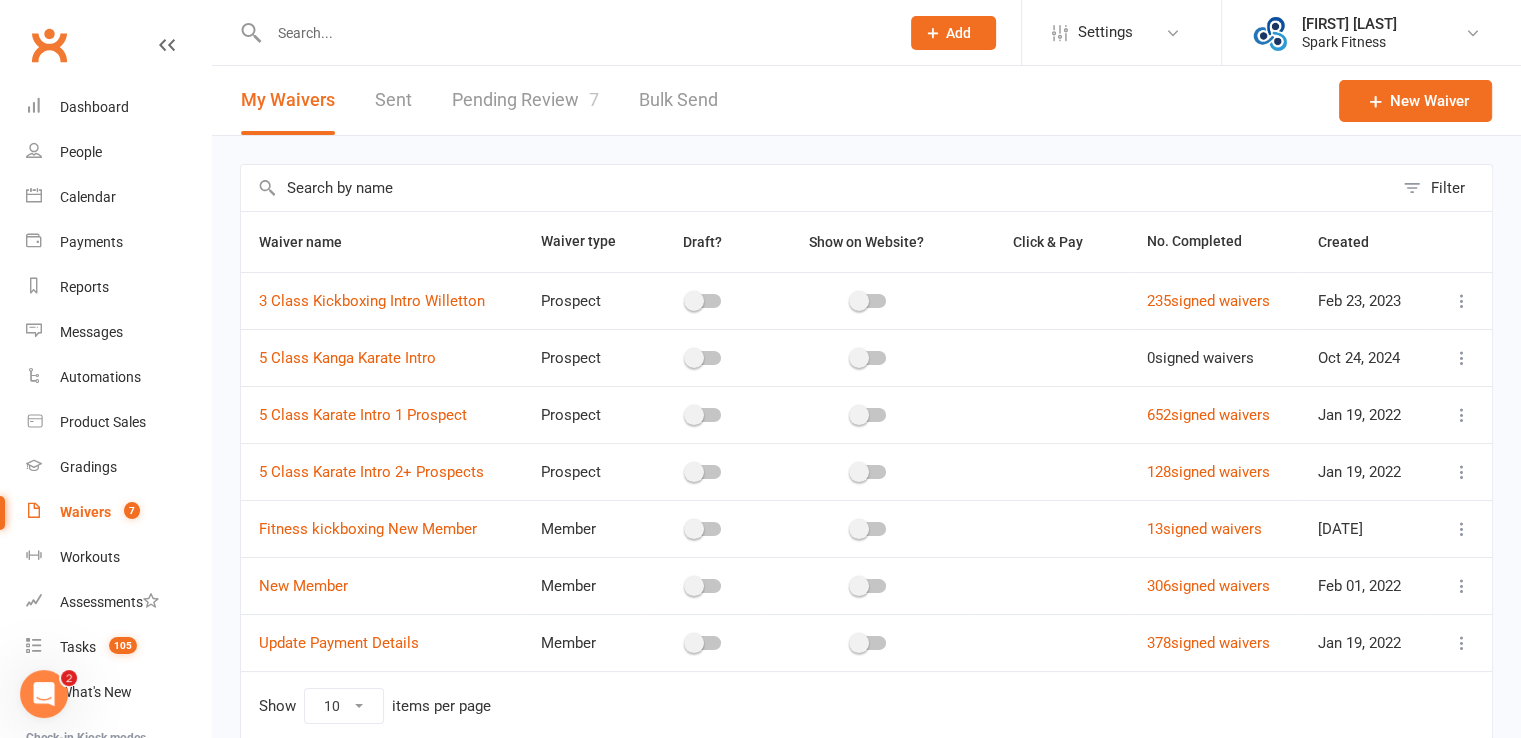 click at bounding box center (1462, 529) 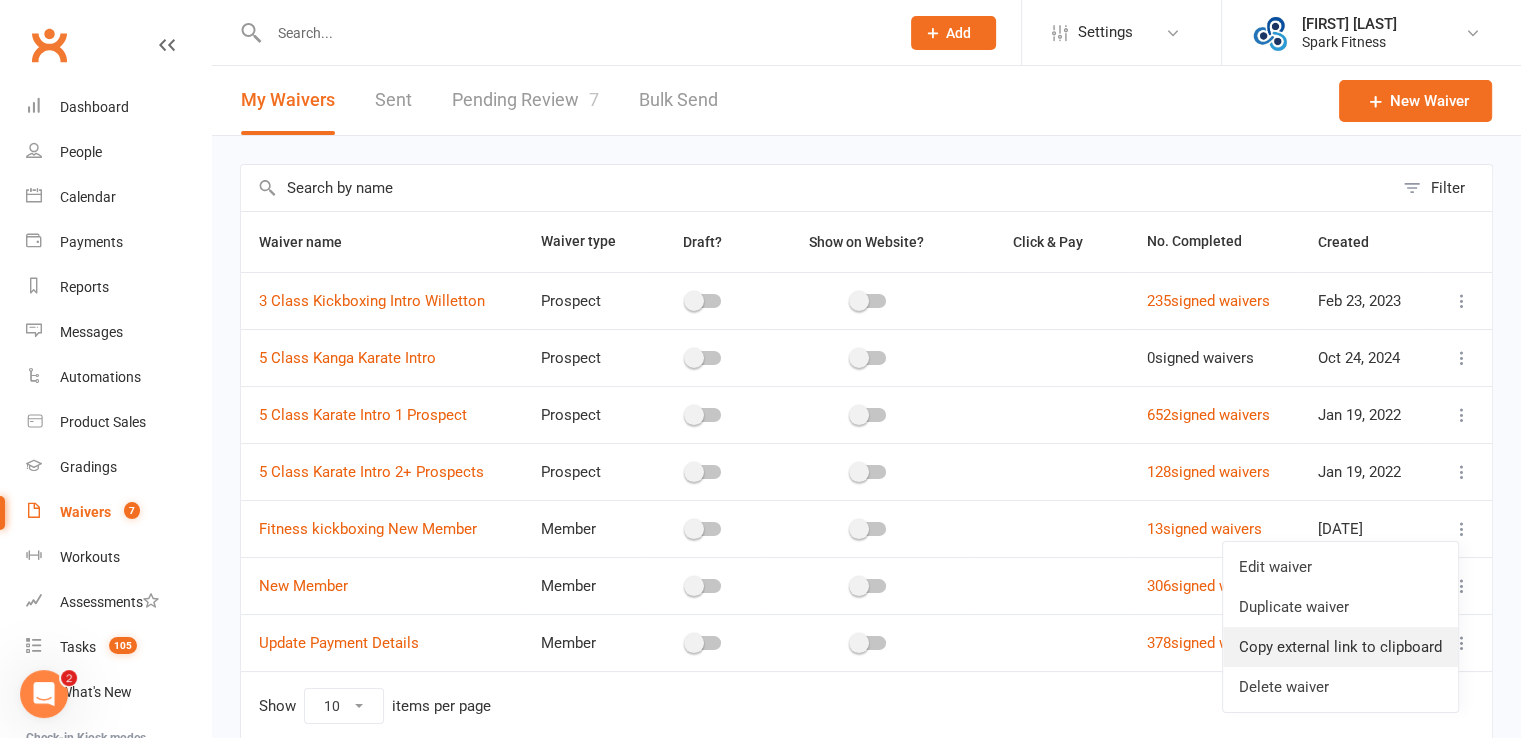 click on "Copy external link to clipboard" at bounding box center [1340, 647] 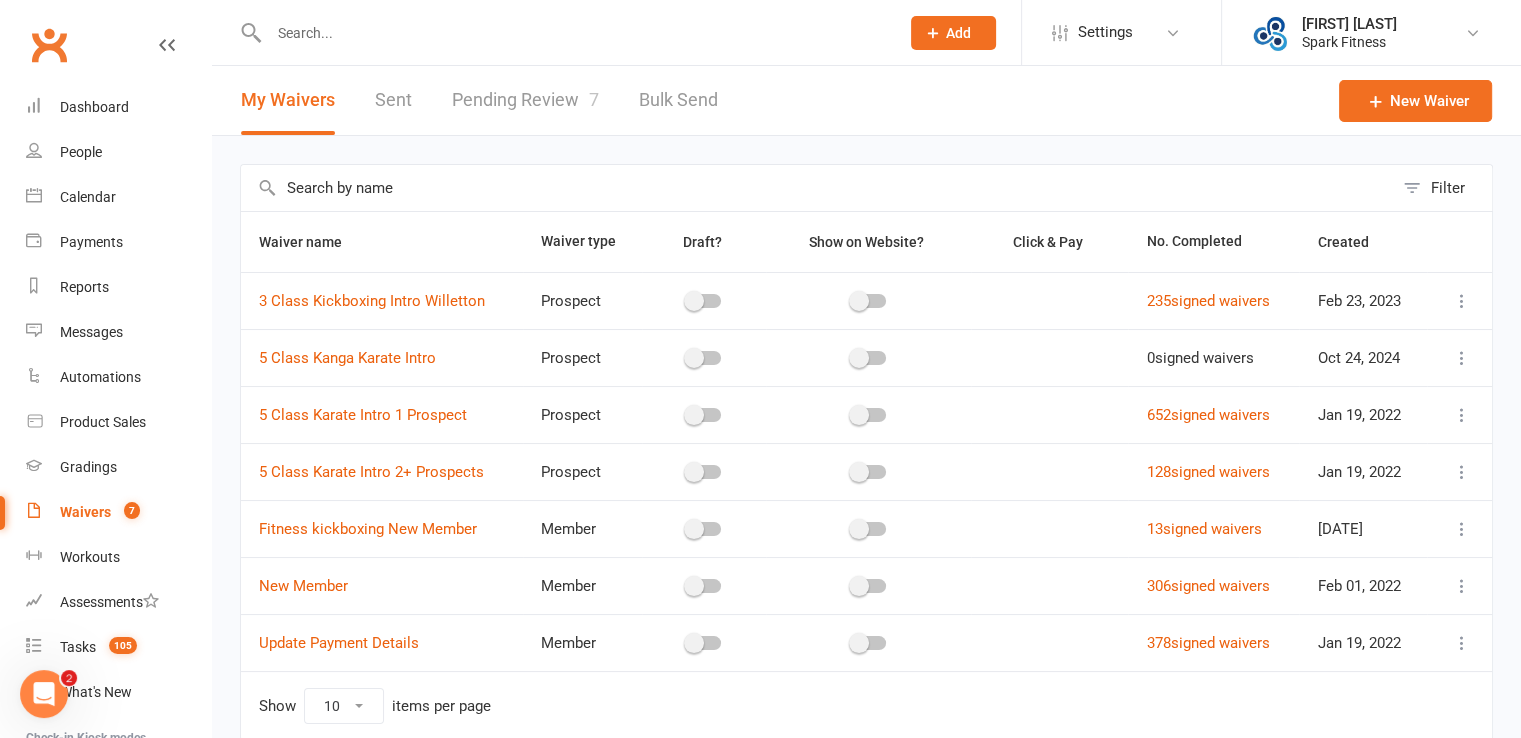 click at bounding box center [574, 33] 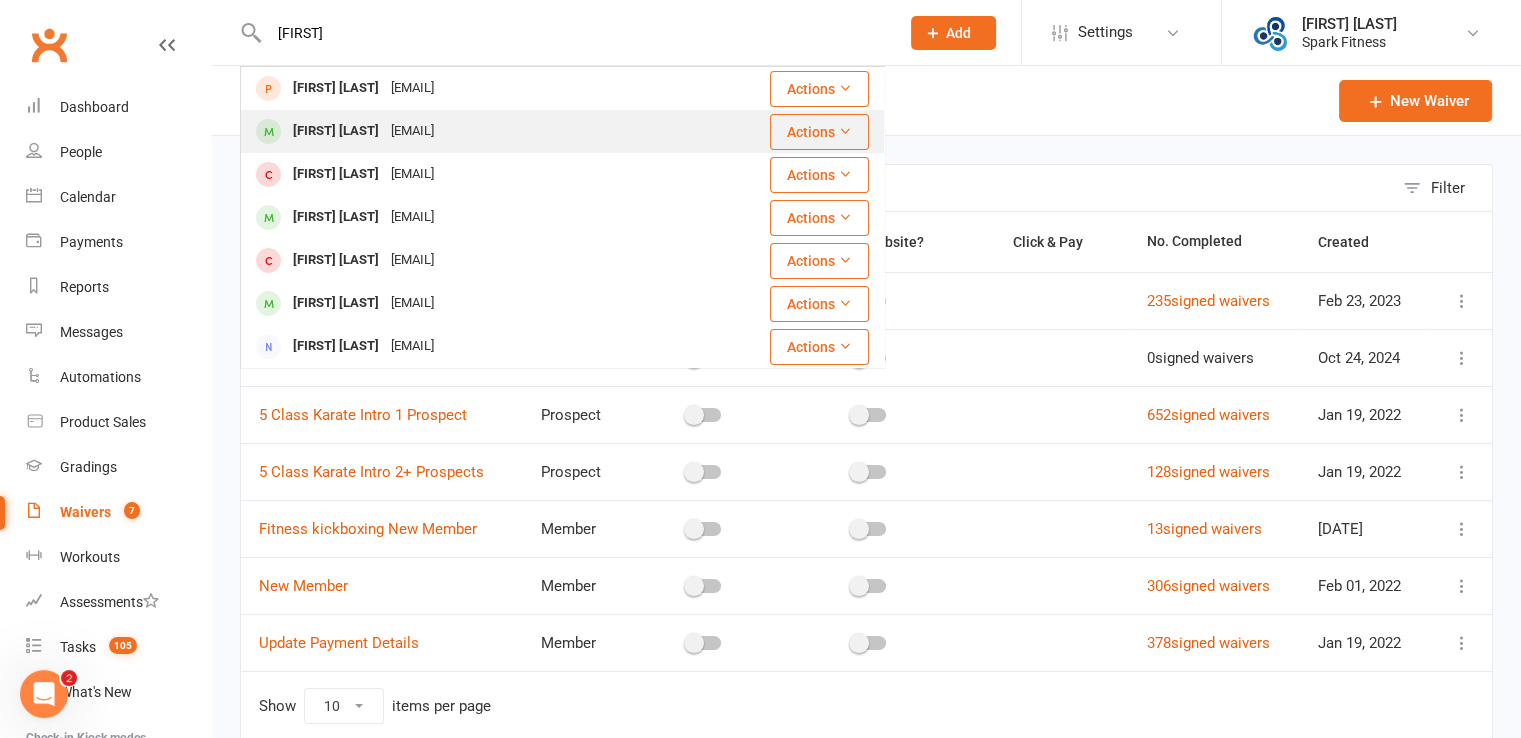 type on "andy" 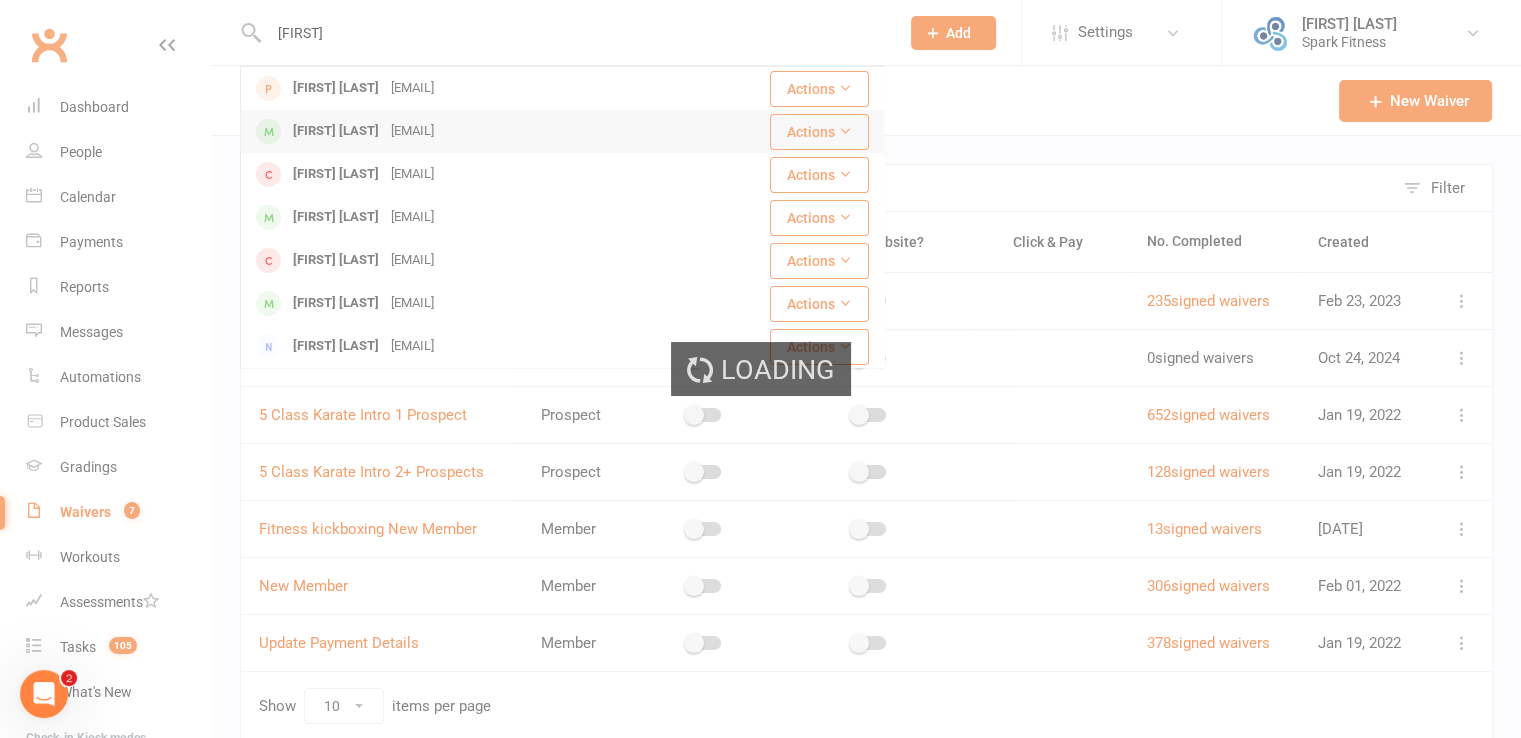 type 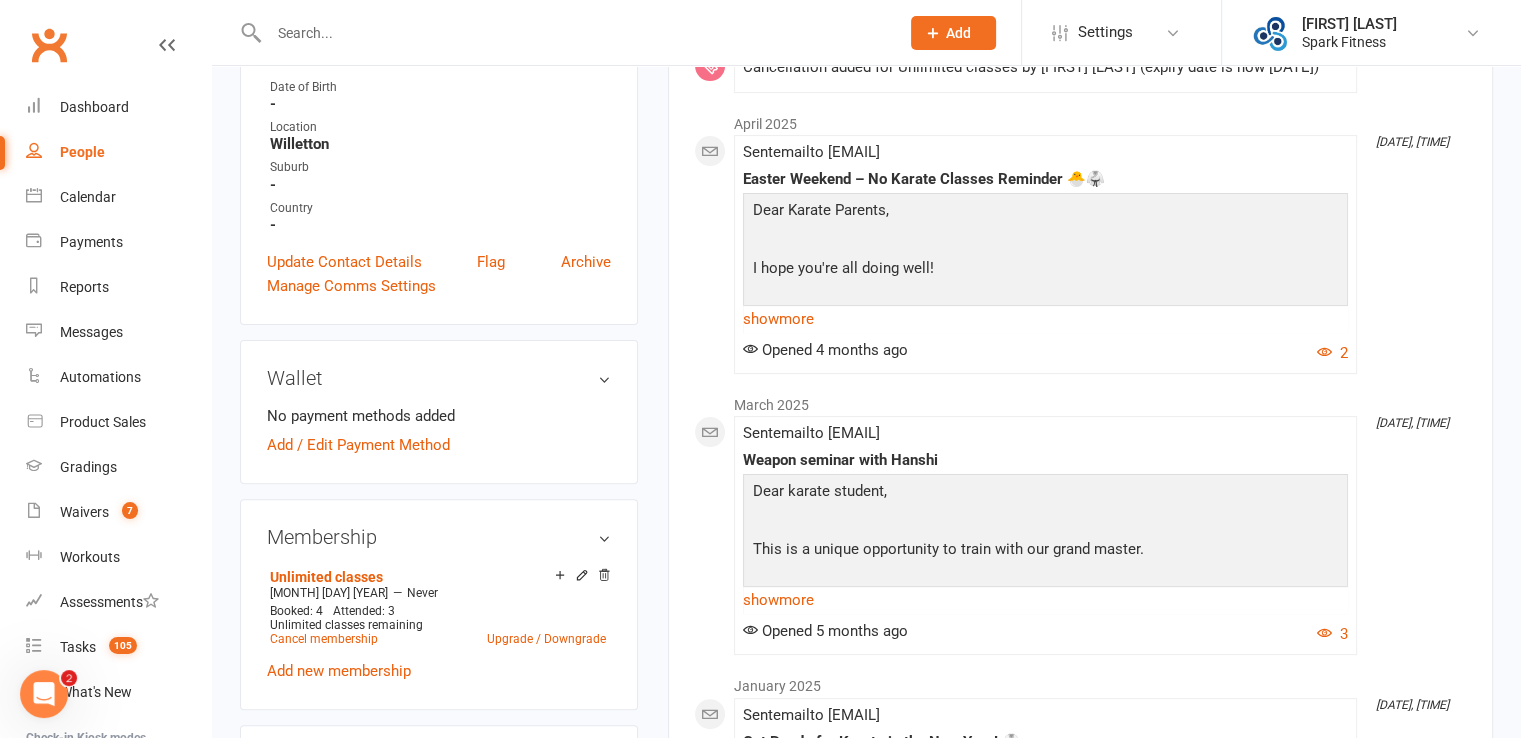 scroll, scrollTop: 600, scrollLeft: 0, axis: vertical 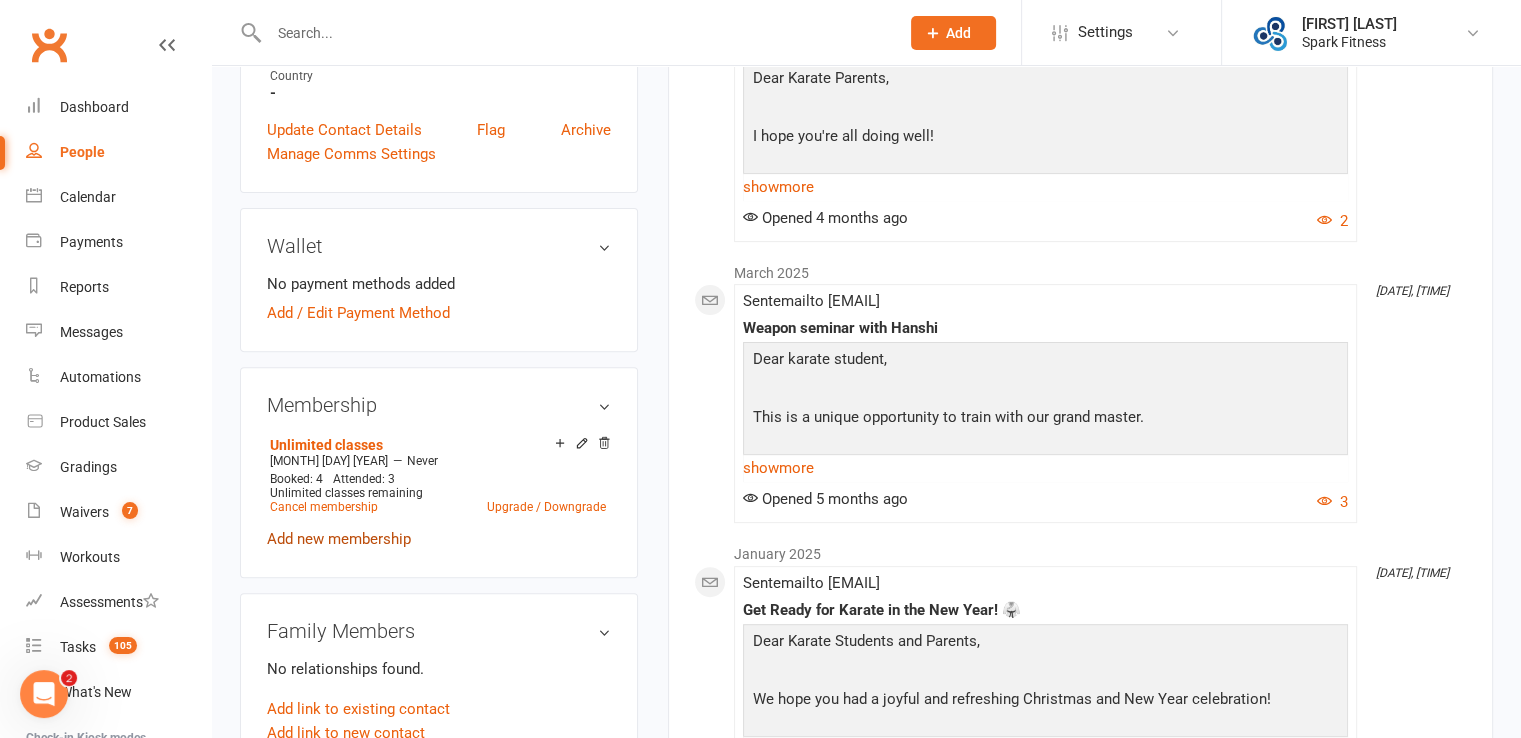 click on "Add new membership" at bounding box center [339, 539] 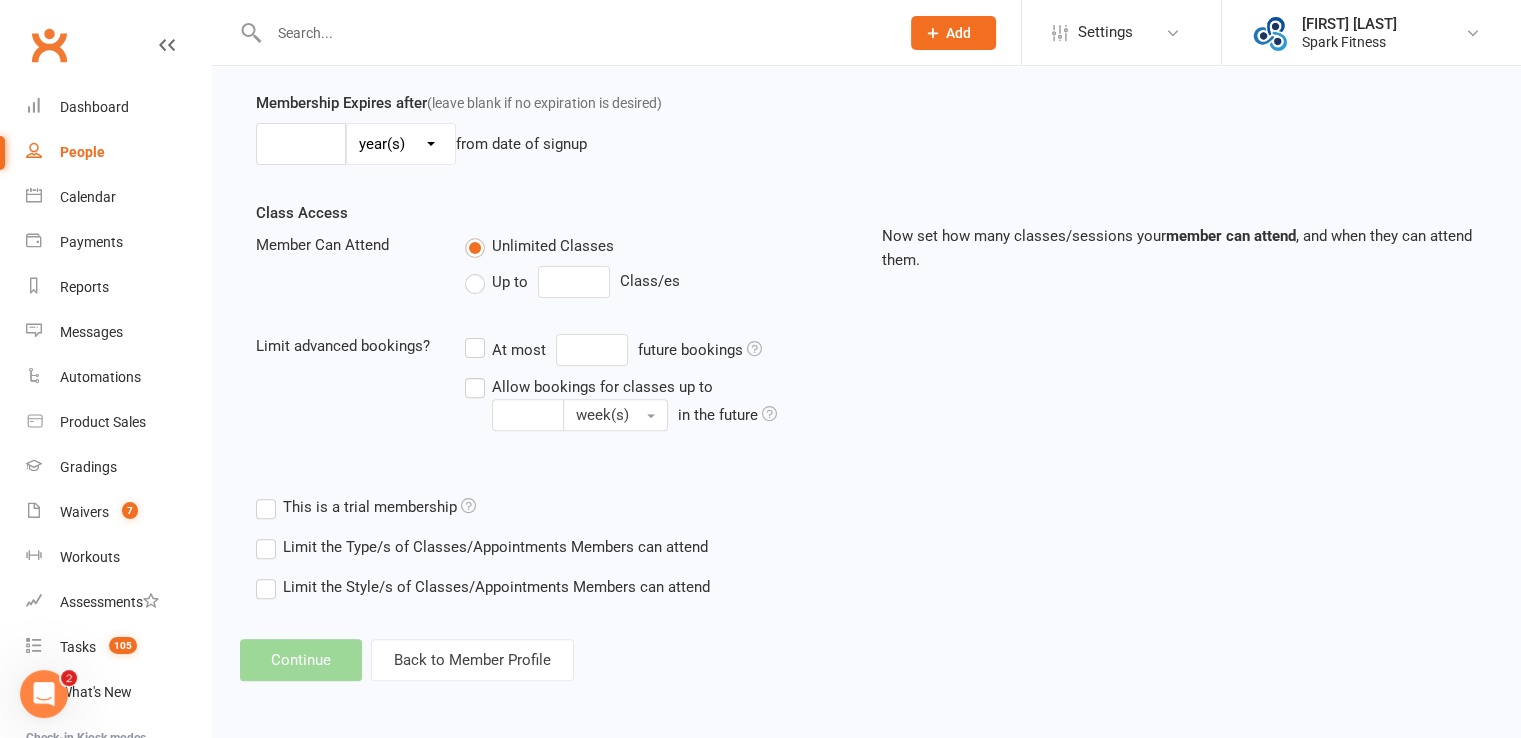 scroll, scrollTop: 0, scrollLeft: 0, axis: both 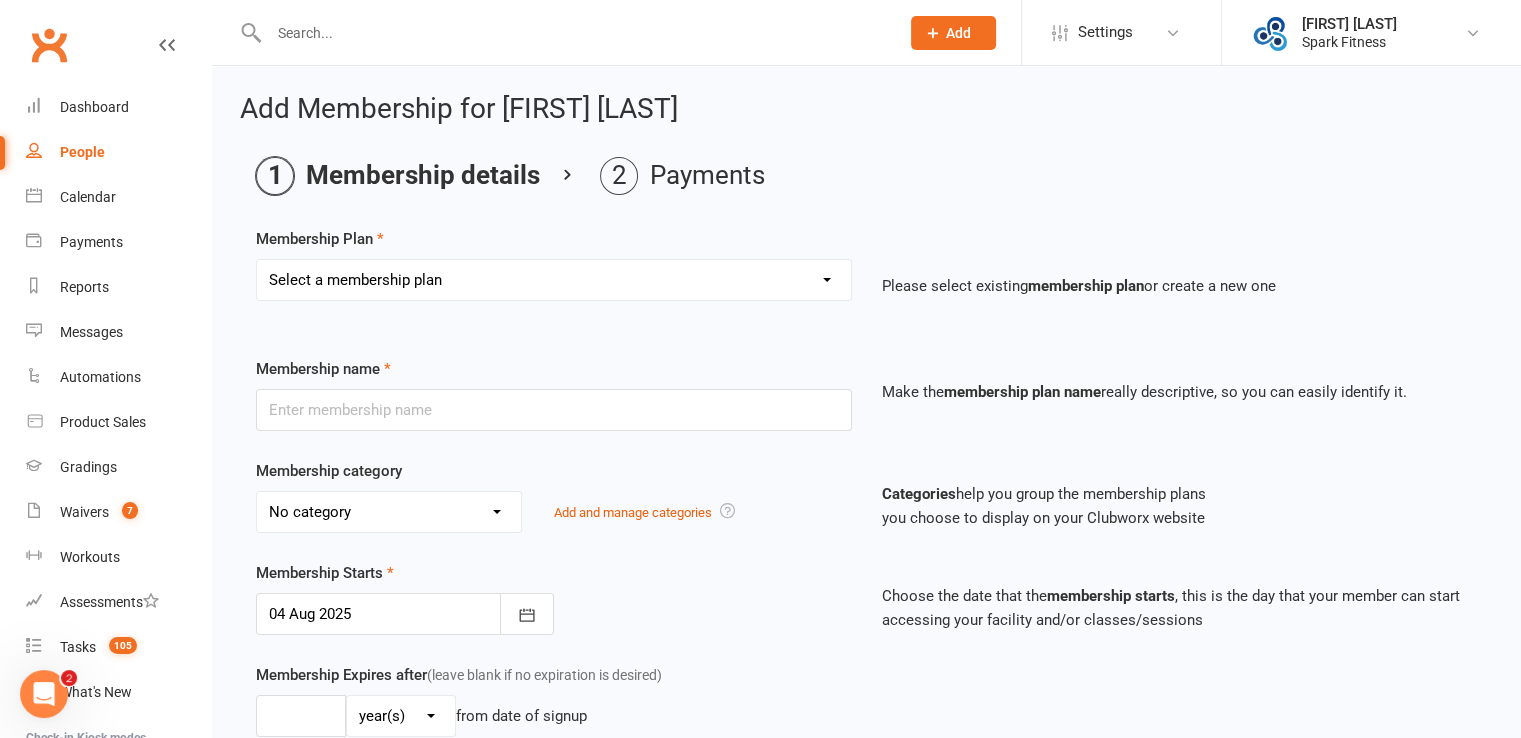 click on "Select a membership plan Create new Membership Plan Karate 1 class per week Karate 2 classes per week Fitness Kickboxing Unlimited Classes Karate 3 members training 1 class per week Fitness Kickboxing Class Packs Fitness Kickboxing 1 class per week Fitness Kickboxing 2 classes per week 3 Session Trial + FREE Gloves Fitness Kickboxing Casual Class Fitness Kickboxing Other Studio Unlimited Unlimited classes 5 karate classes plus uniform trial Karate 1 class per week - (Payments made through sibling)" at bounding box center [554, 280] 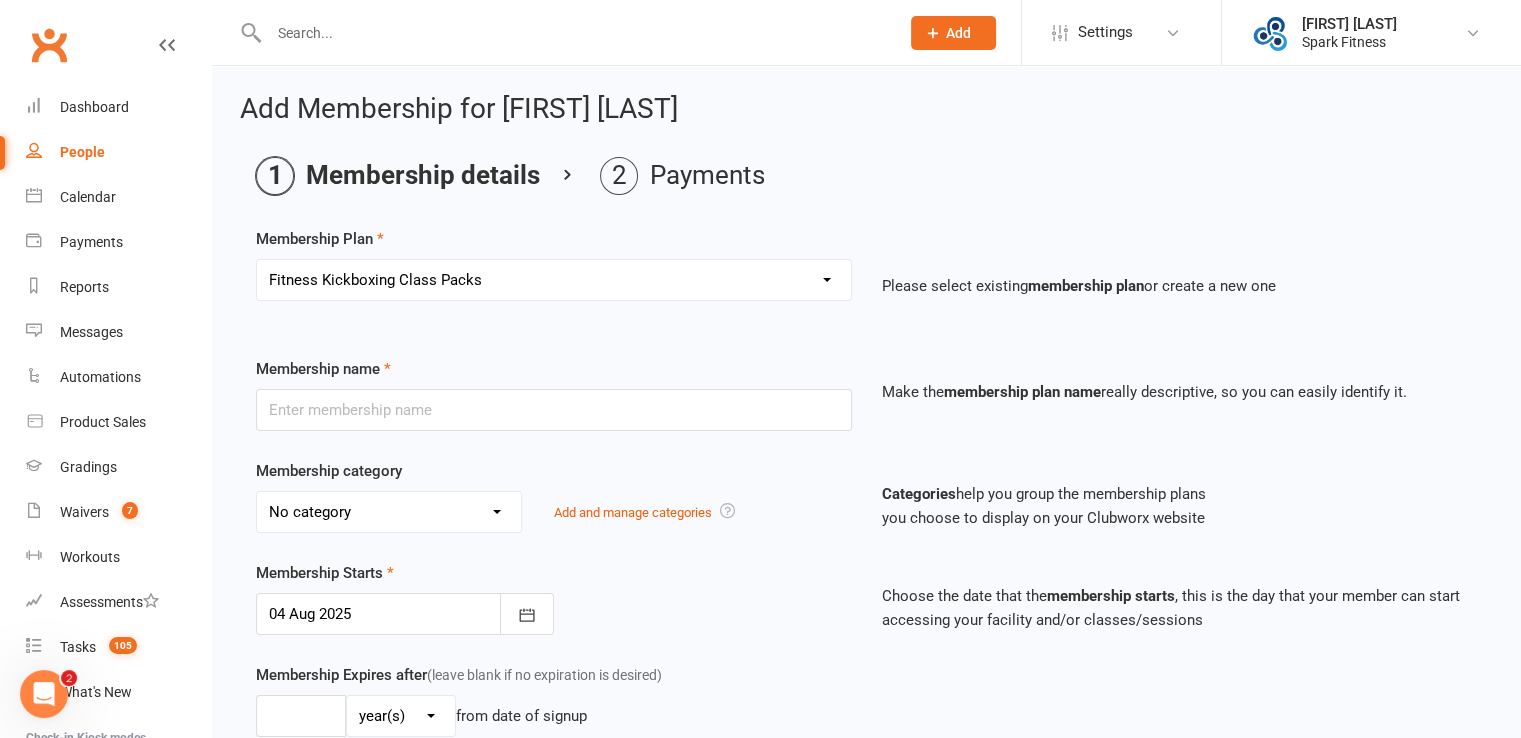 click on "Select a membership plan Create new Membership Plan Karate 1 class per week Karate 2 classes per week Fitness Kickboxing Unlimited Classes Karate 3 members training 1 class per week Fitness Kickboxing Class Packs Fitness Kickboxing 1 class per week Fitness Kickboxing 2 classes per week 3 Session Trial + FREE Gloves Fitness Kickboxing Casual Class Fitness Kickboxing Other Studio Unlimited Unlimited classes 5 karate classes plus uniform trial Karate 1 class per week - (Payments made through sibling)" at bounding box center (554, 280) 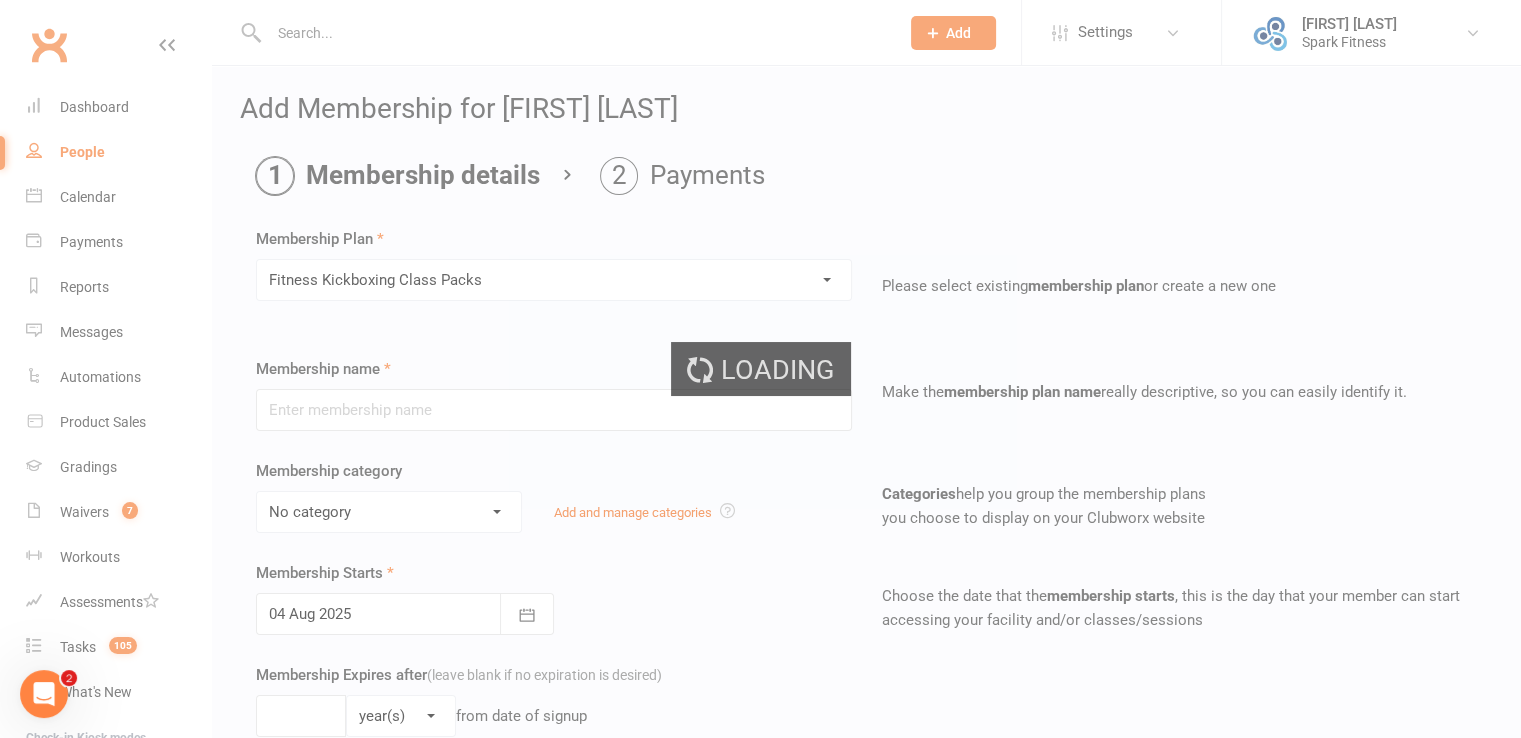 type on "Fitness Kickboxing Class Packs" 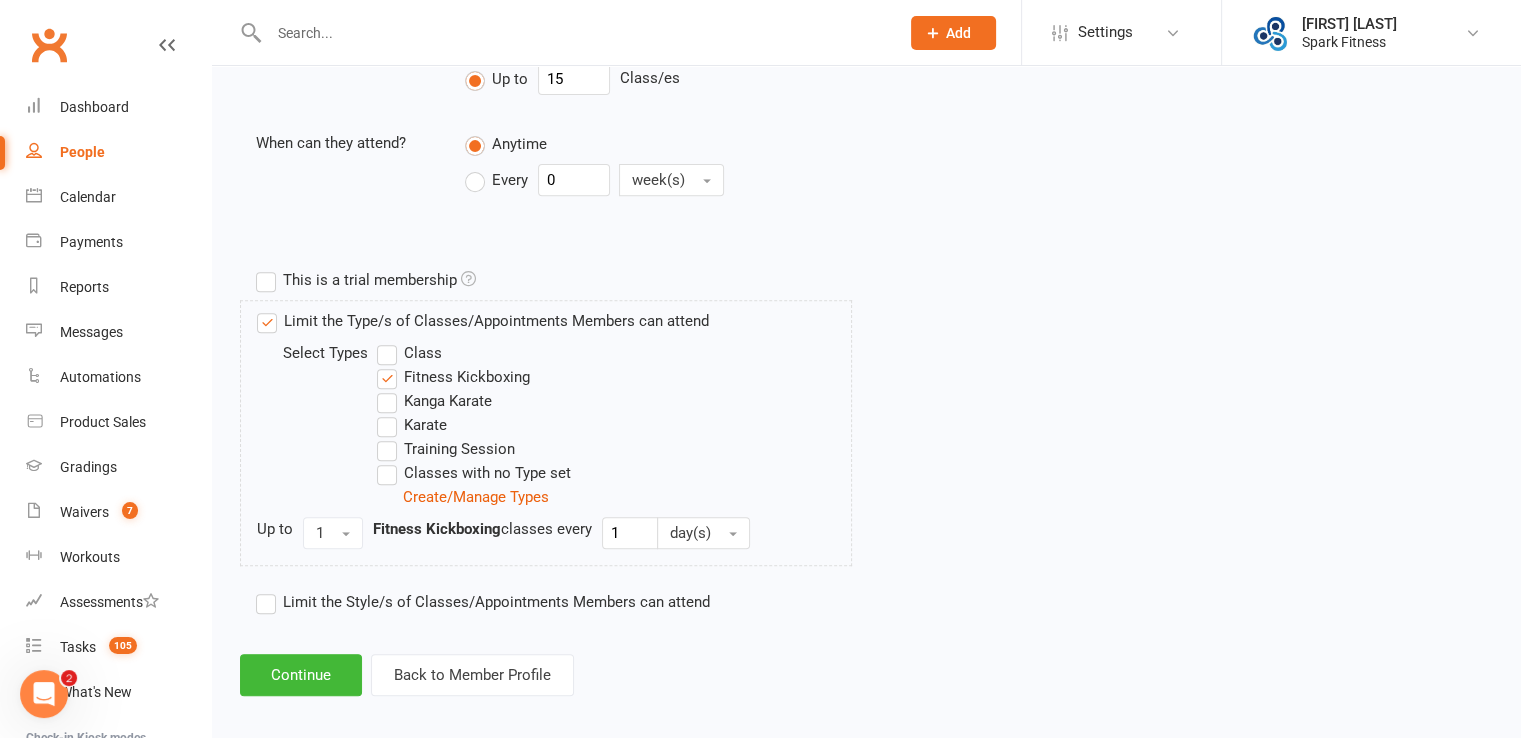 scroll, scrollTop: 786, scrollLeft: 0, axis: vertical 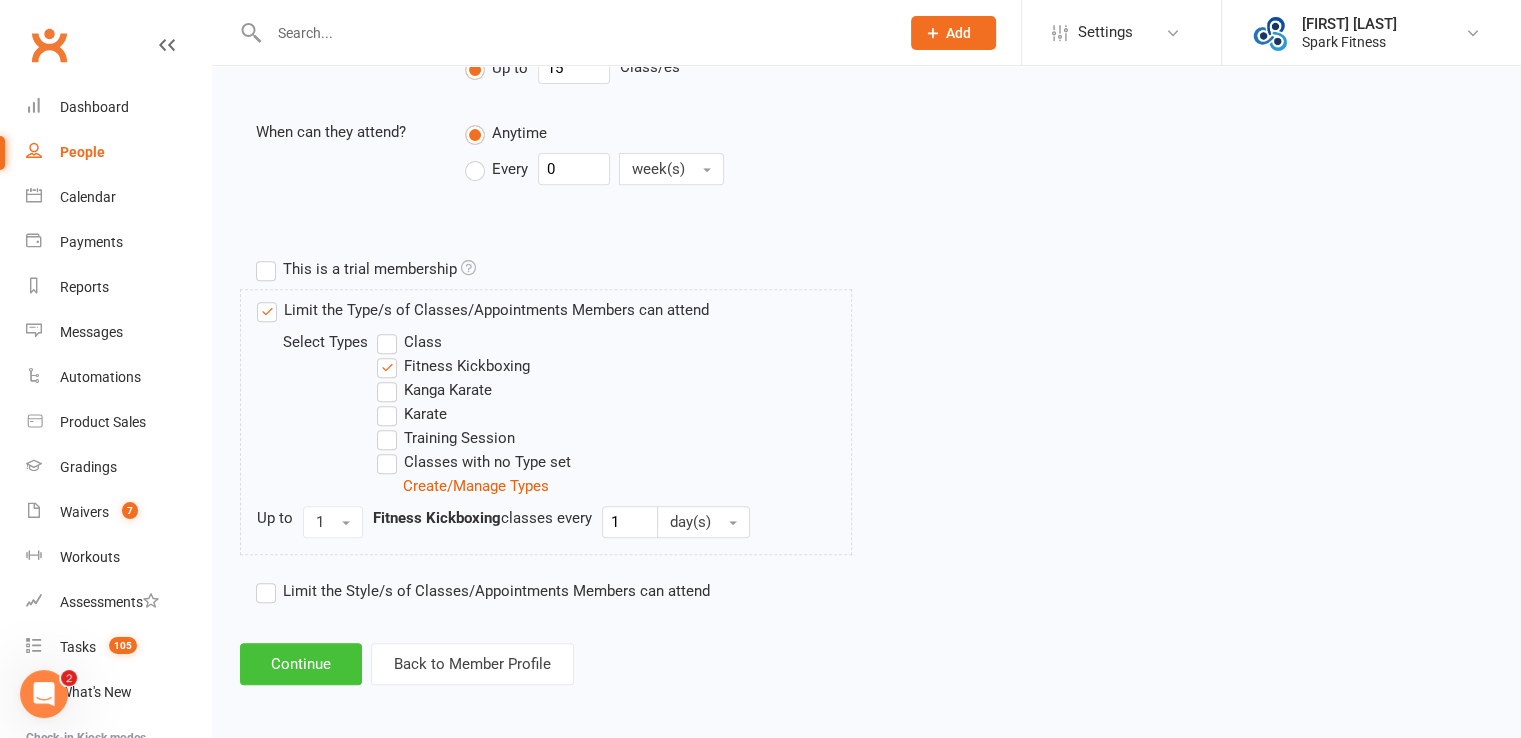 click on "Continue" at bounding box center [301, 664] 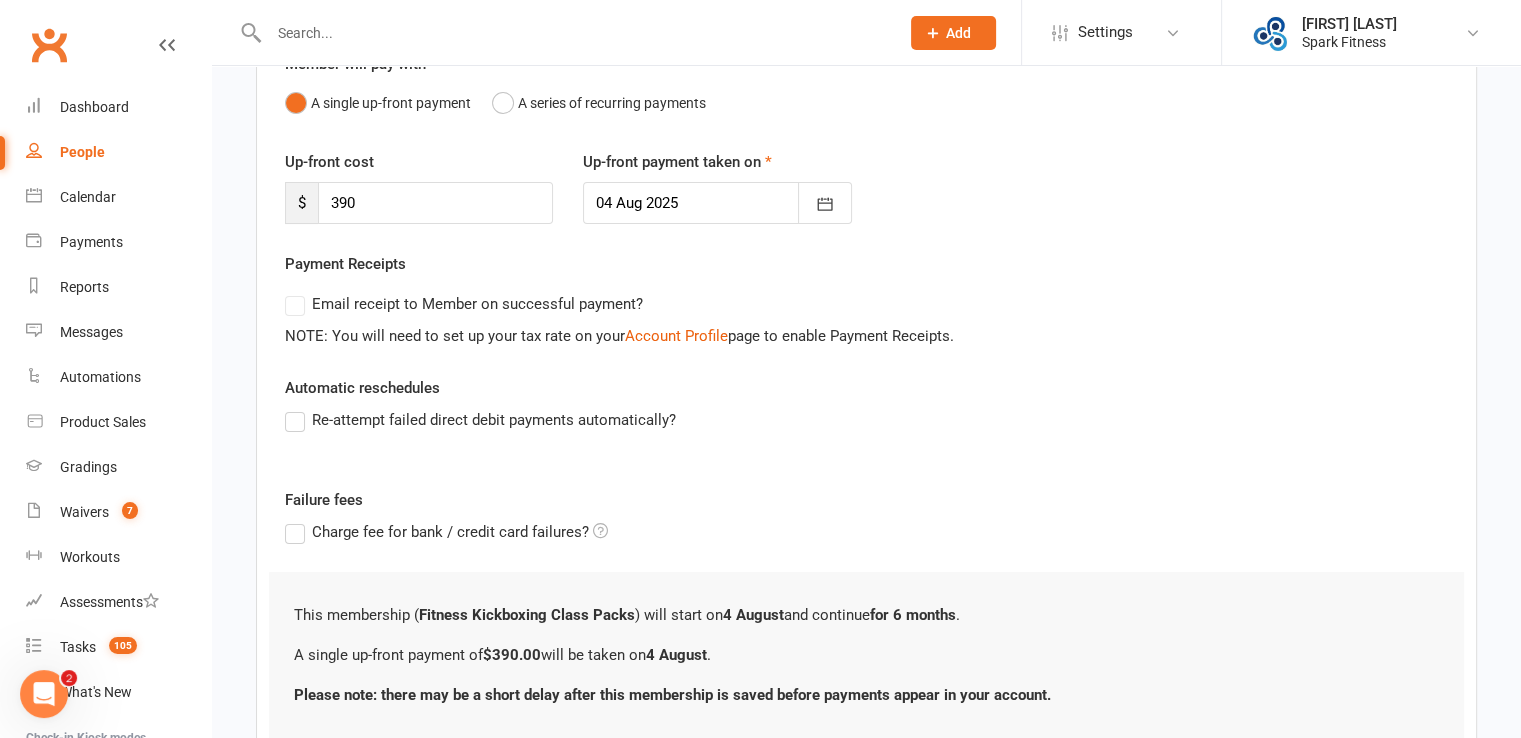 scroll, scrollTop: 0, scrollLeft: 0, axis: both 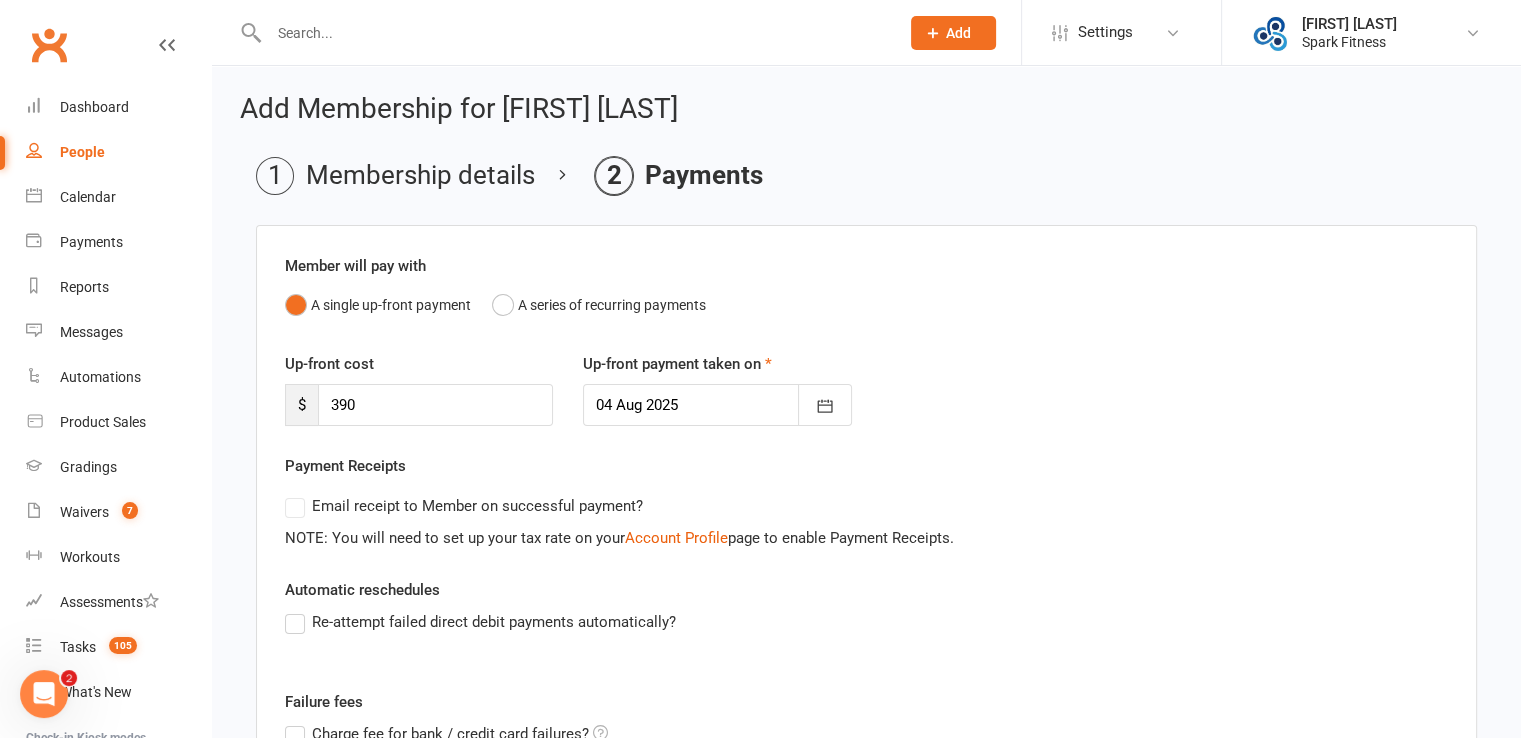 click at bounding box center (574, 33) 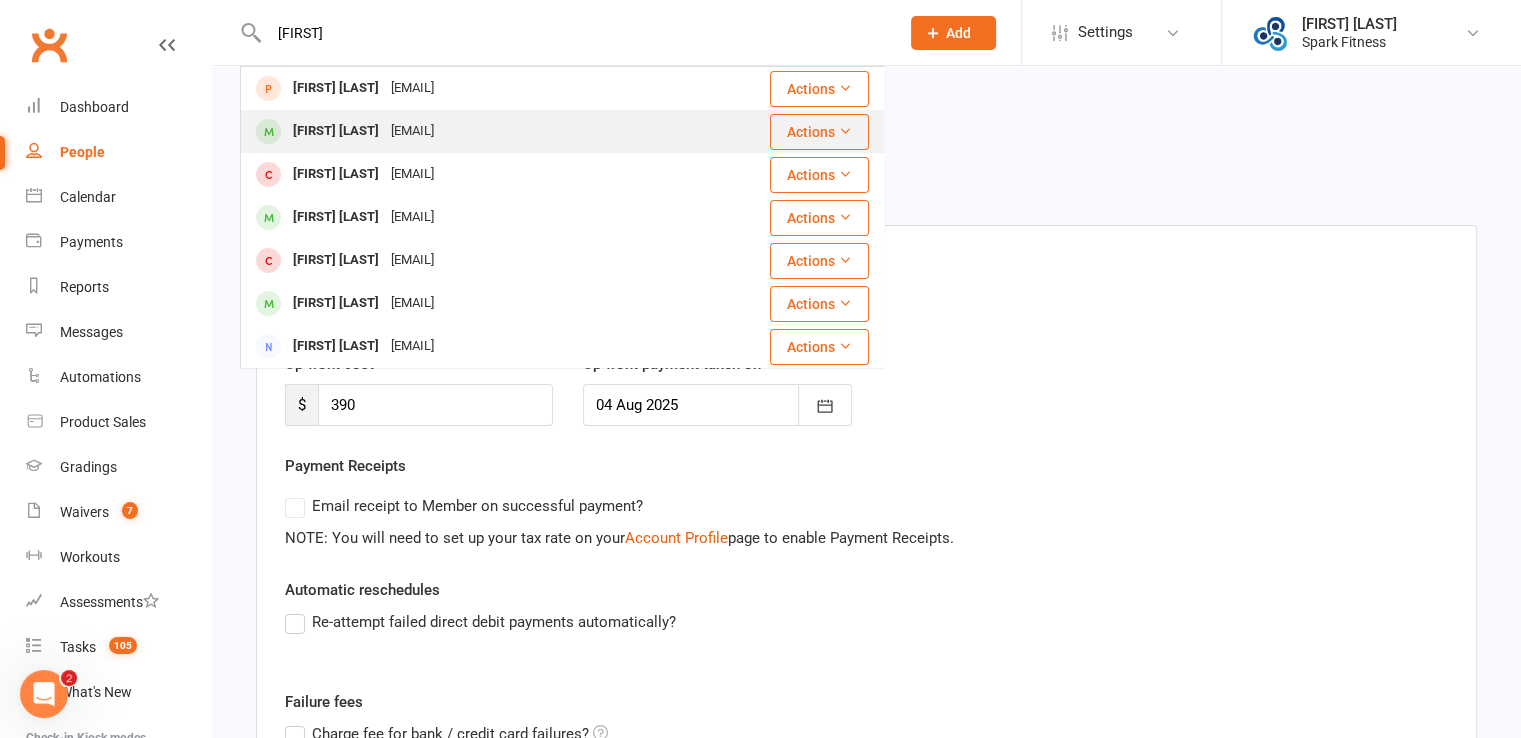 type on "andy" 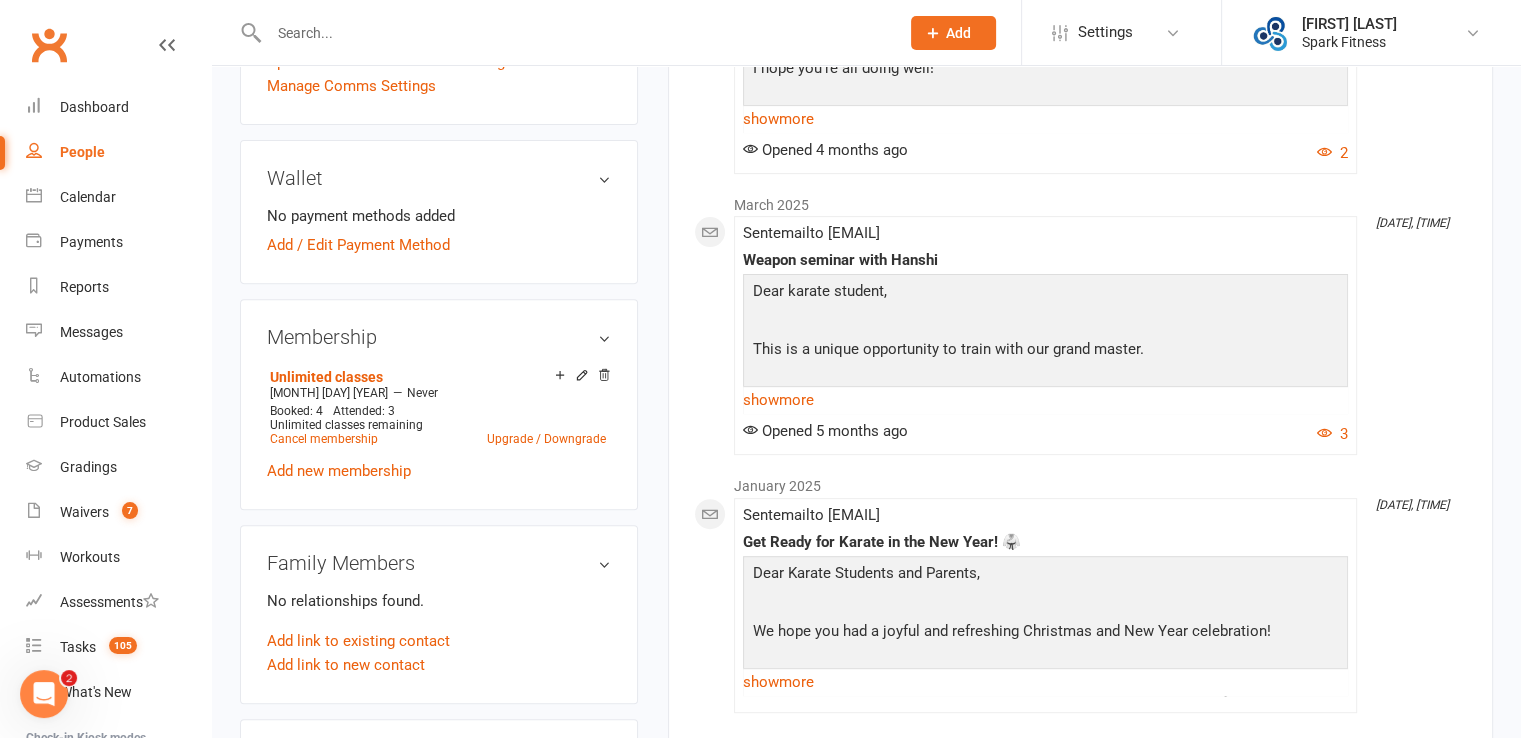 scroll, scrollTop: 700, scrollLeft: 0, axis: vertical 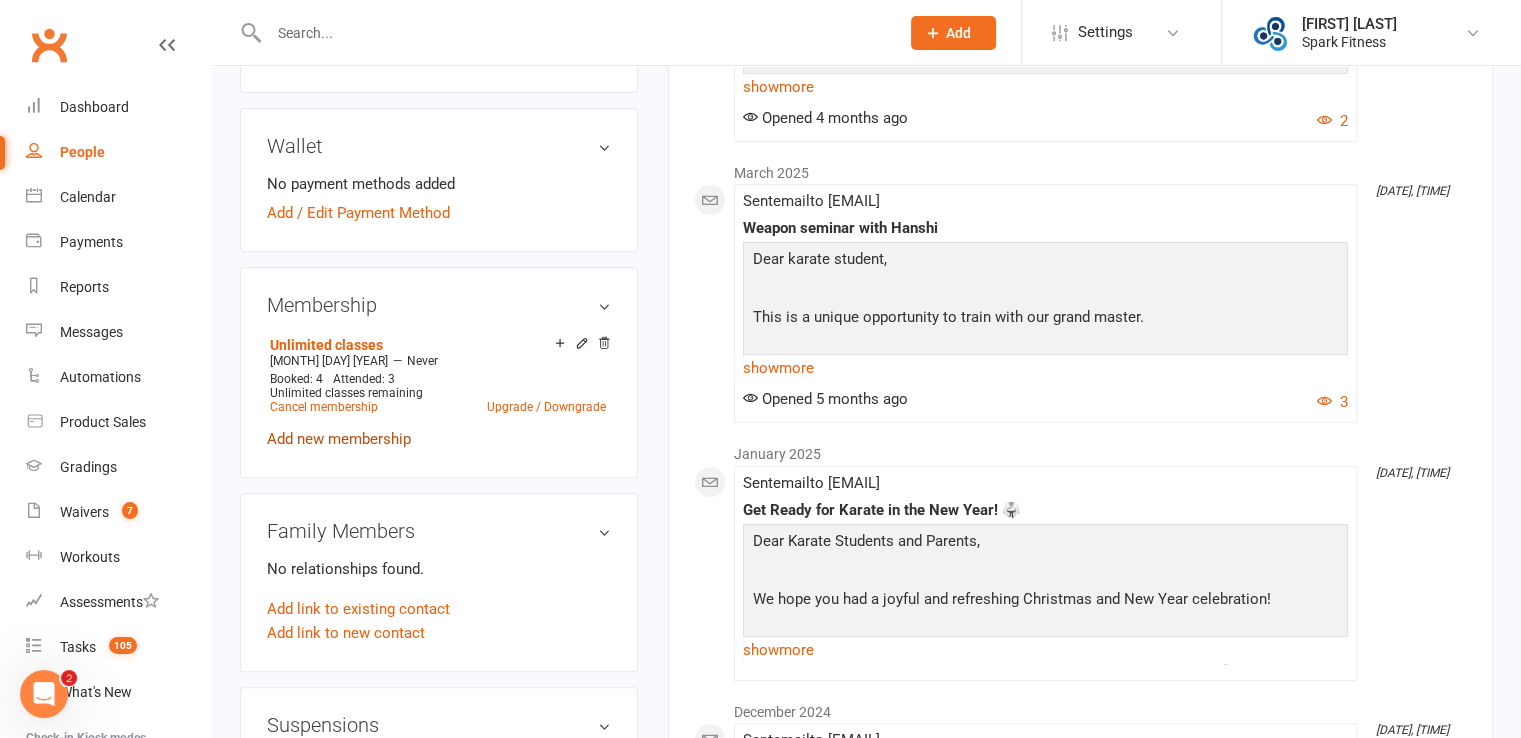 click on "Add new membership" at bounding box center [339, 439] 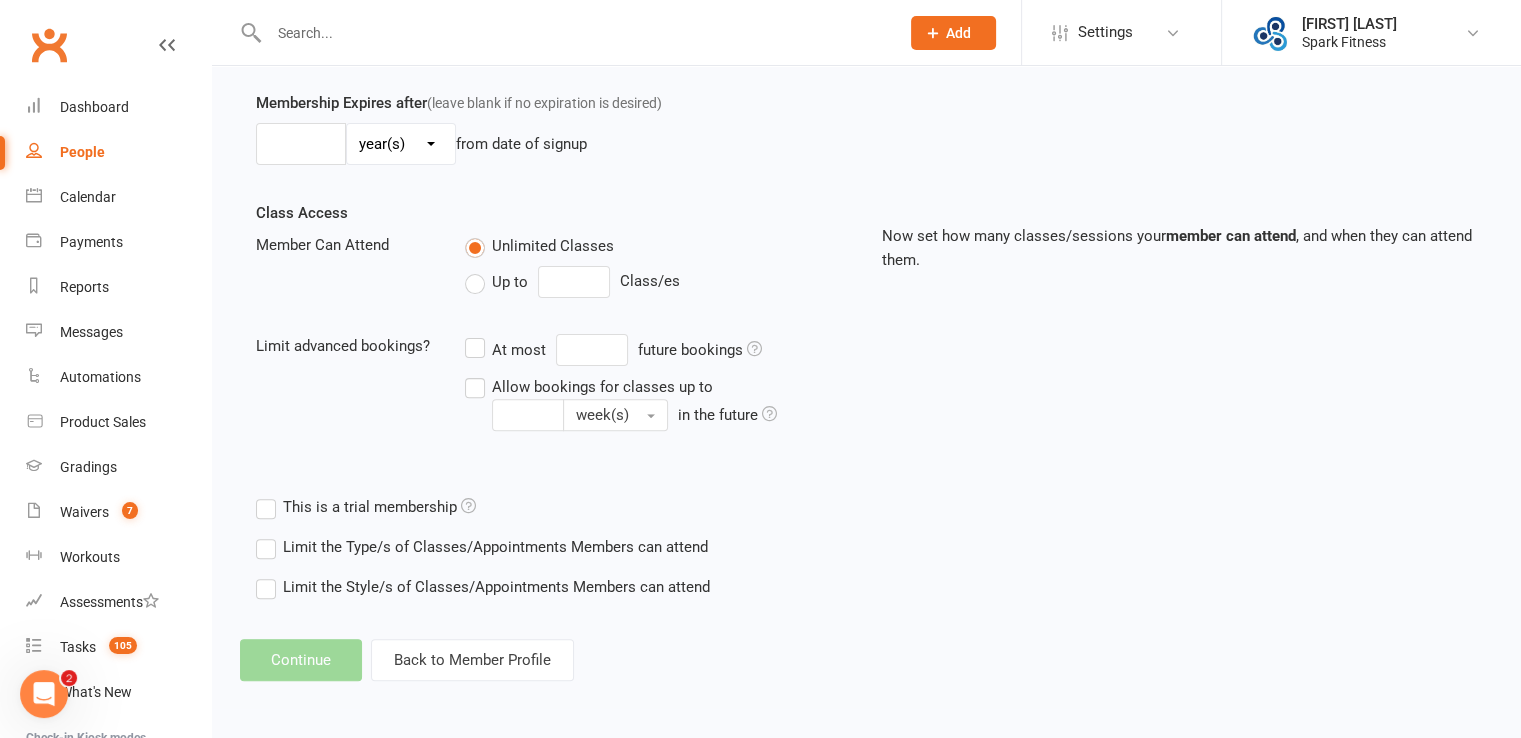 scroll, scrollTop: 0, scrollLeft: 0, axis: both 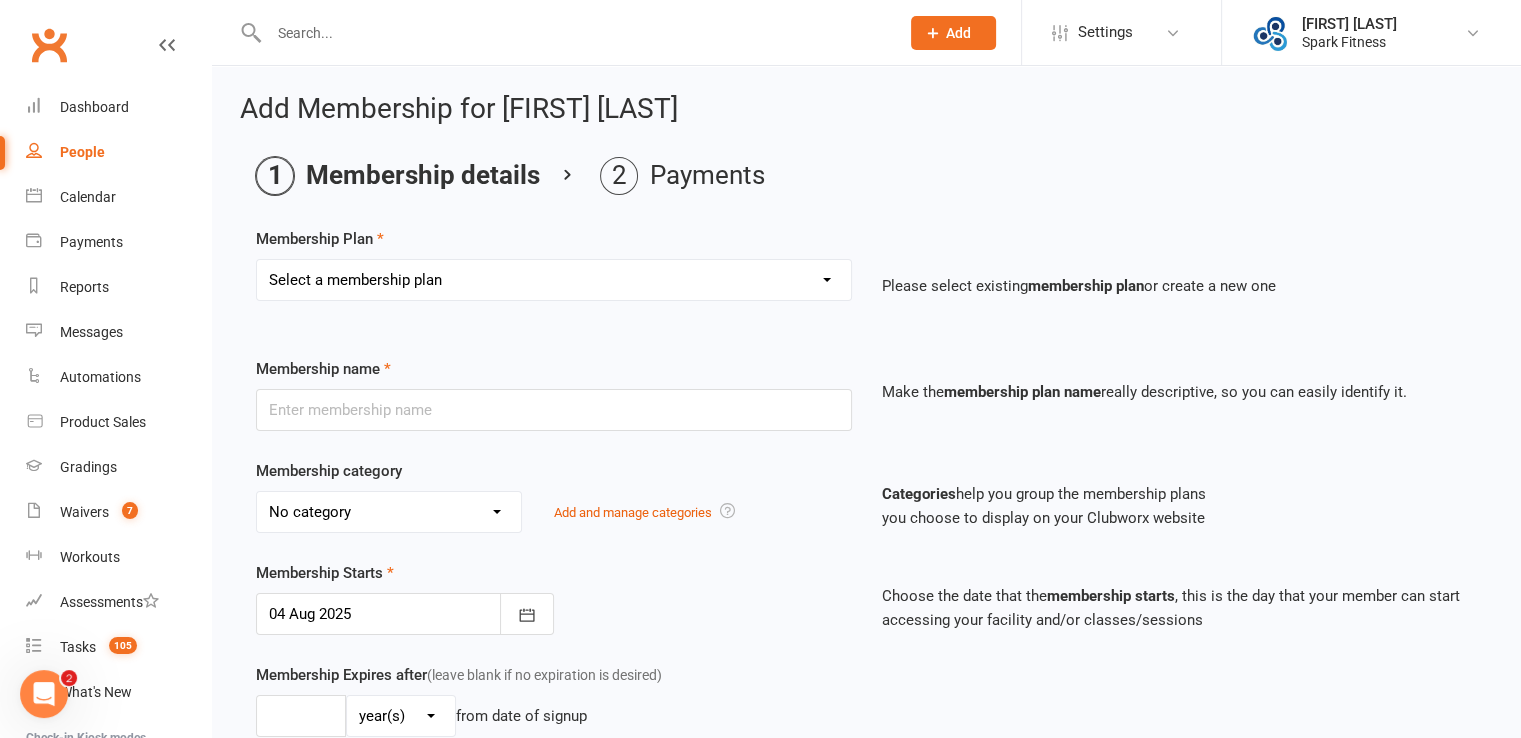 click on "Select a membership plan Create new Membership Plan Karate 1 class per week Karate 2 classes per week Fitness Kickboxing Unlimited Classes Karate 3 members training 1 class per week Fitness Kickboxing Class Packs Fitness Kickboxing 1 class per week Fitness Kickboxing 2 classes per week 3 Session Trial + FREE Gloves Fitness Kickboxing Casual Class Fitness Kickboxing Other Studio Unlimited Unlimited classes 5 karate classes plus uniform trial Karate 1 class per week - (Payments made through sibling)" at bounding box center [554, 280] 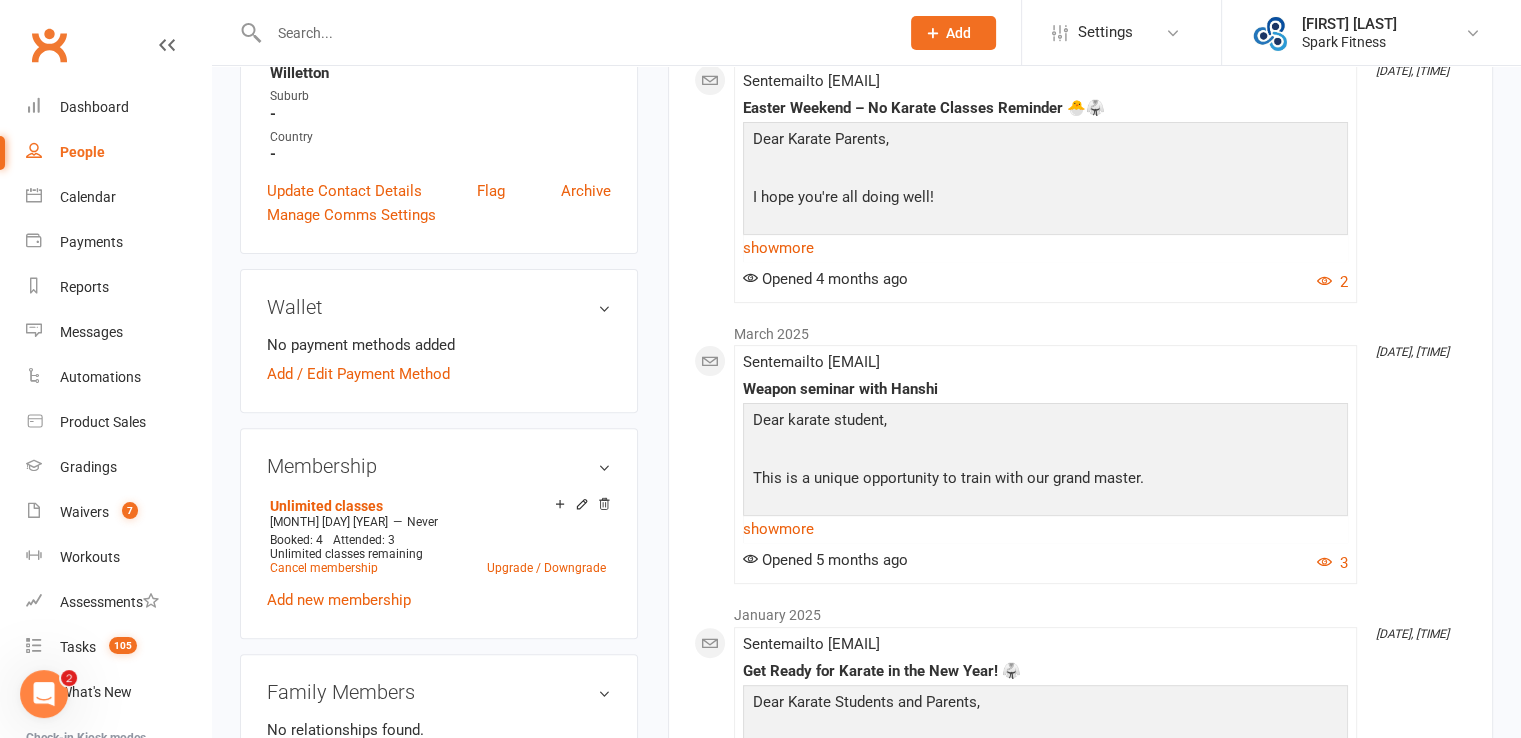 scroll, scrollTop: 700, scrollLeft: 0, axis: vertical 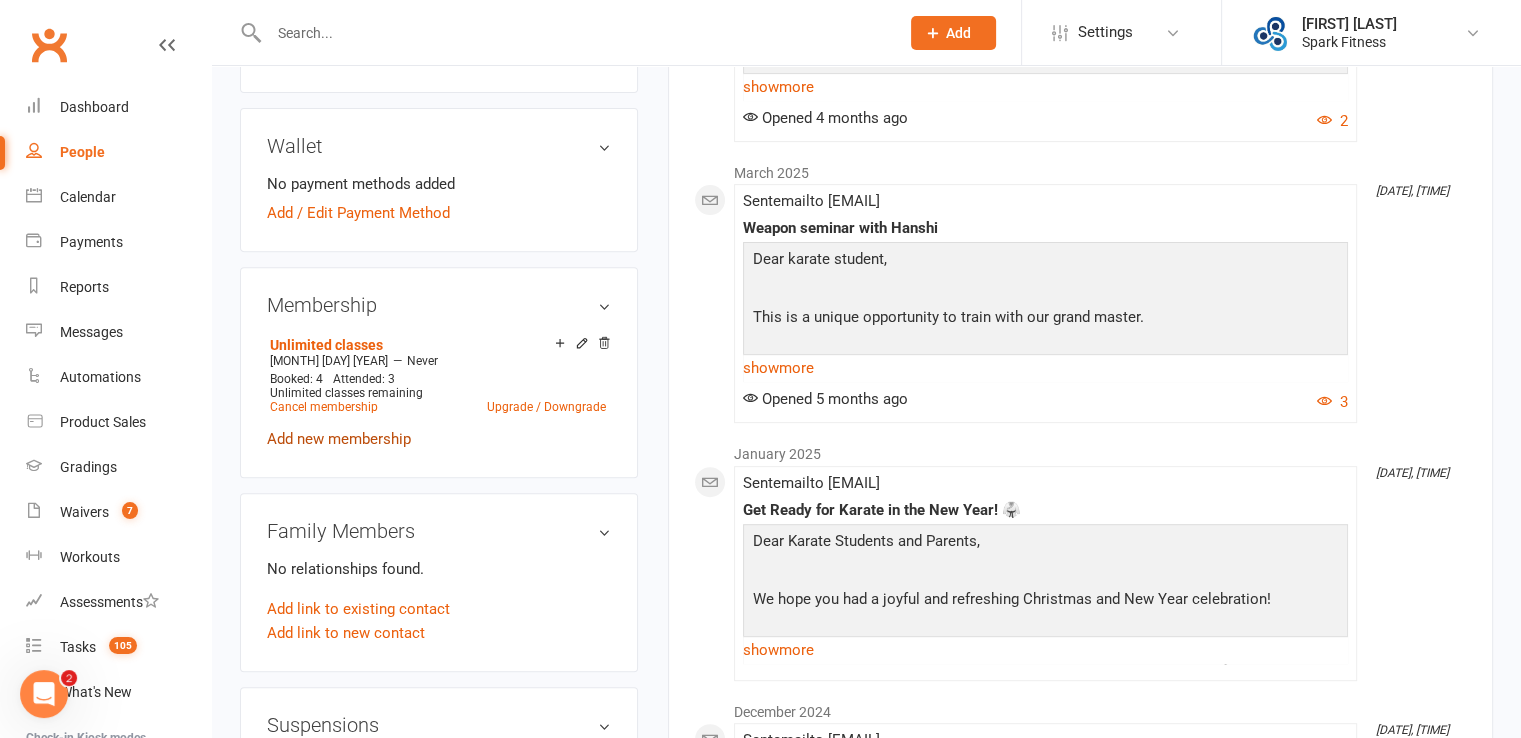 click on "Add new membership" at bounding box center (339, 439) 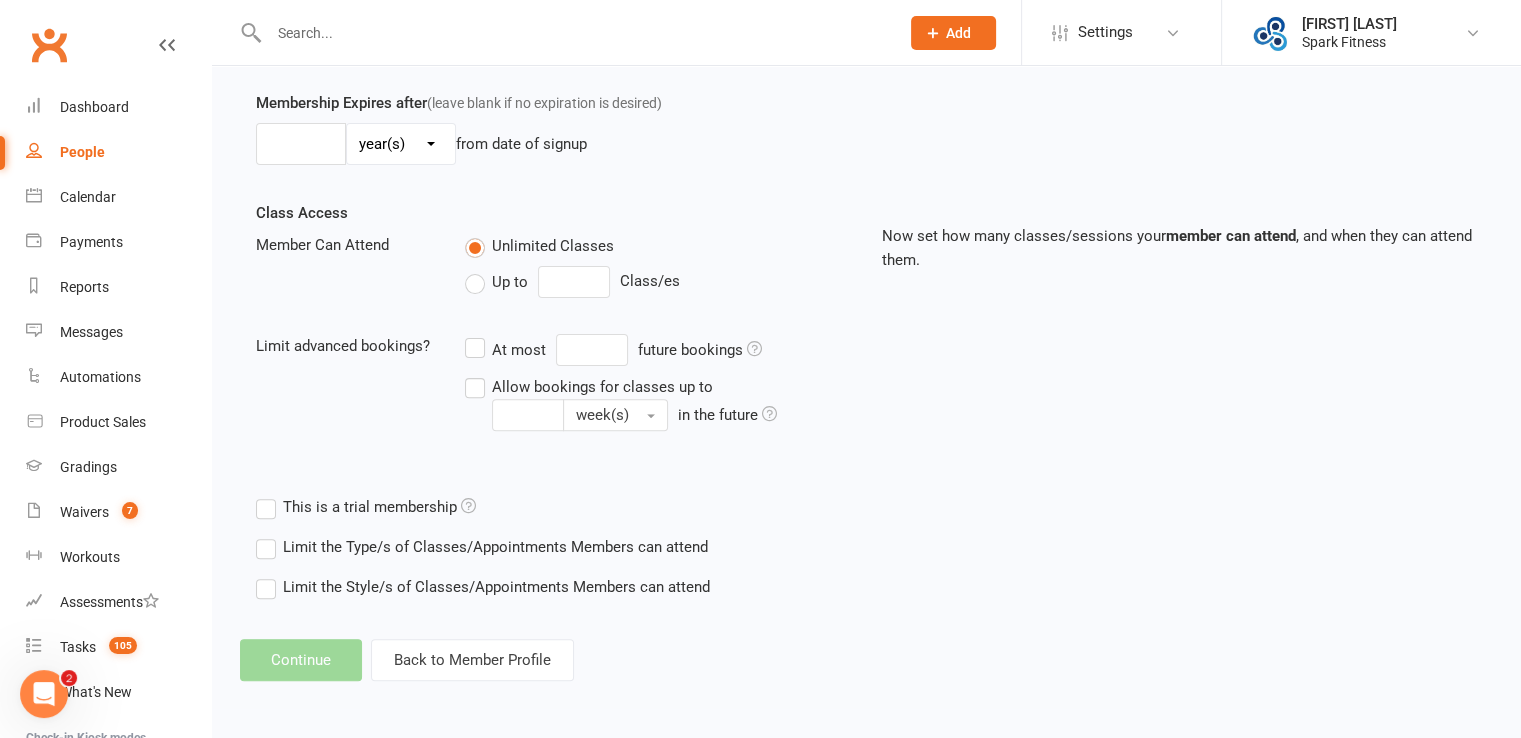 scroll, scrollTop: 0, scrollLeft: 0, axis: both 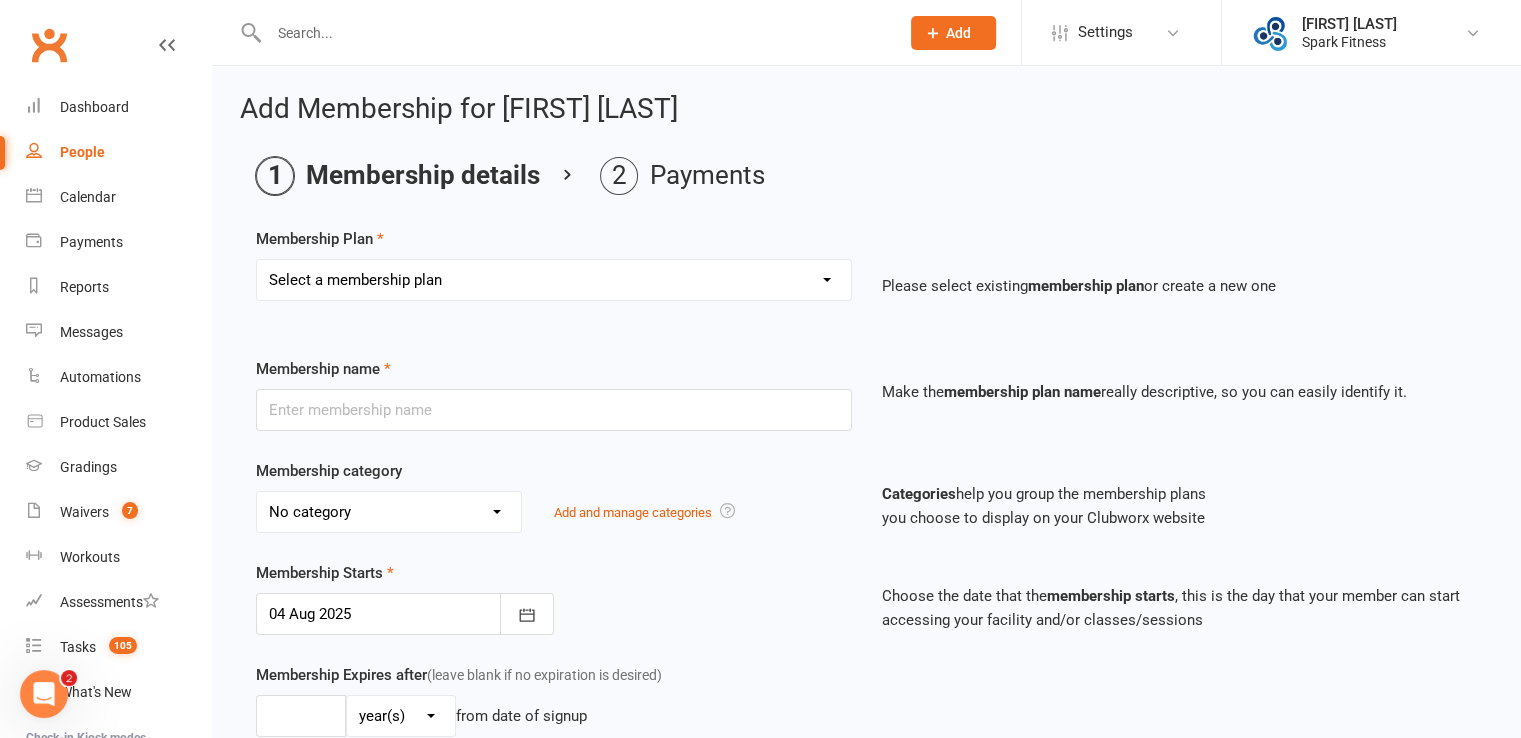 click on "Select a membership plan Create new Membership Plan Karate 1 class per week Karate 2 classes per week Fitness Kickboxing Unlimited Classes Karate 3 members training 1 class per week Fitness Kickboxing Class Packs Fitness Kickboxing 1 class per week Fitness Kickboxing 2 classes per week 3 Session Trial + FREE Gloves Fitness Kickboxing Casual Class Fitness Kickboxing Other Studio Unlimited Unlimited classes 5 karate classes plus uniform trial Karate 1 class per week - (Payments made through sibling)" at bounding box center [554, 280] 